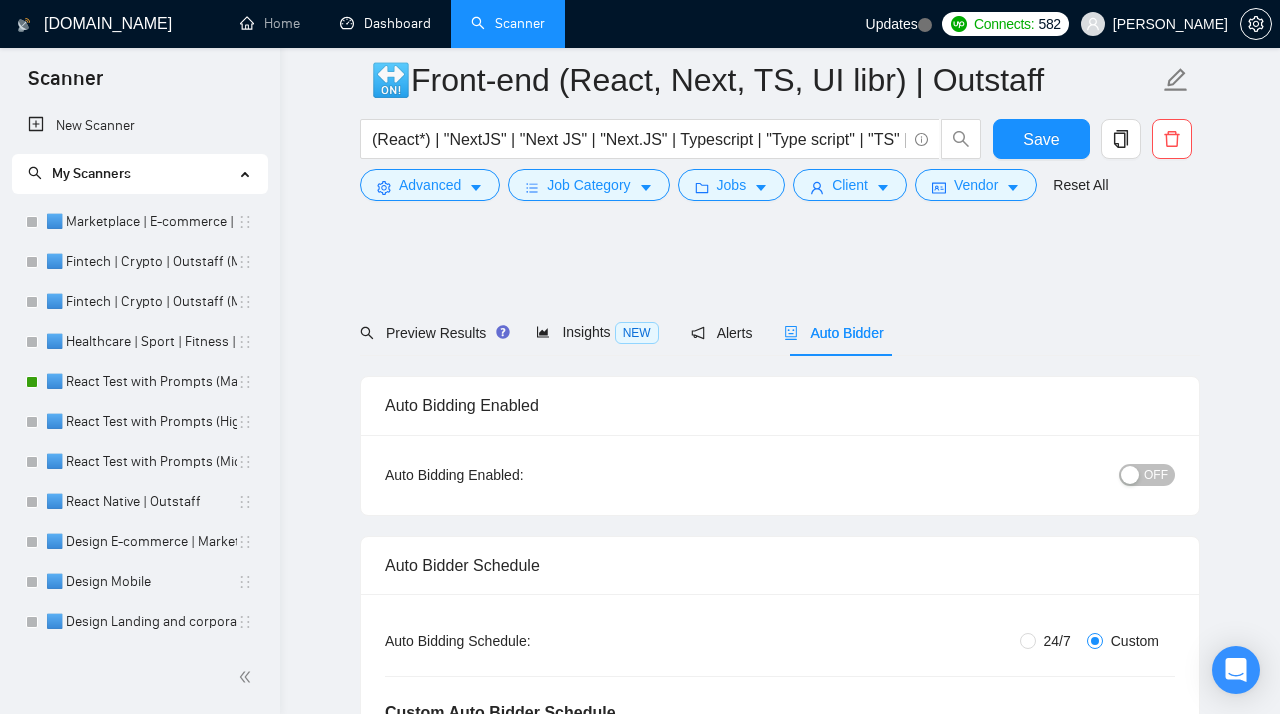 scroll, scrollTop: 0, scrollLeft: 0, axis: both 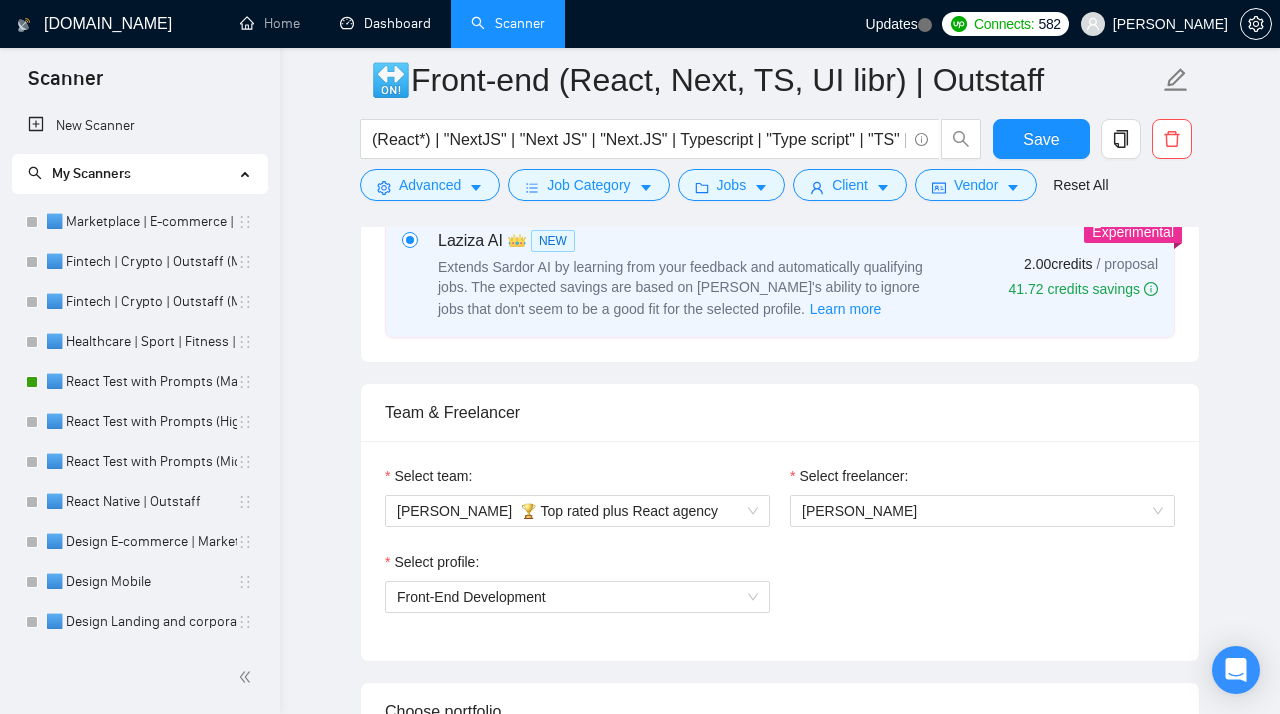 click on "Dashboard" at bounding box center [385, 23] 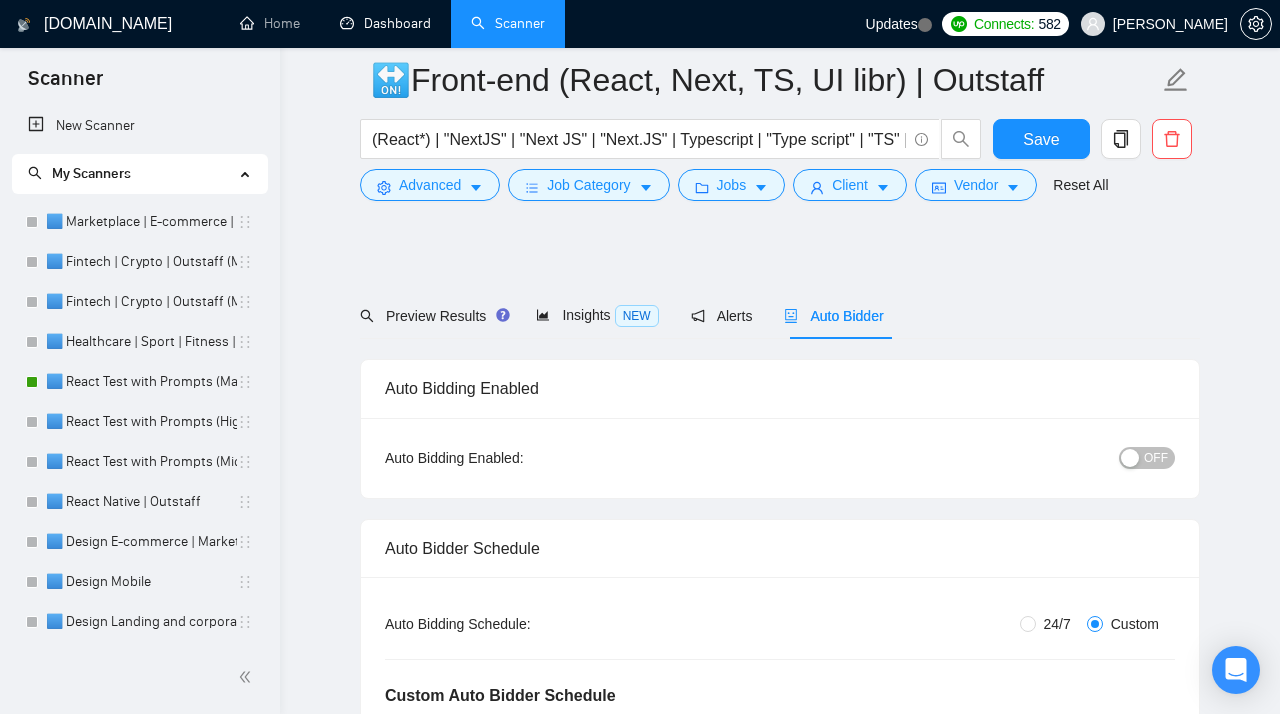 scroll, scrollTop: 0, scrollLeft: 0, axis: both 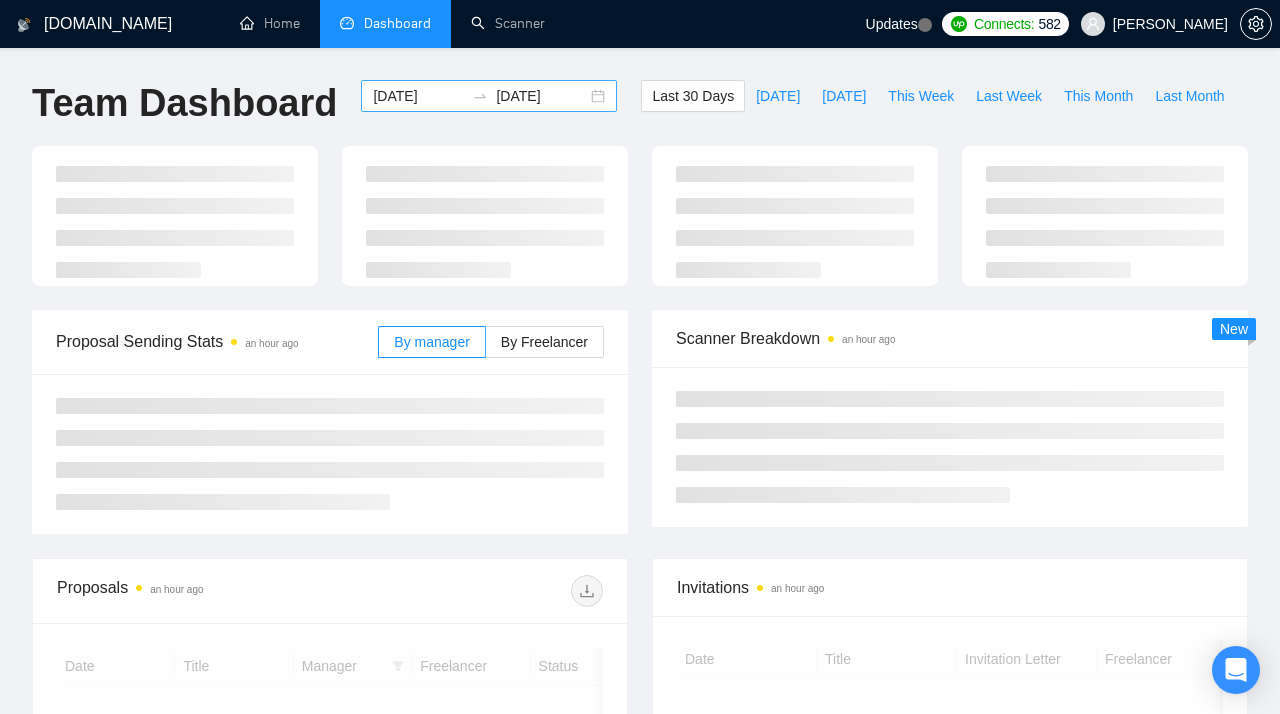 click on "[DATE]" at bounding box center [418, 96] 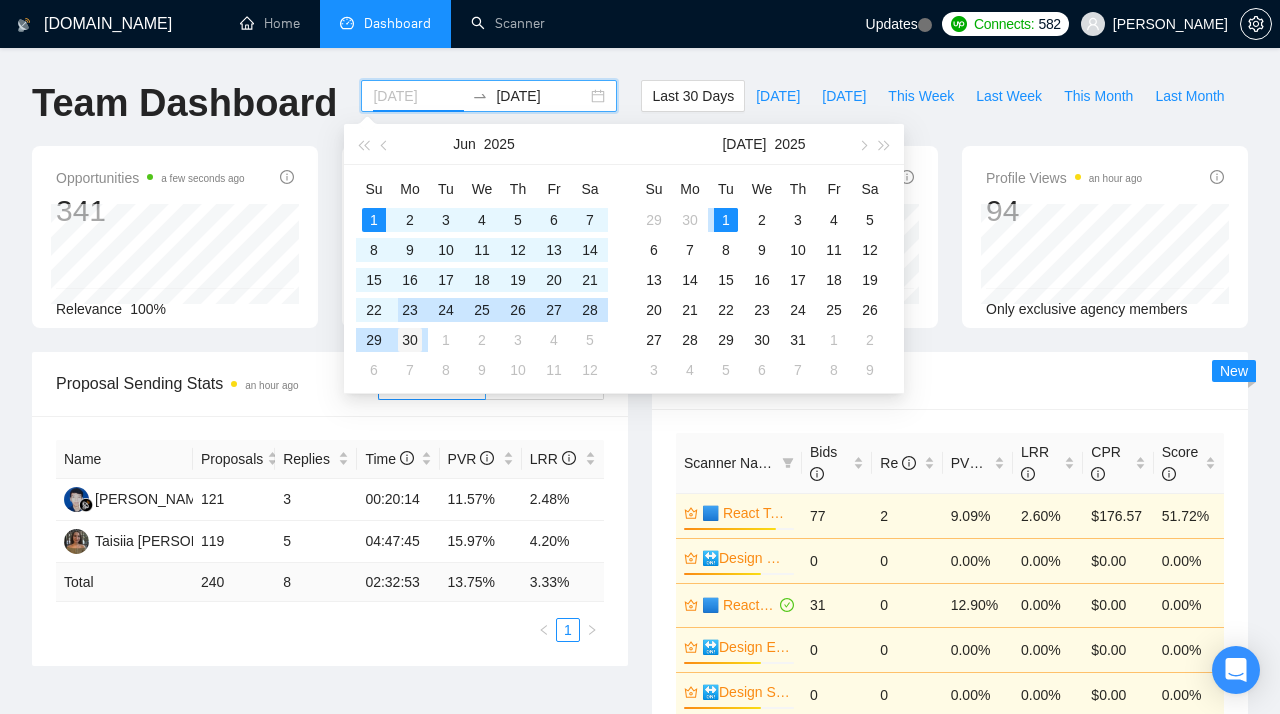 type on "[DATE]" 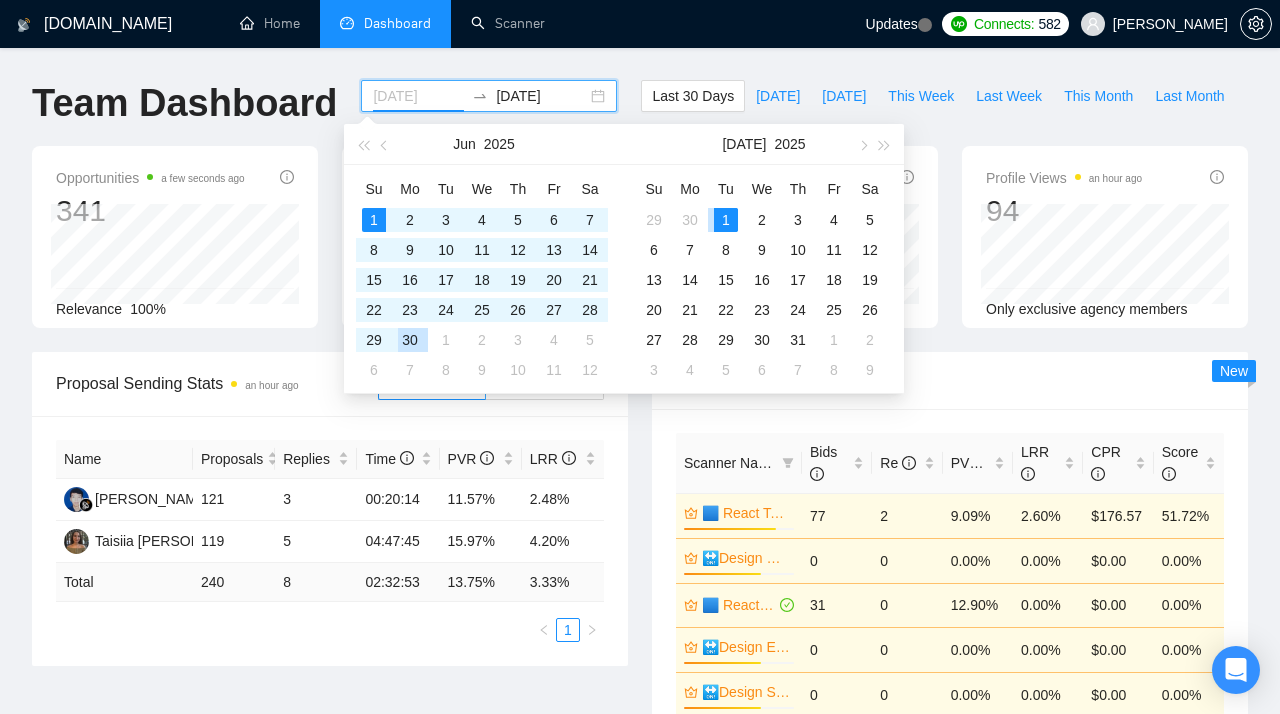 click on "30" at bounding box center (410, 340) 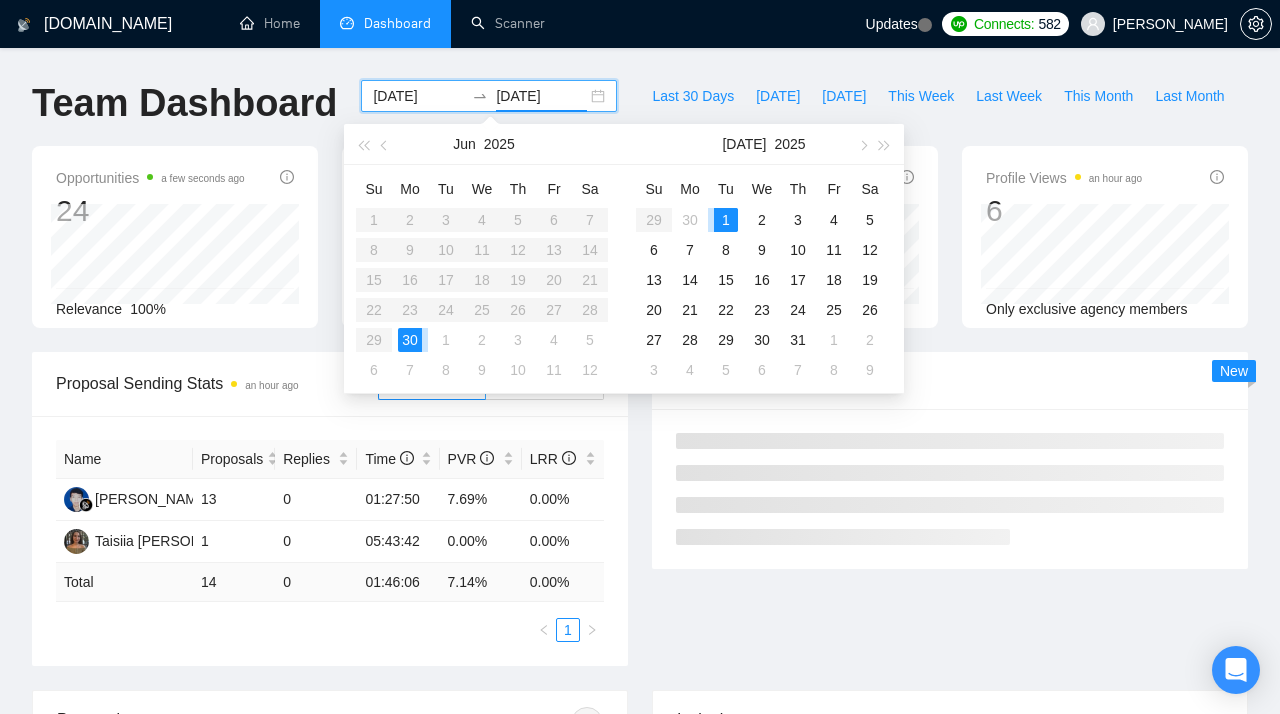 click on "30" at bounding box center [410, 340] 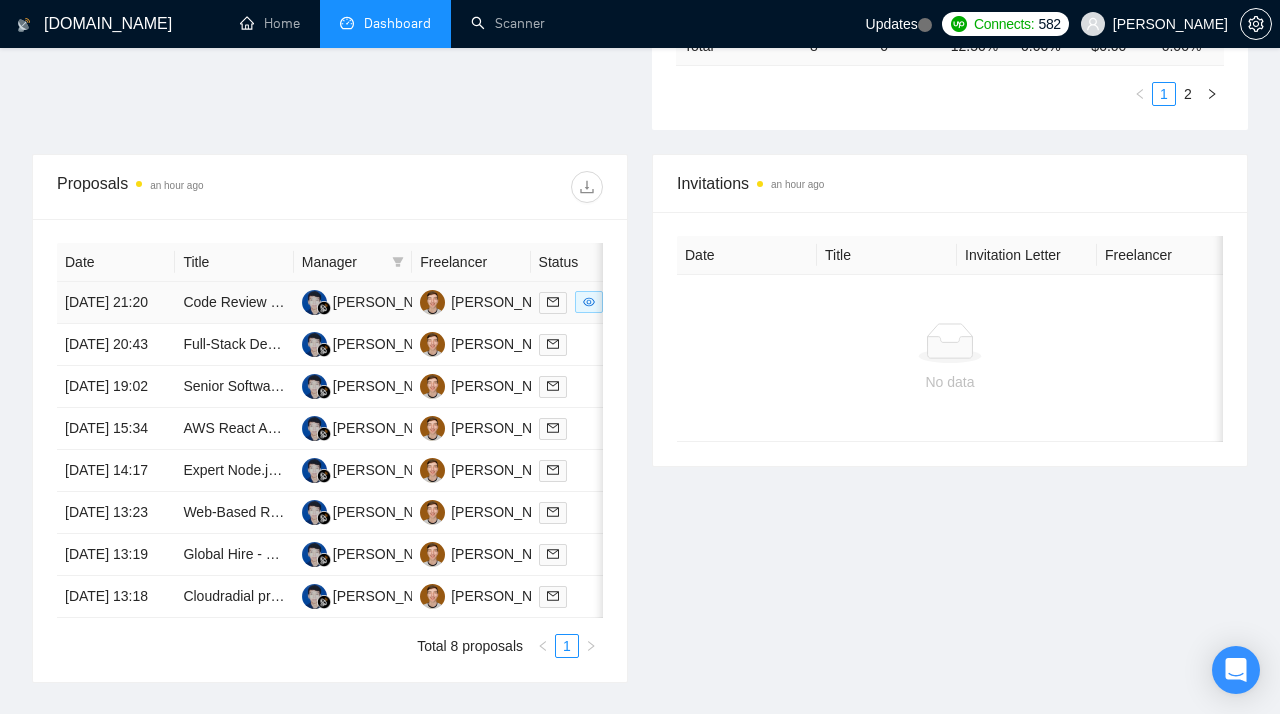 scroll, scrollTop: 725, scrollLeft: 0, axis: vertical 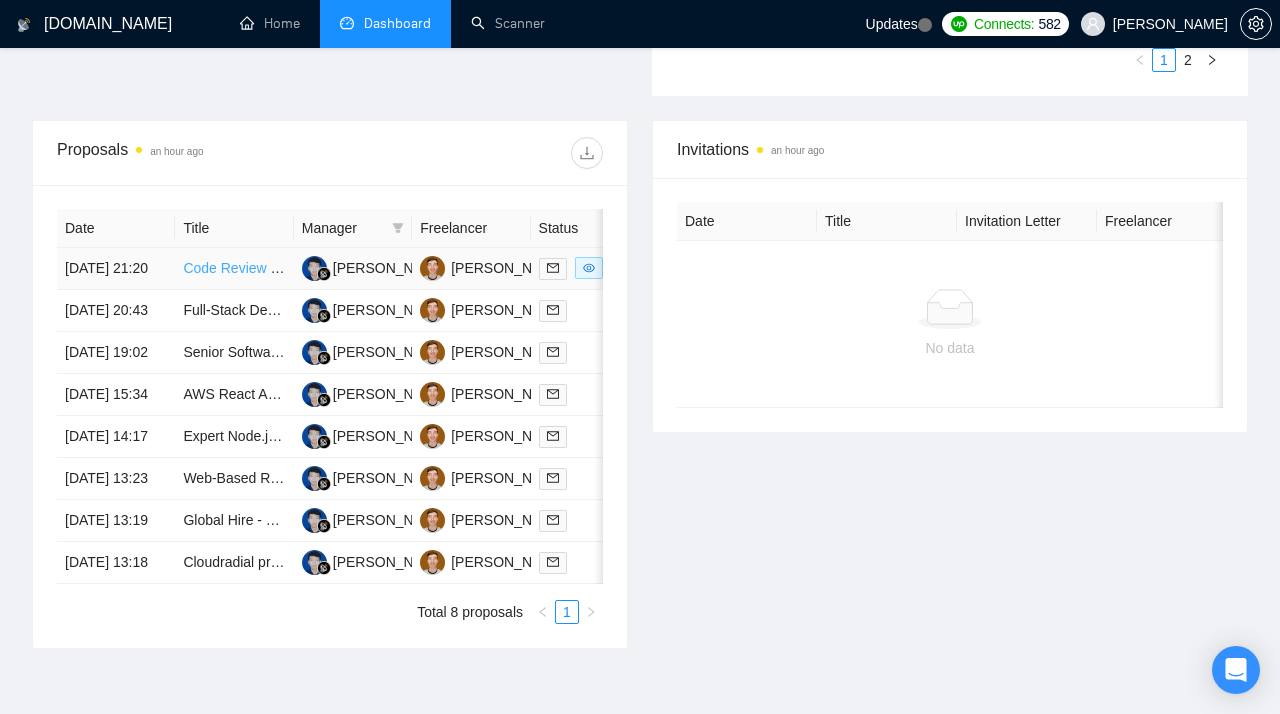 click on "Code Review and Lighthouse Score Enhancement" at bounding box center [340, 268] 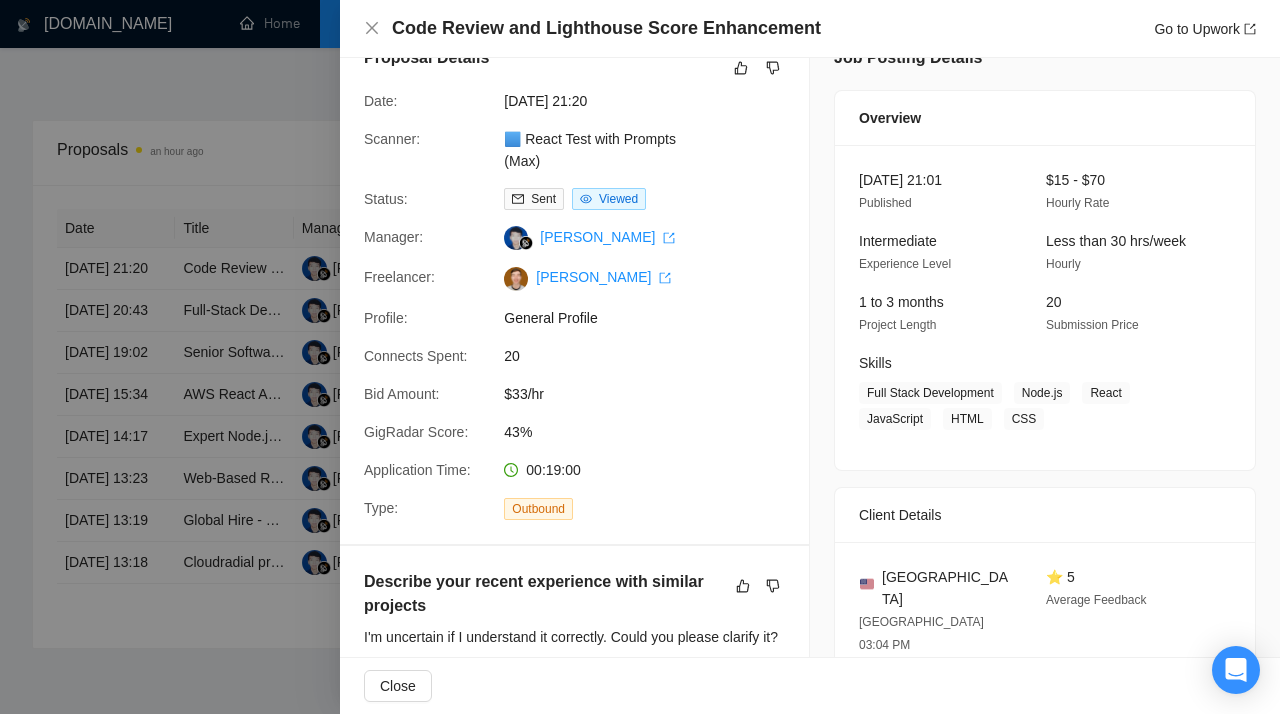 scroll, scrollTop: 0, scrollLeft: 0, axis: both 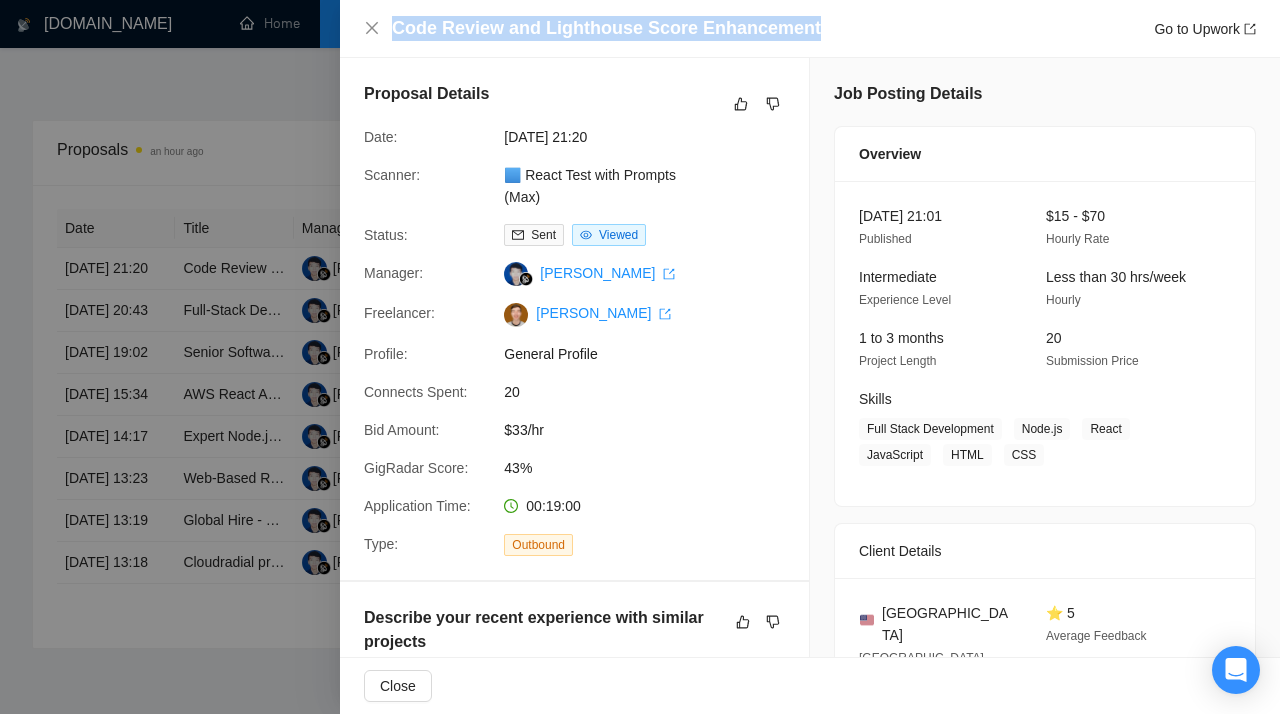 drag, startPoint x: 809, startPoint y: 34, endPoint x: 381, endPoint y: 34, distance: 428 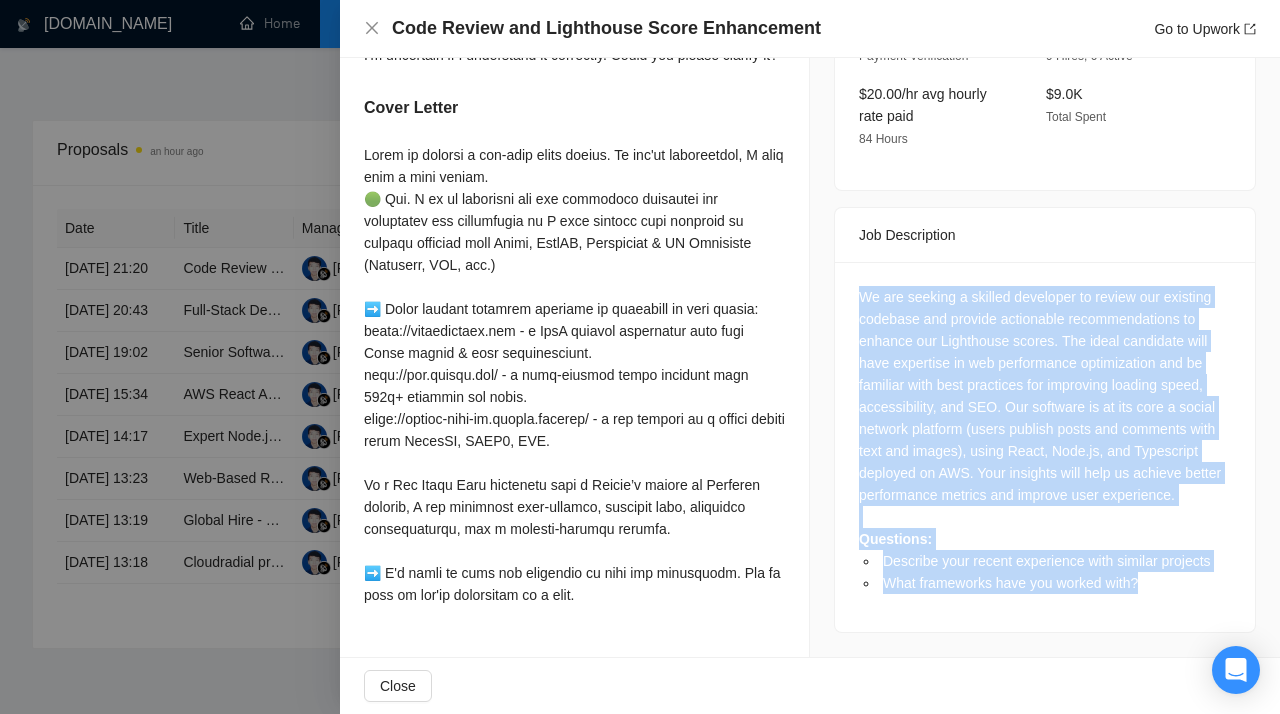 drag, startPoint x: 1146, startPoint y: 512, endPoint x: 852, endPoint y: 206, distance: 424.3489 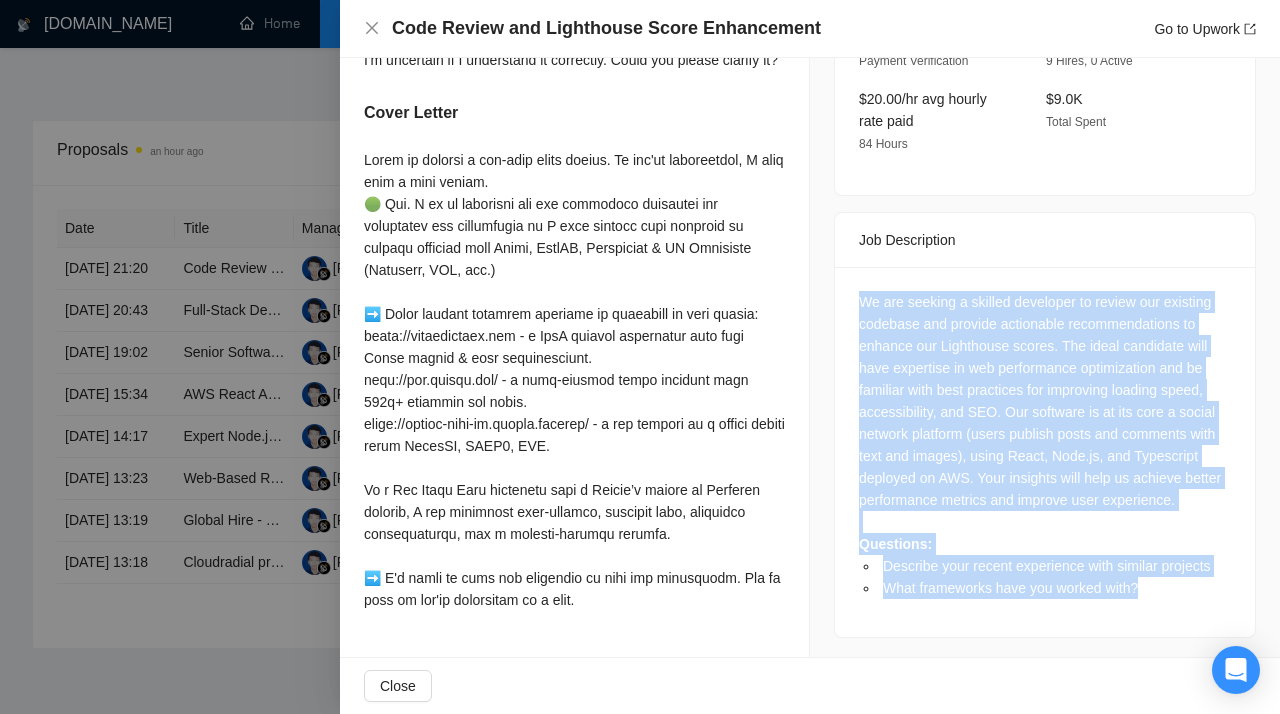 scroll, scrollTop: 680, scrollLeft: 0, axis: vertical 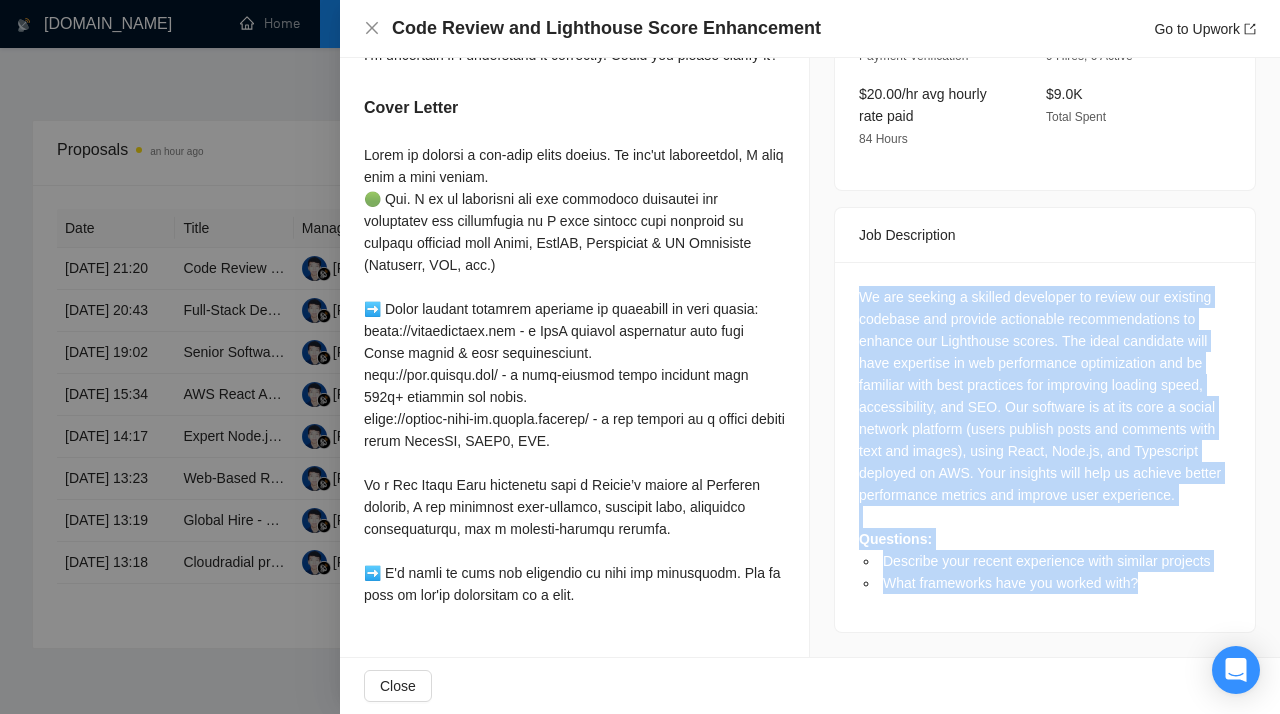 copy on "We are seeking a skilled developer to review our existing codebase and provide actionable recommendations to enhance our Lighthouse scores. The ideal candidate will have expertise in web performance optimization and be familiar with best practices for improving loading speed, accessibility, and SEO. Our software is at its core a social network platform (users publish posts and comments with text and images), using React, Node.js, and Typescript deployed on AWS. Your insights will help us achieve better performance metrics and improve user experience. Questions: Describe your recent experience with similar projects What frameworks have you worked with?" 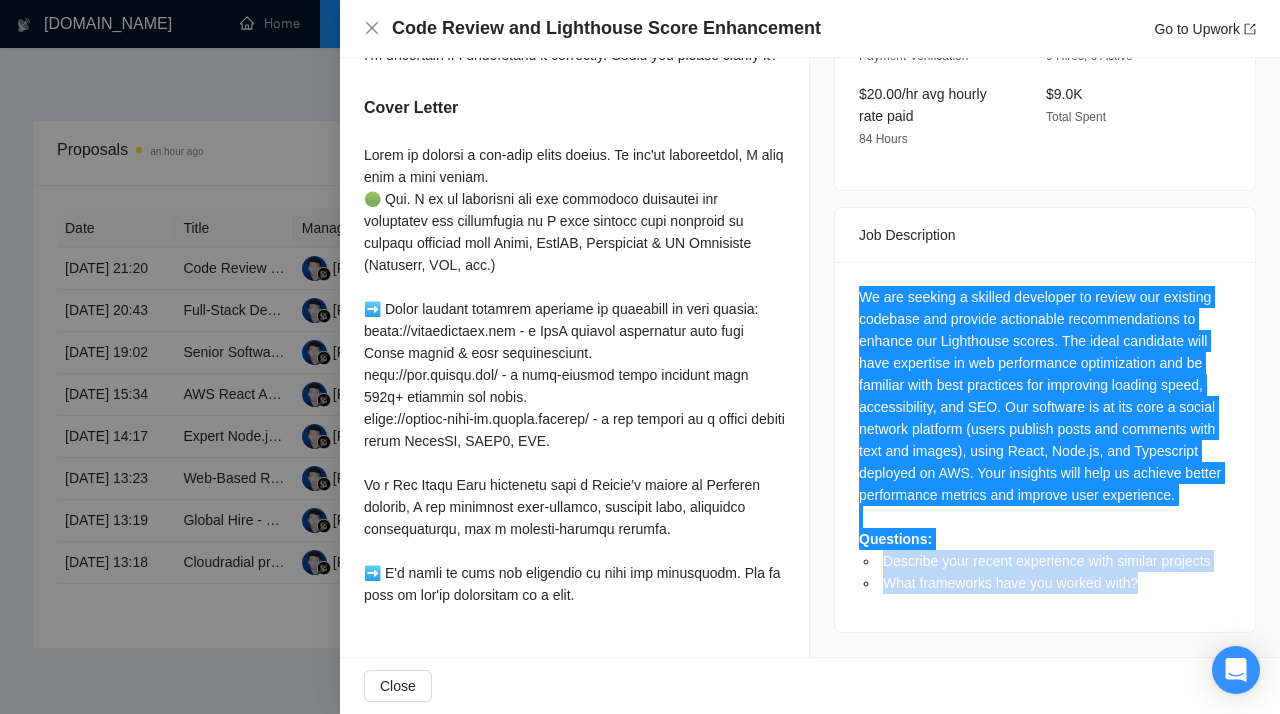 scroll, scrollTop: 0, scrollLeft: 0, axis: both 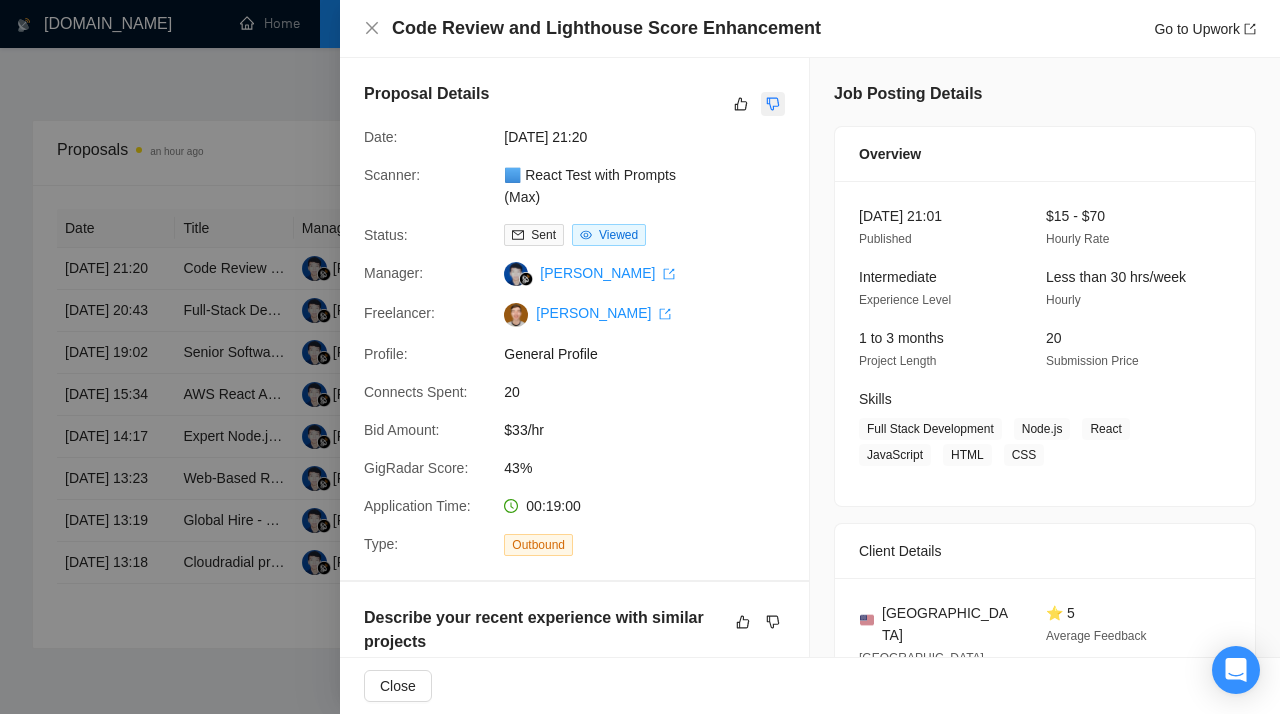 click 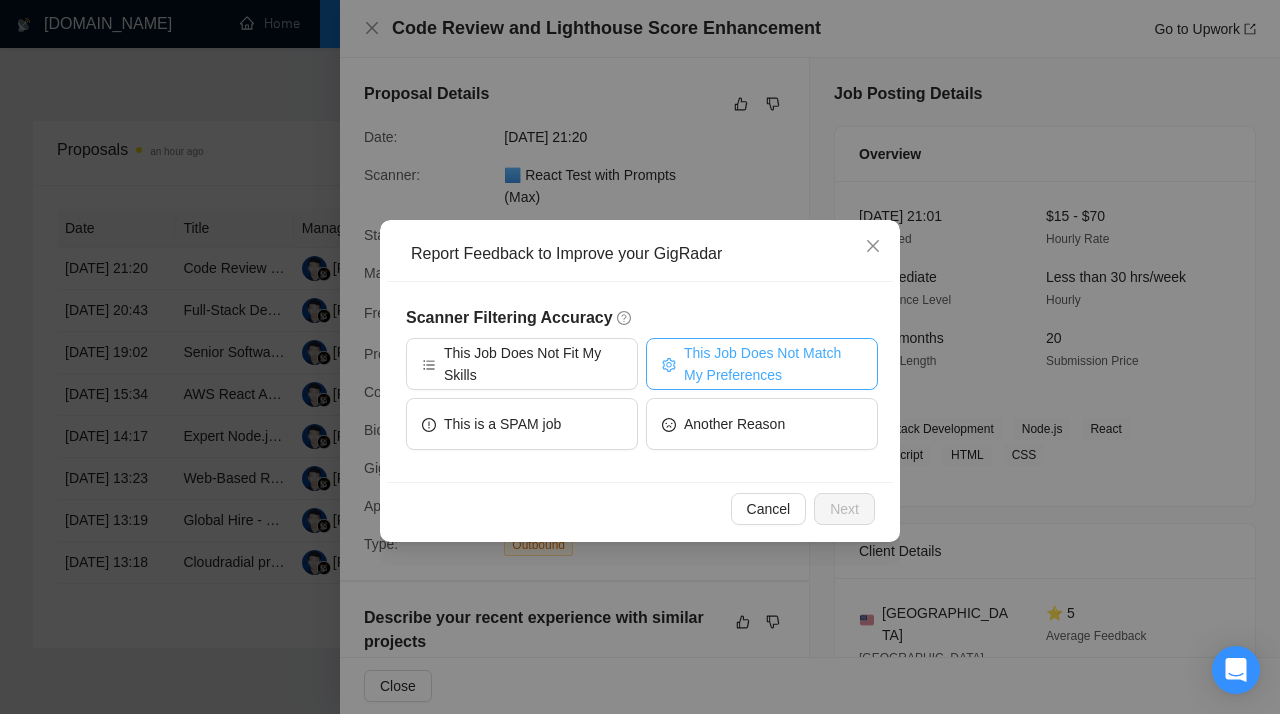 click on "This Job Does Not Match My Preferences" at bounding box center (773, 364) 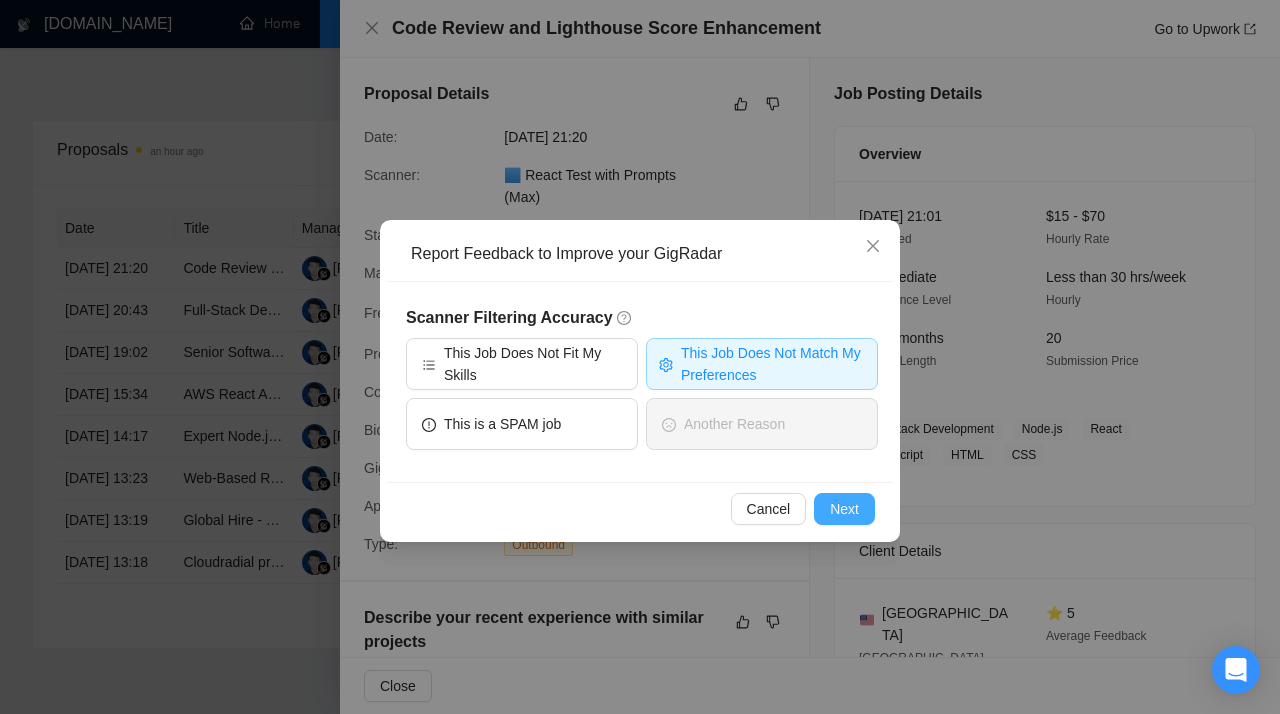 click on "Next" at bounding box center (844, 509) 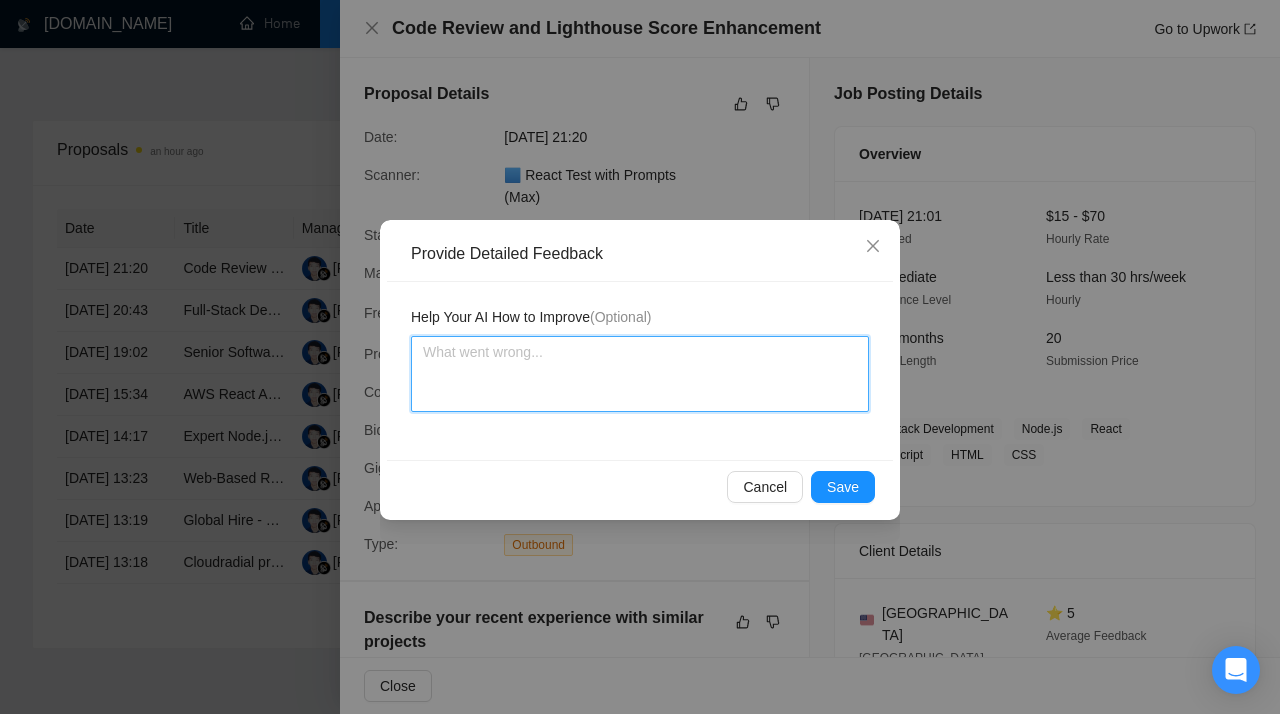 click at bounding box center [640, 374] 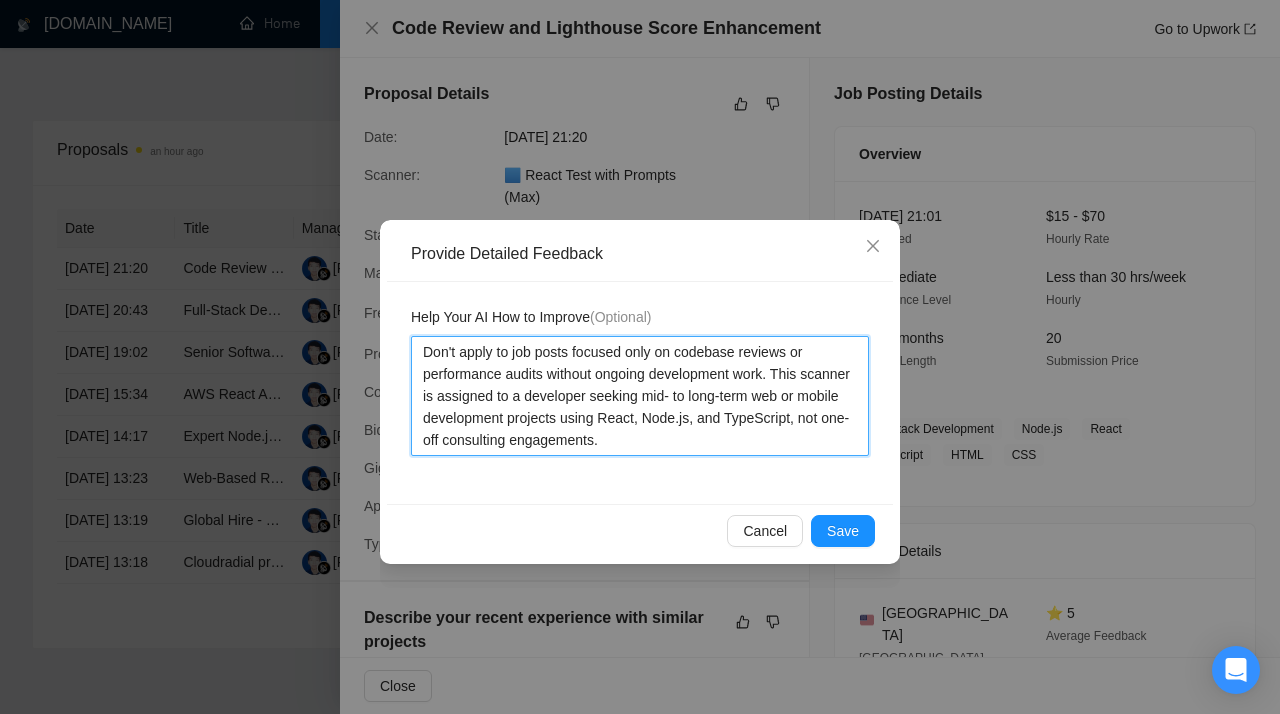 click on "Don't apply to job posts focused only on codebase reviews or performance audits without ongoing development work. This scanner is assigned to a developer seeking mid- to long-term web or mobile development projects using React, Node.js, and TypeScript, not one-off consulting engagements." at bounding box center [640, 396] 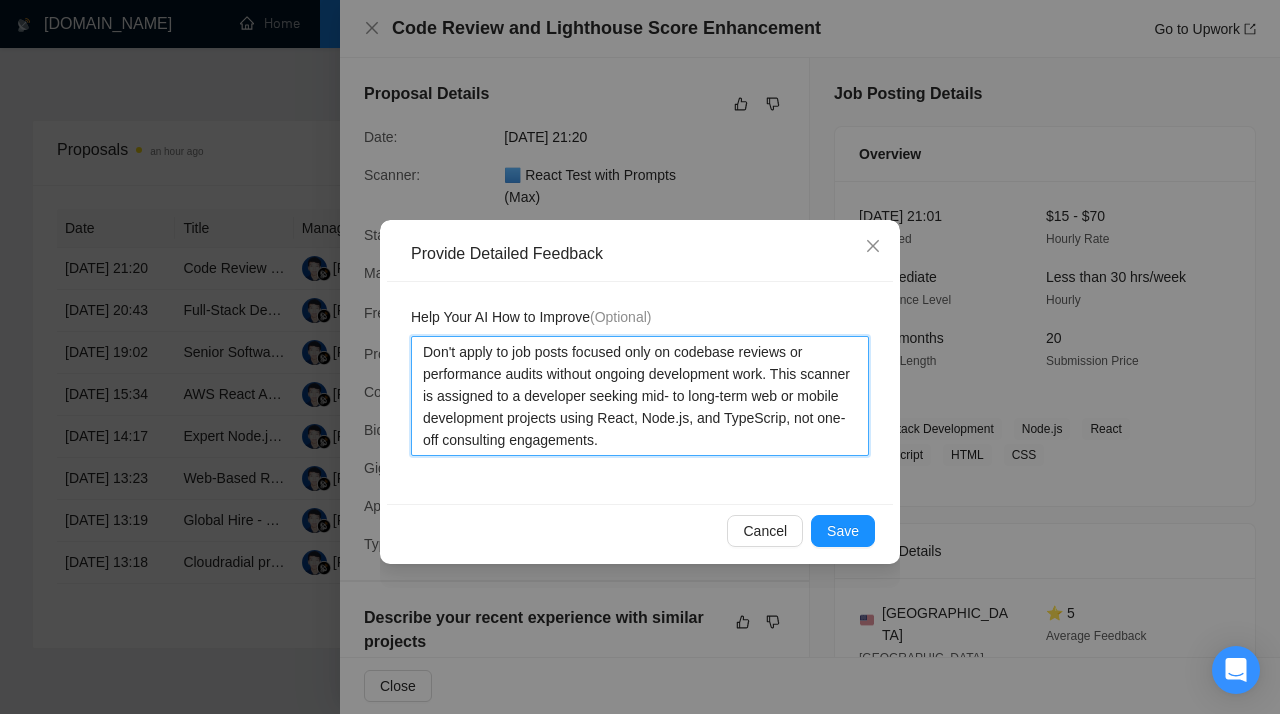 type 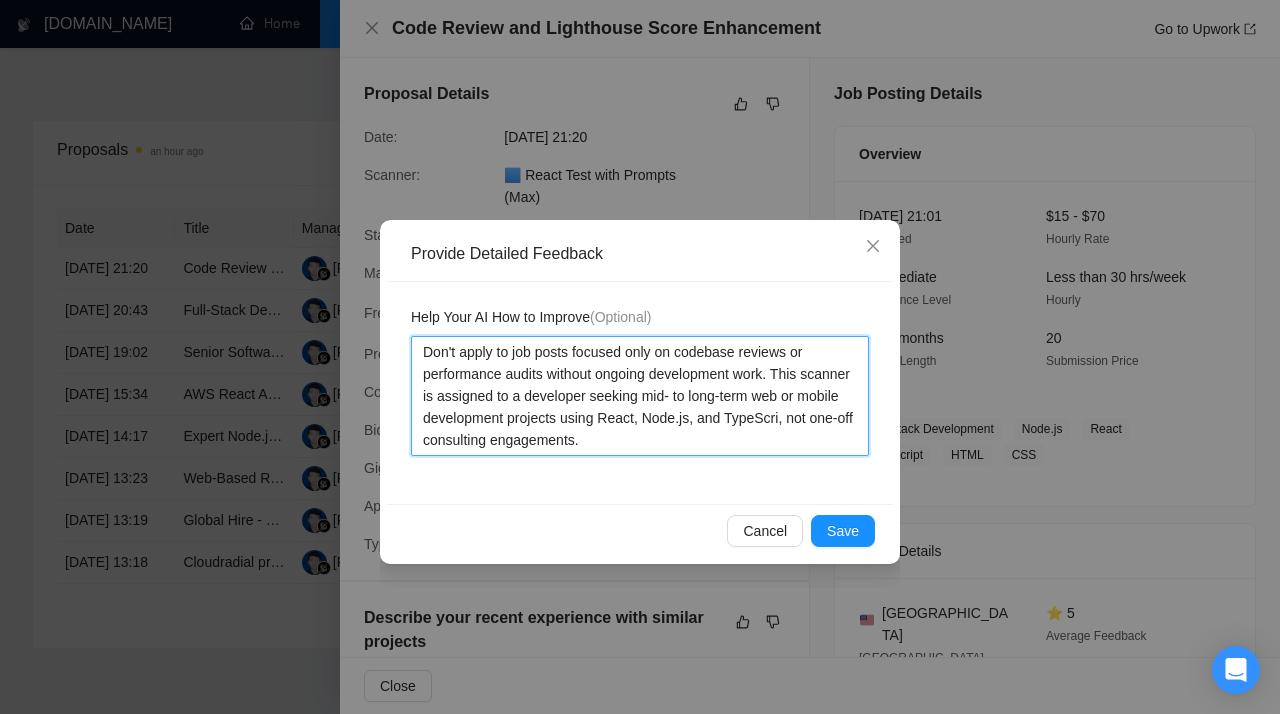 type 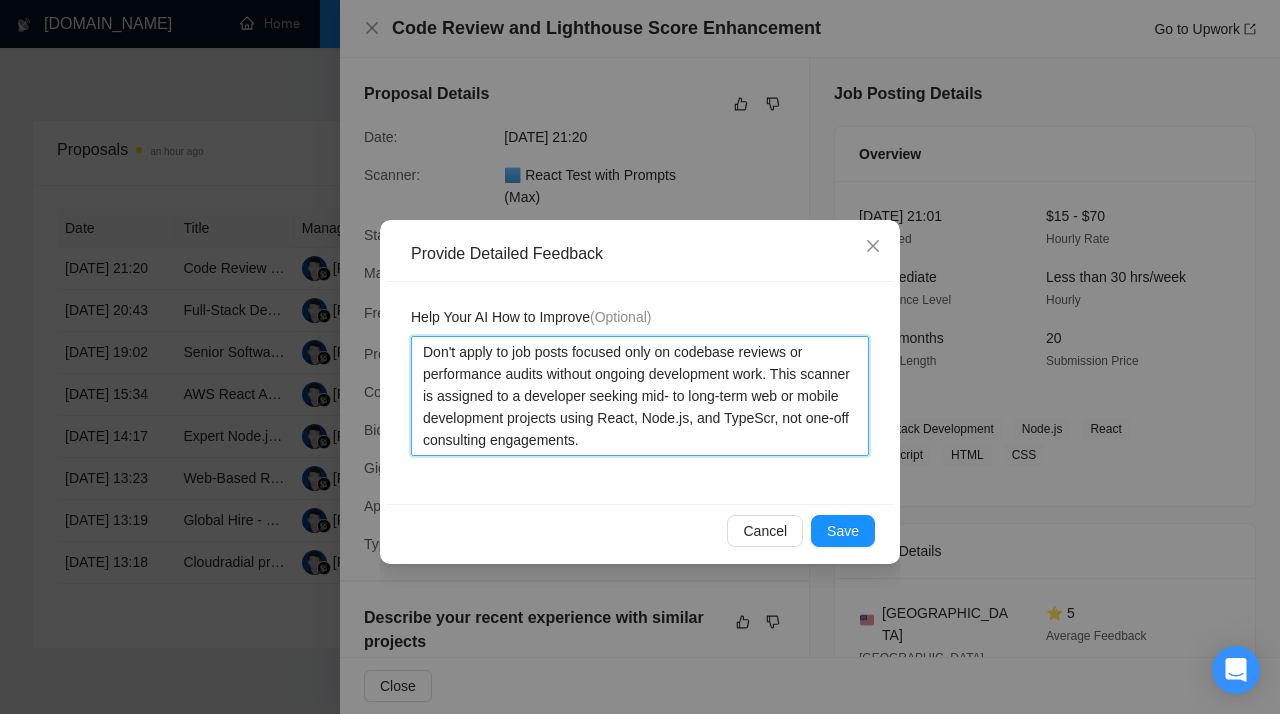 type 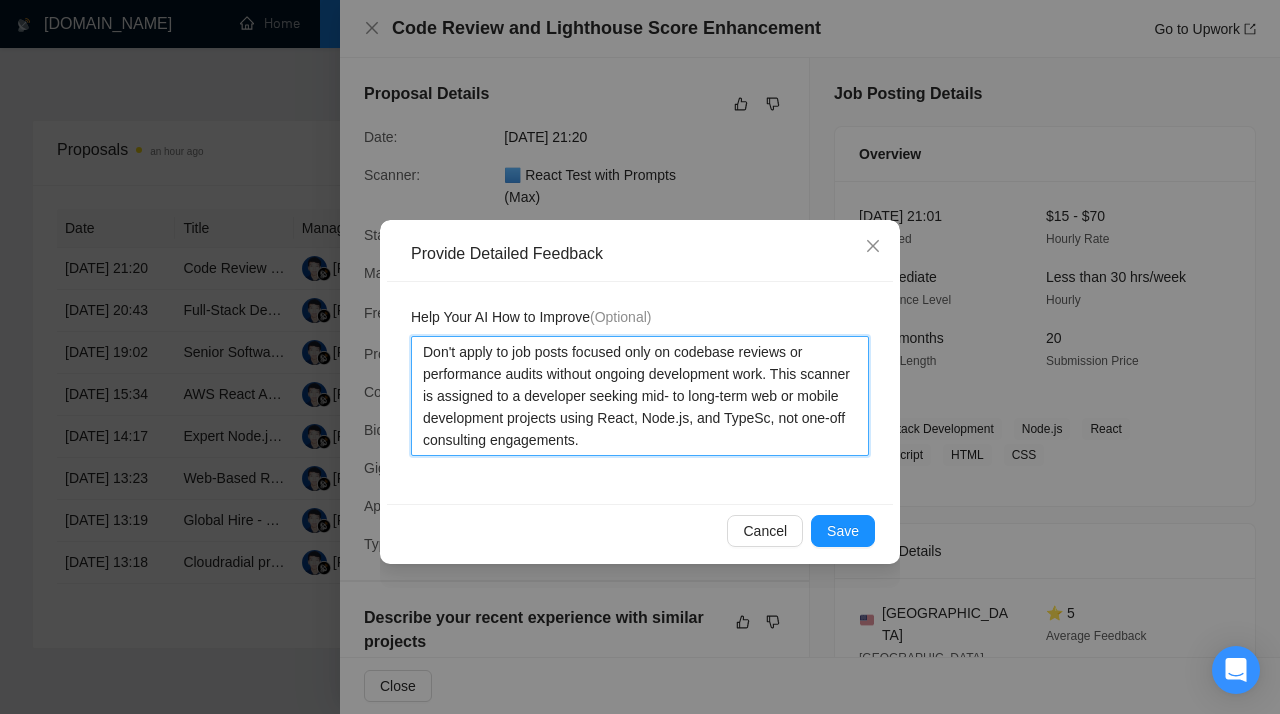 type 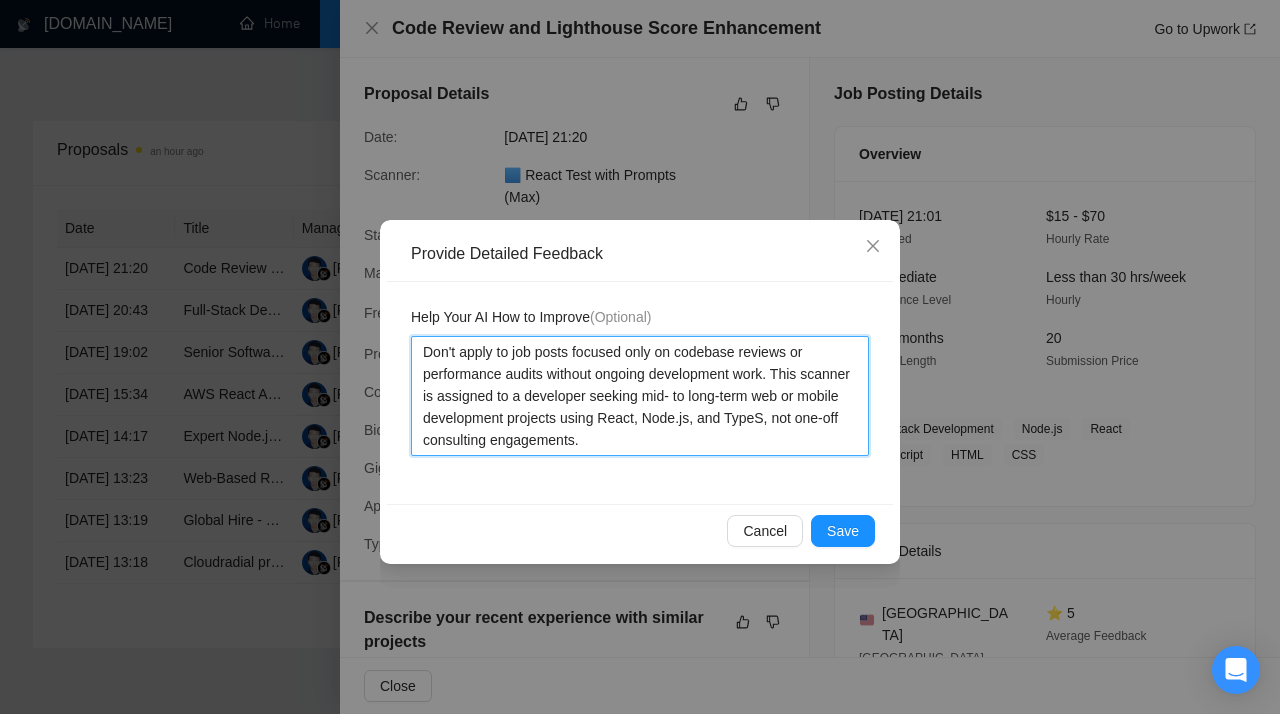 type 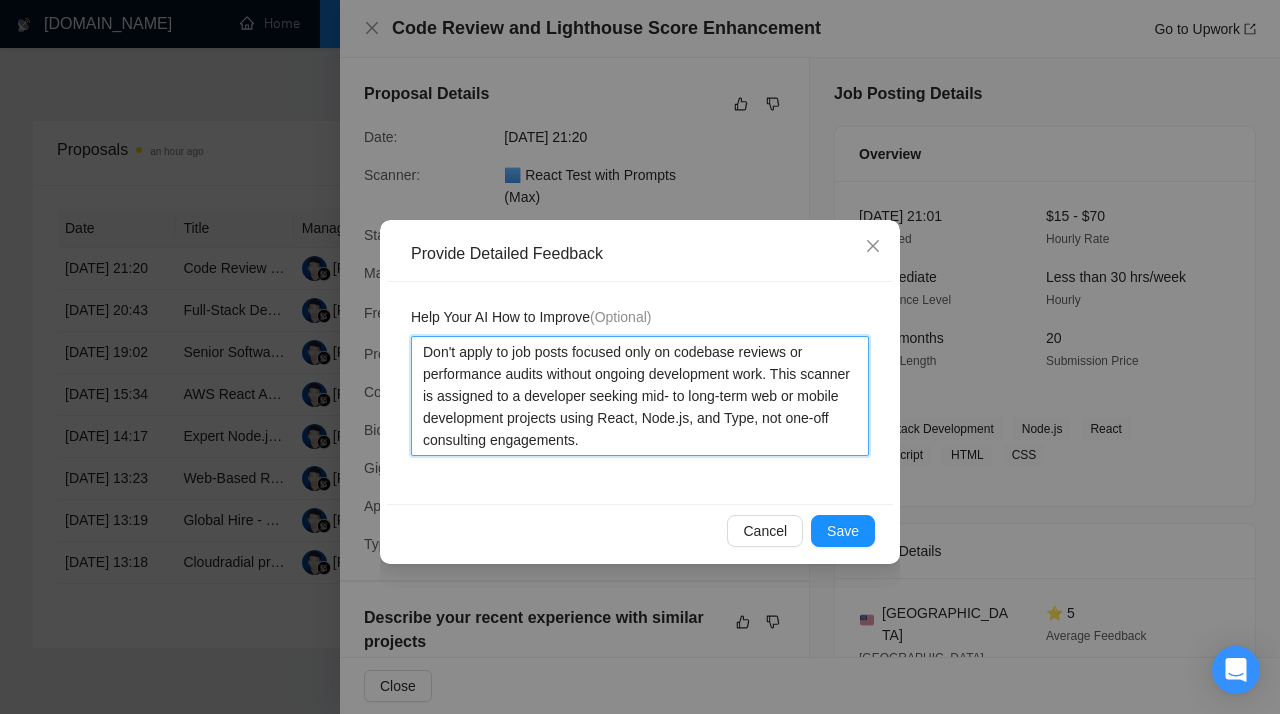 type 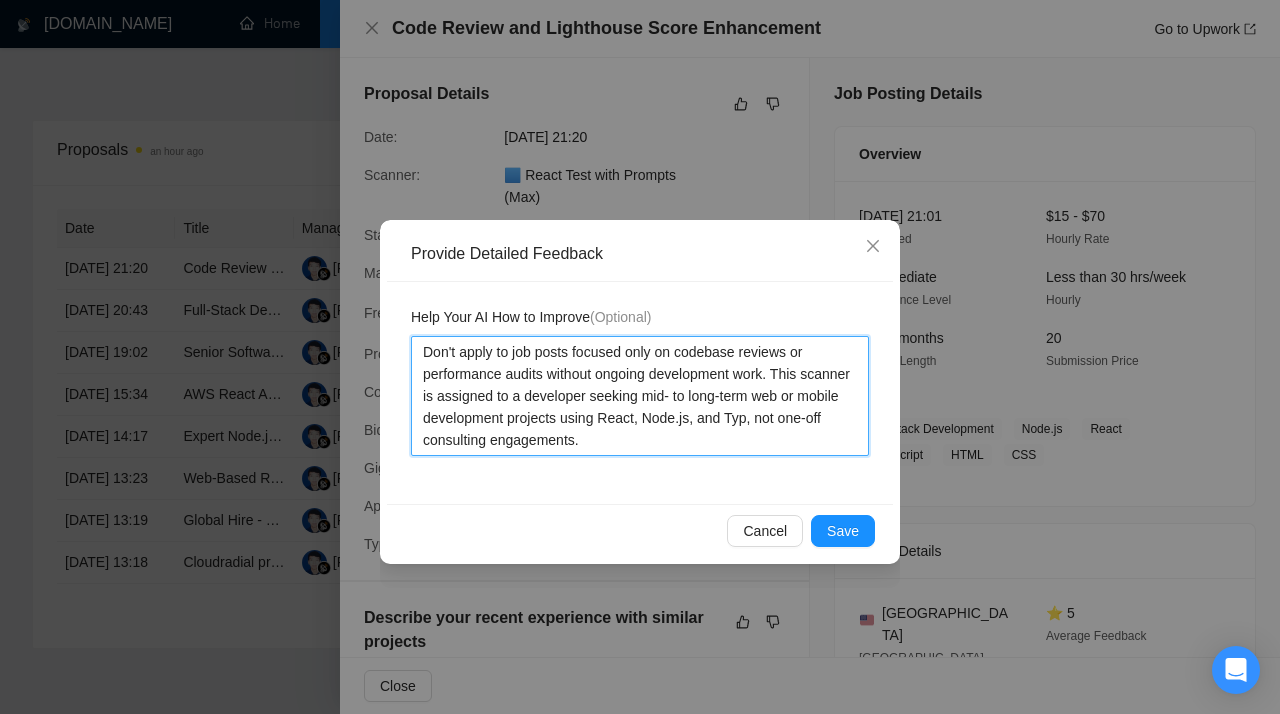 type 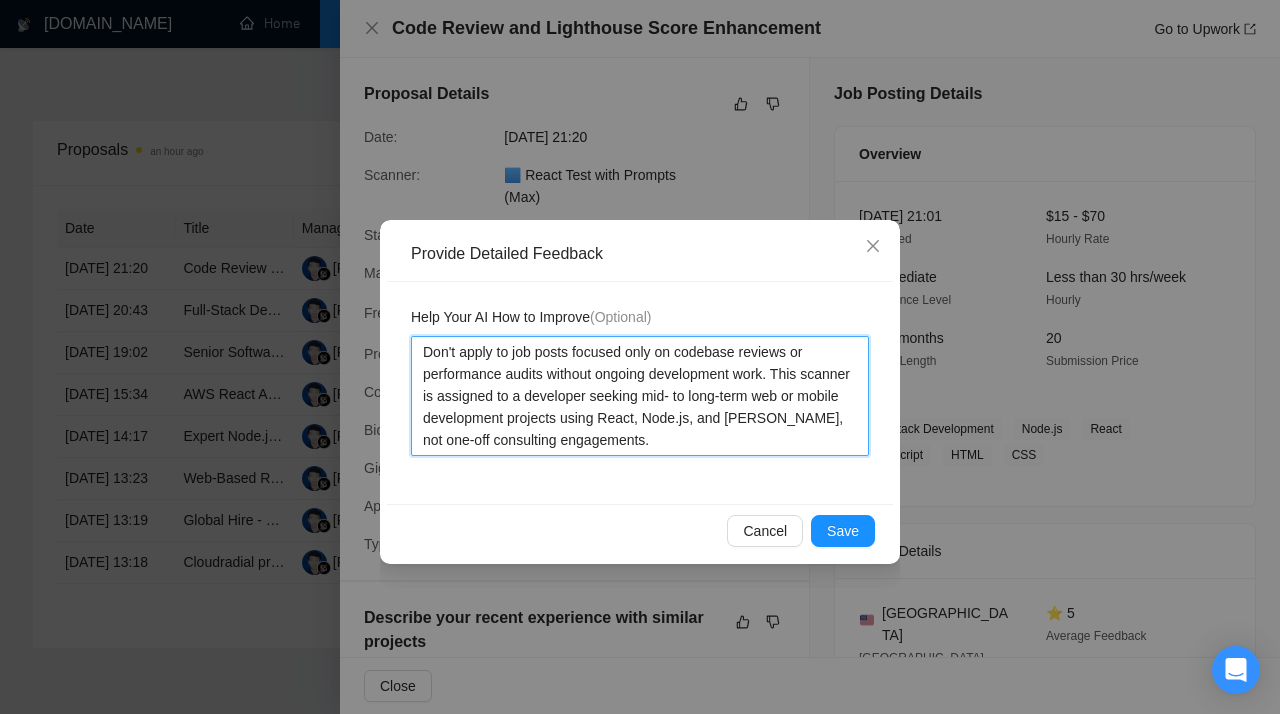 type 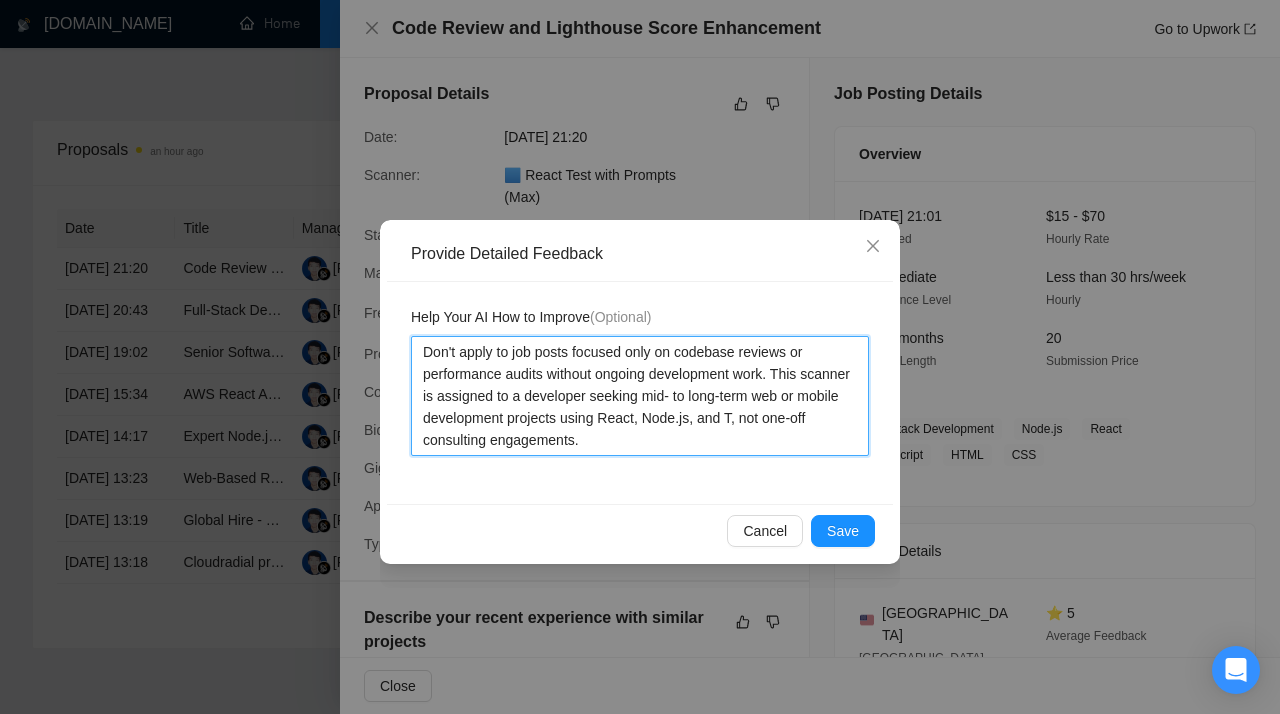 type 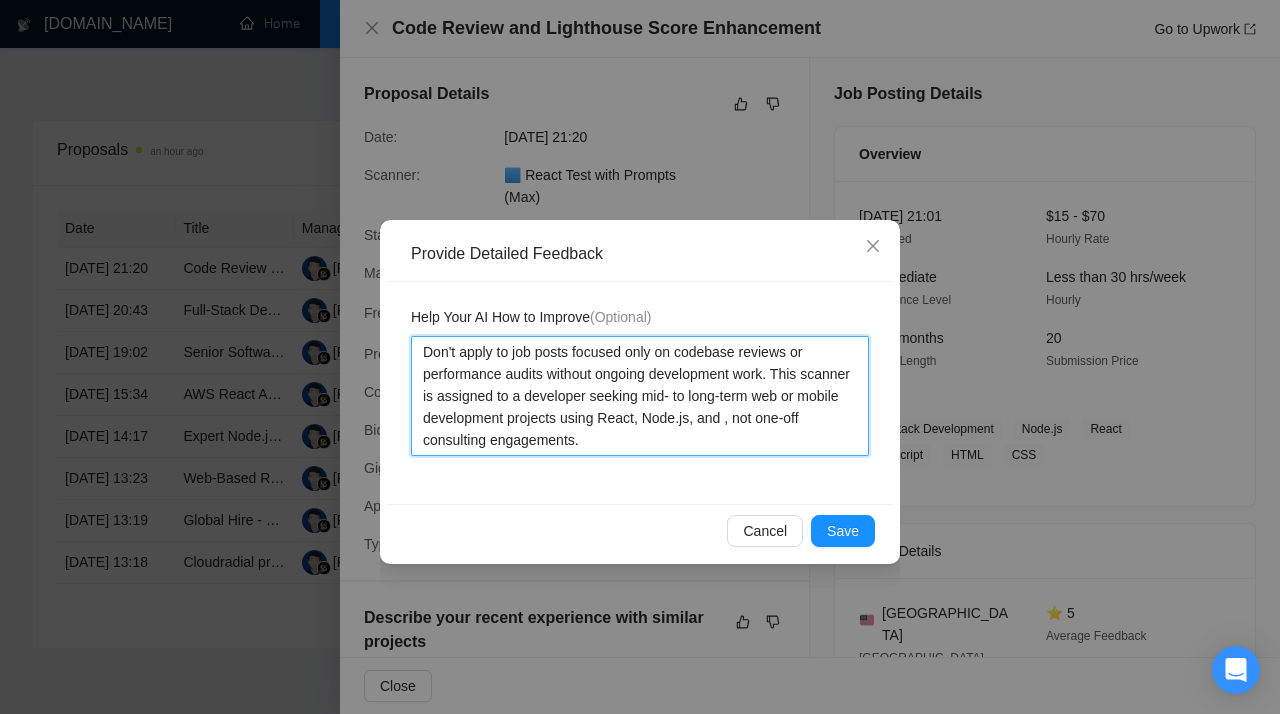 type 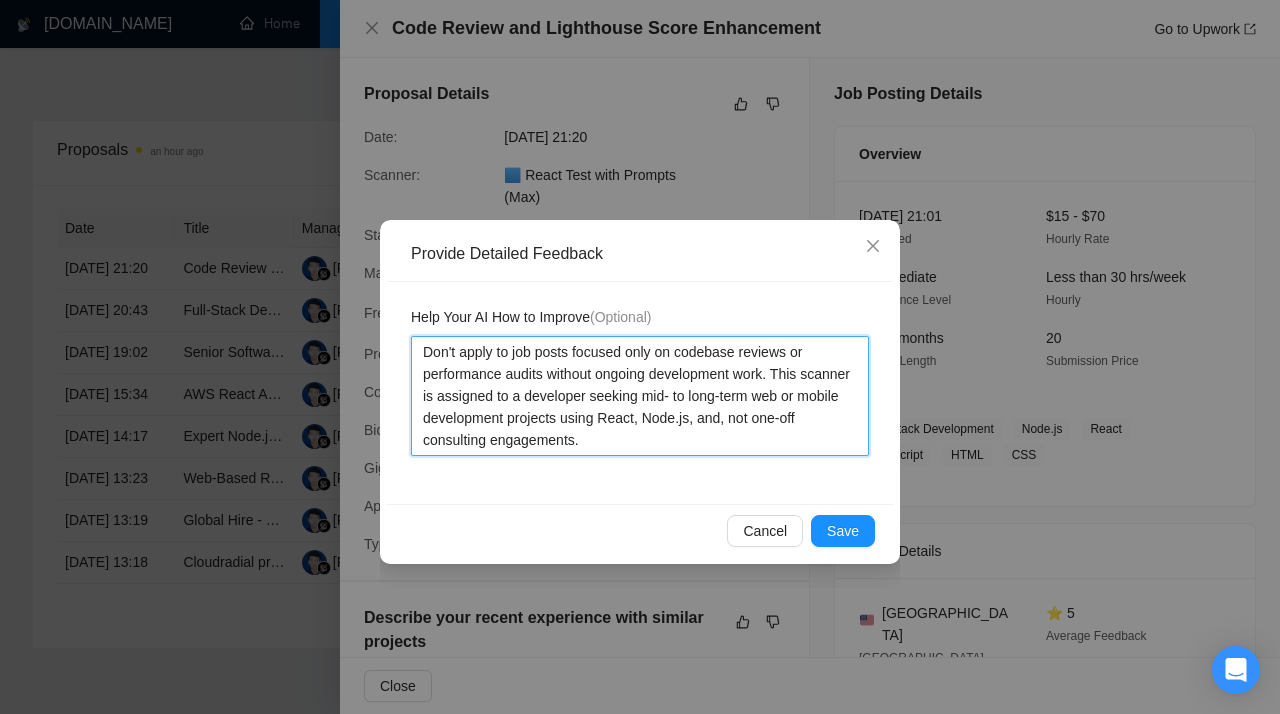 type 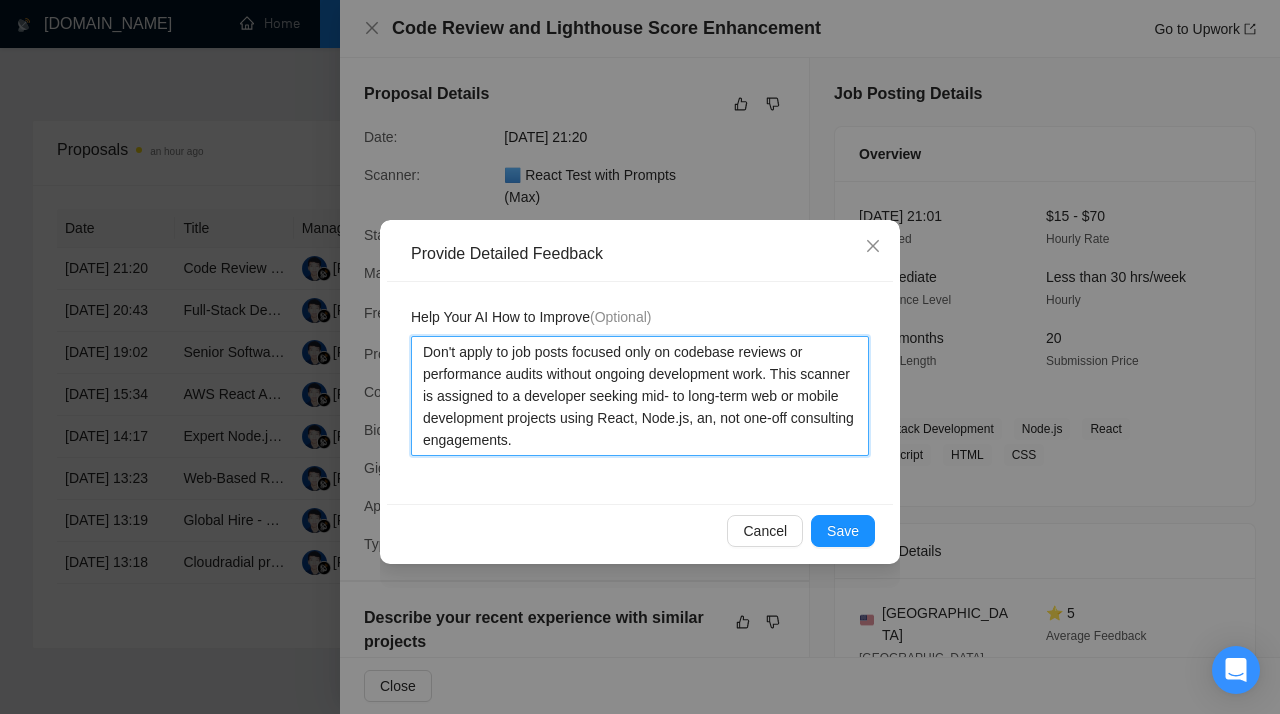 type 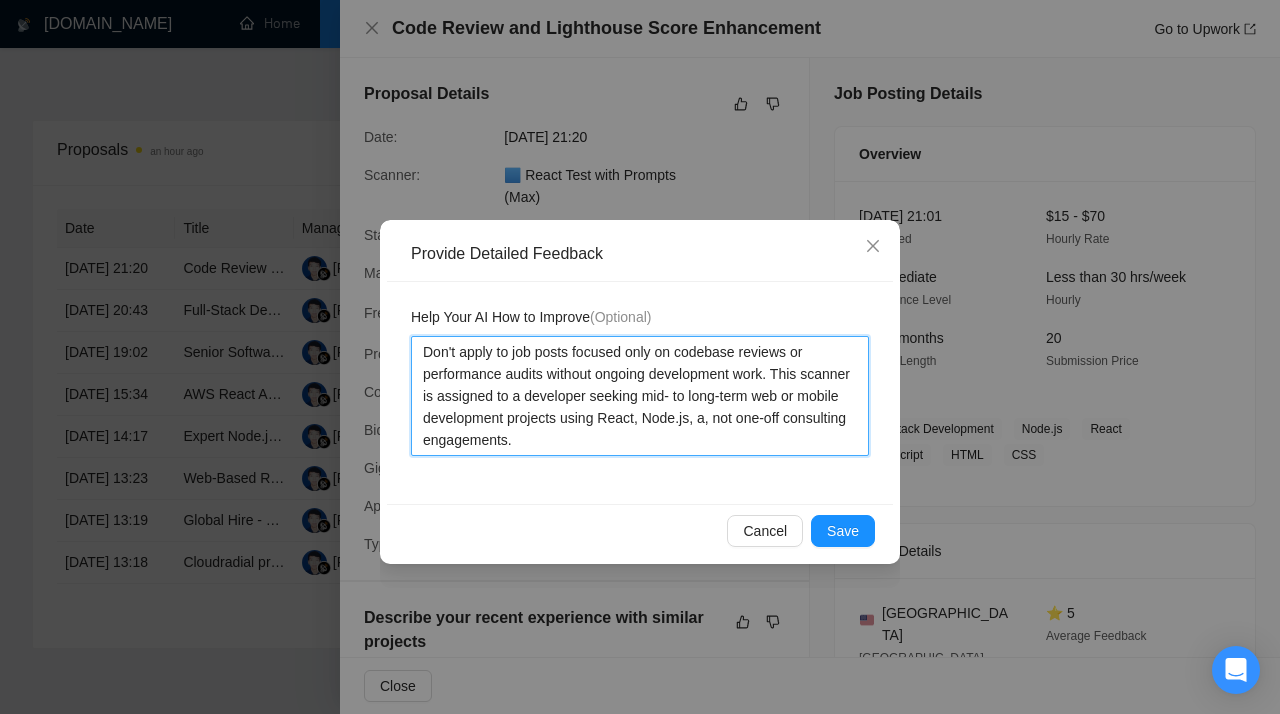 type 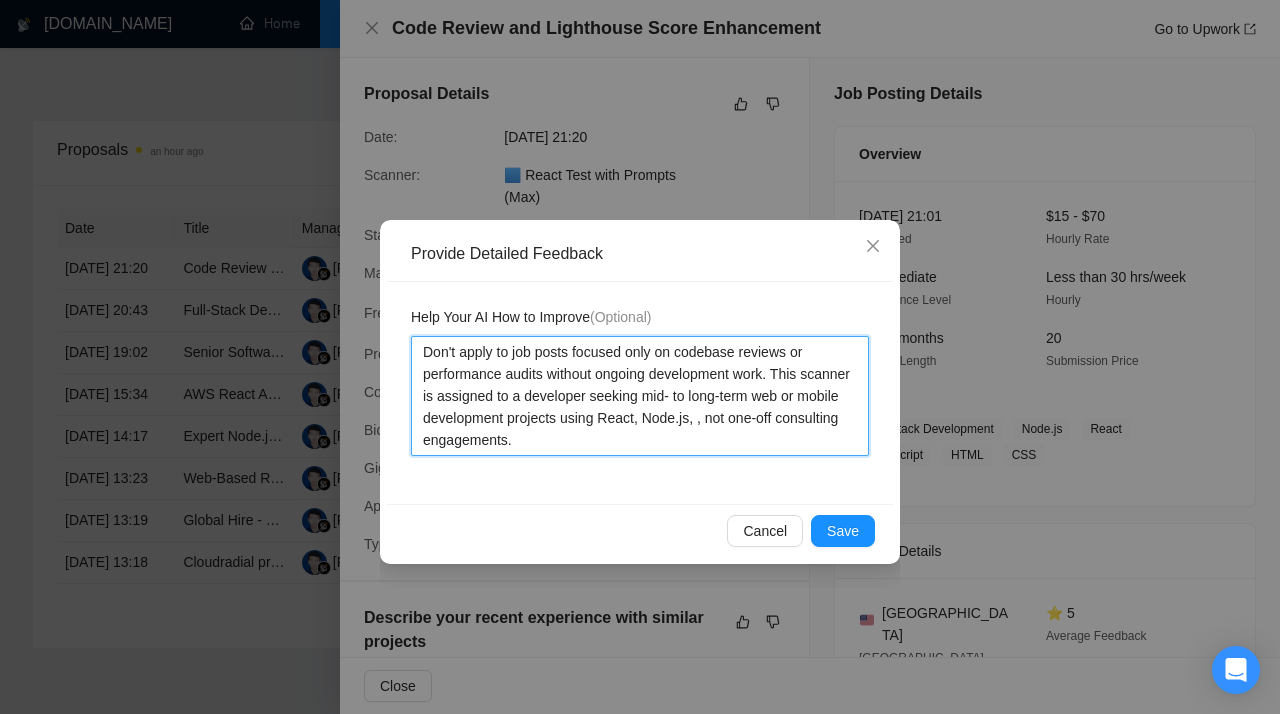 type 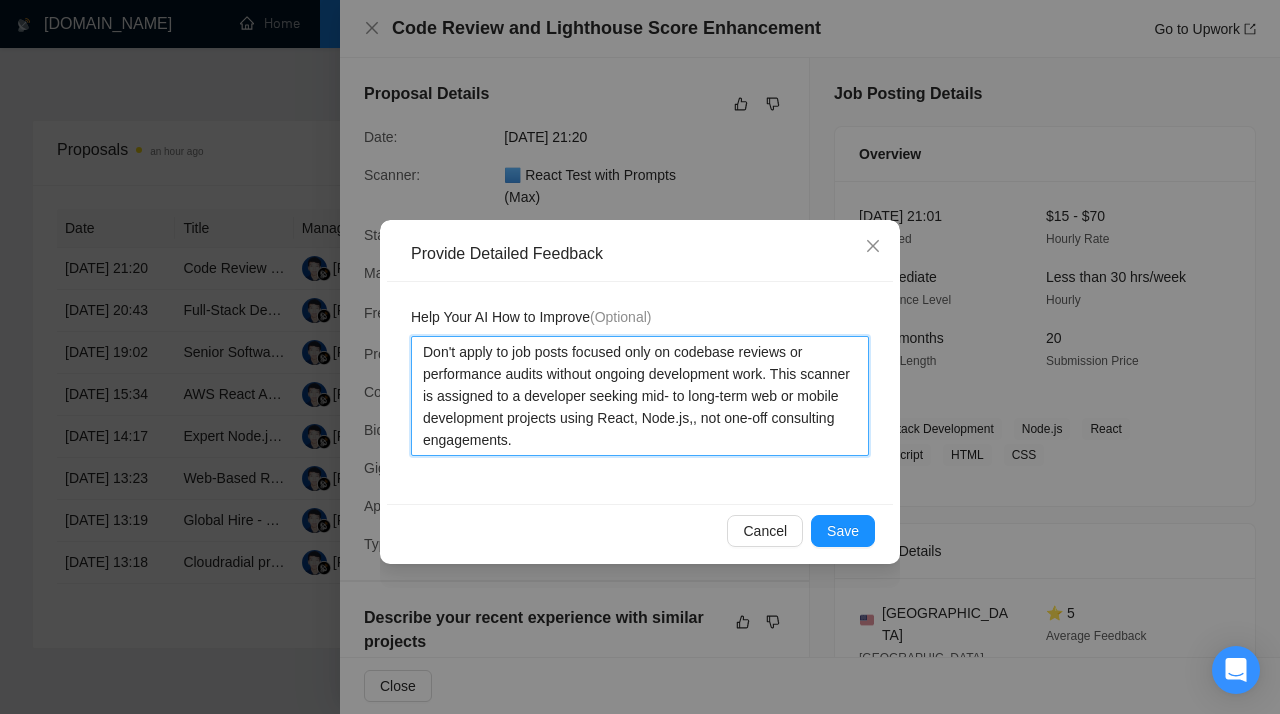 type 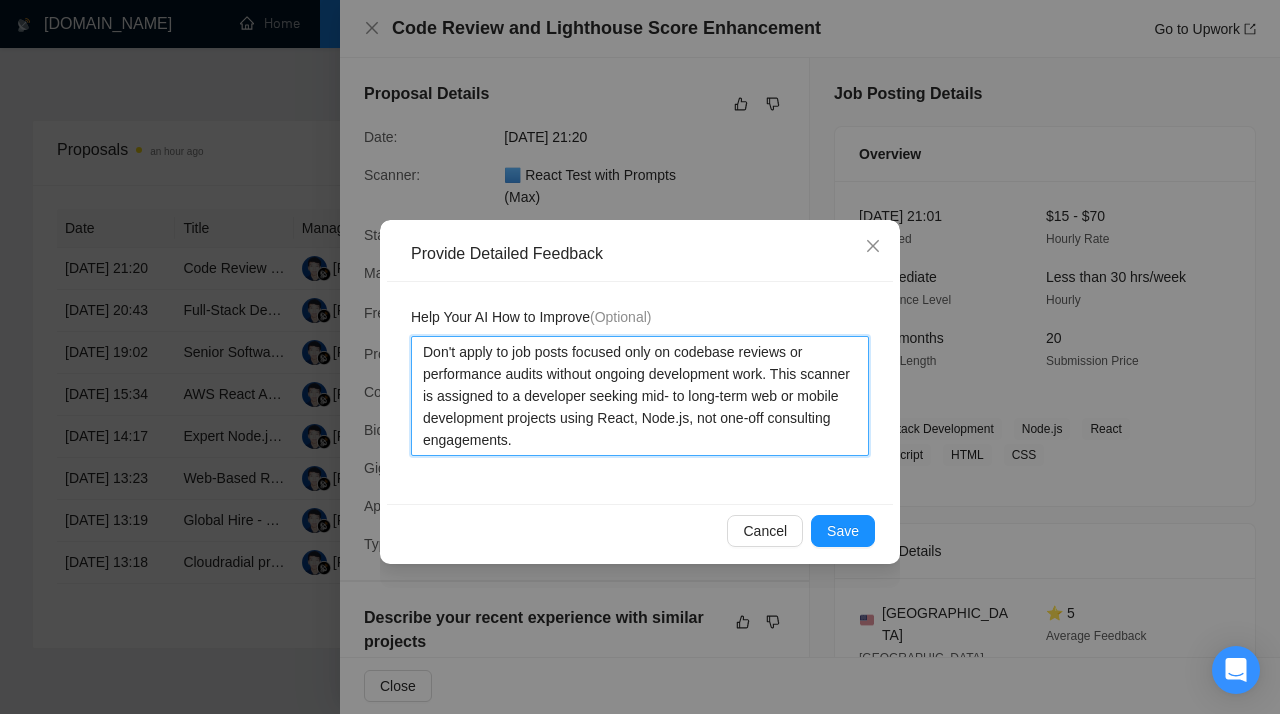 click on "Don't apply to job posts focused only on codebase reviews or performance audits without ongoing development work. This scanner is assigned to a developer seeking mid- to long-term web or mobile development projects using React, Node.js, not one-off consulting engagements." at bounding box center (640, 396) 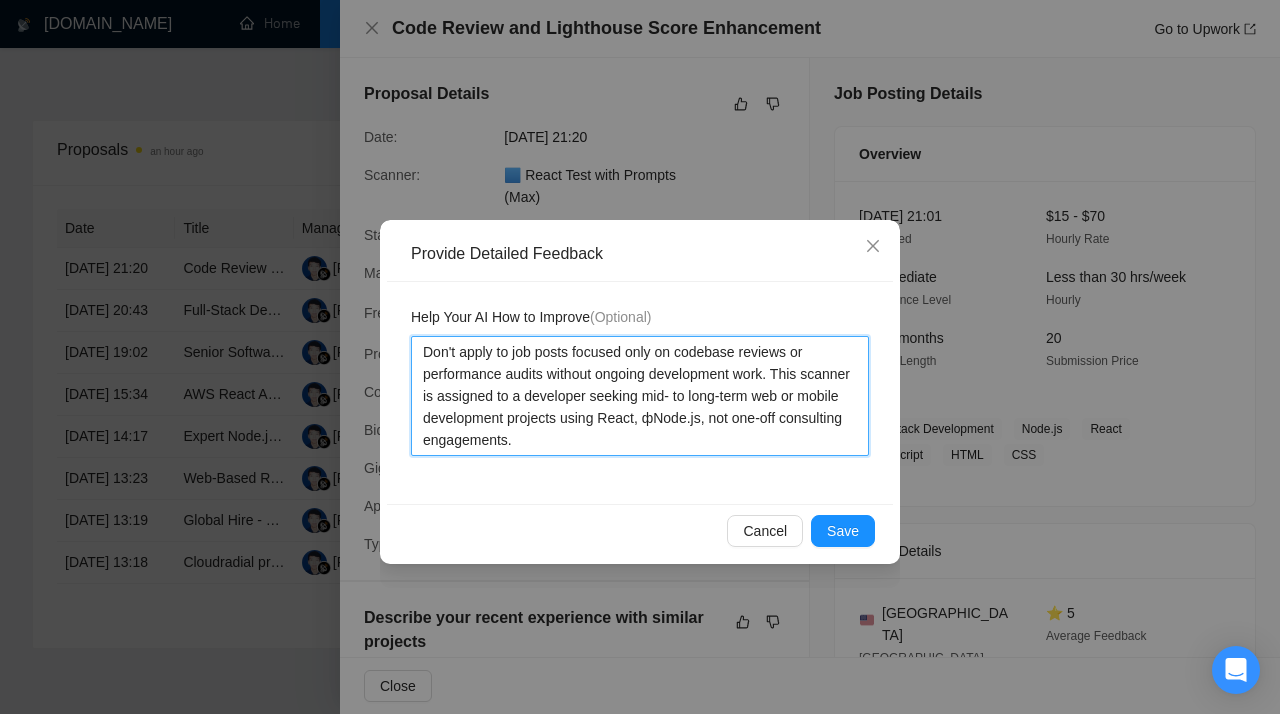 type 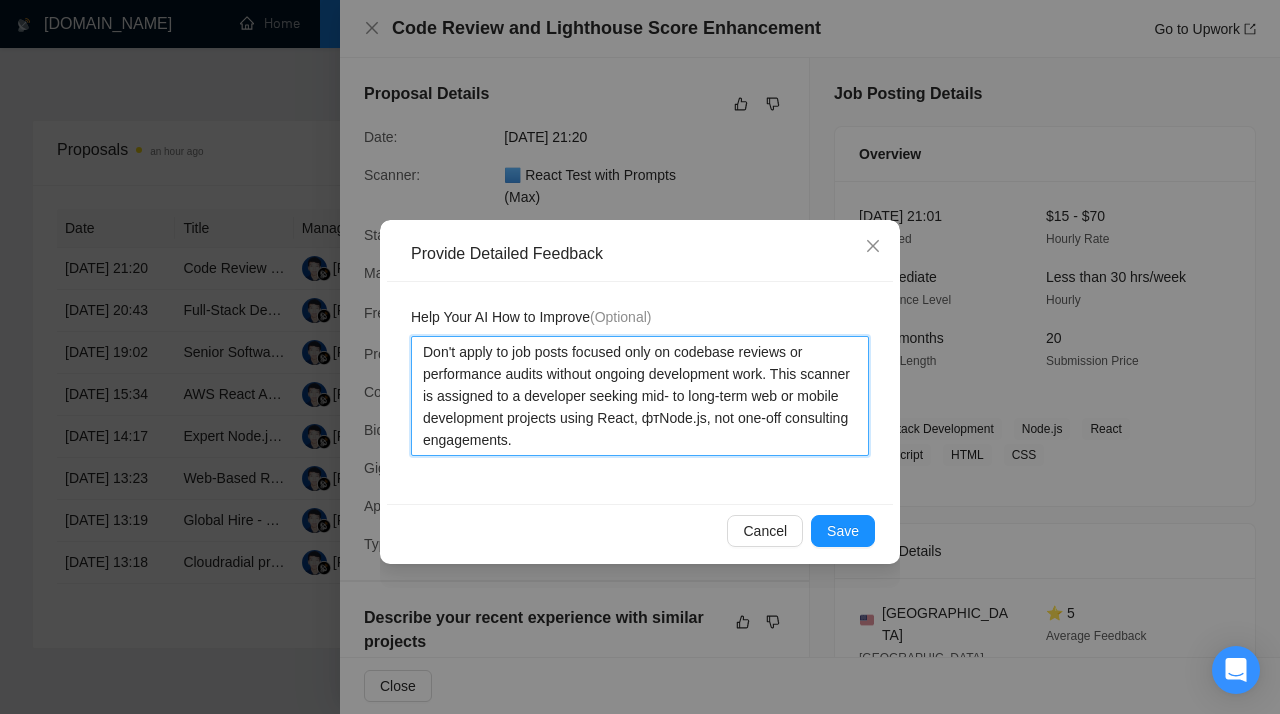 type 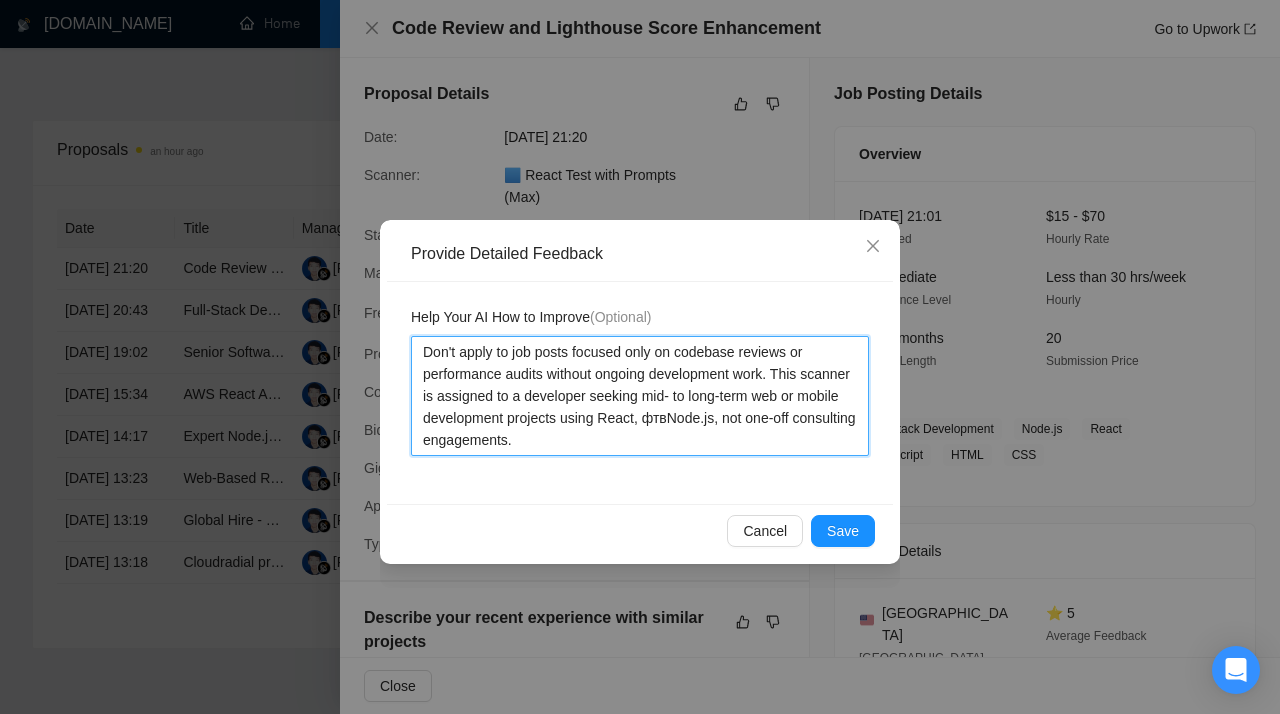 type 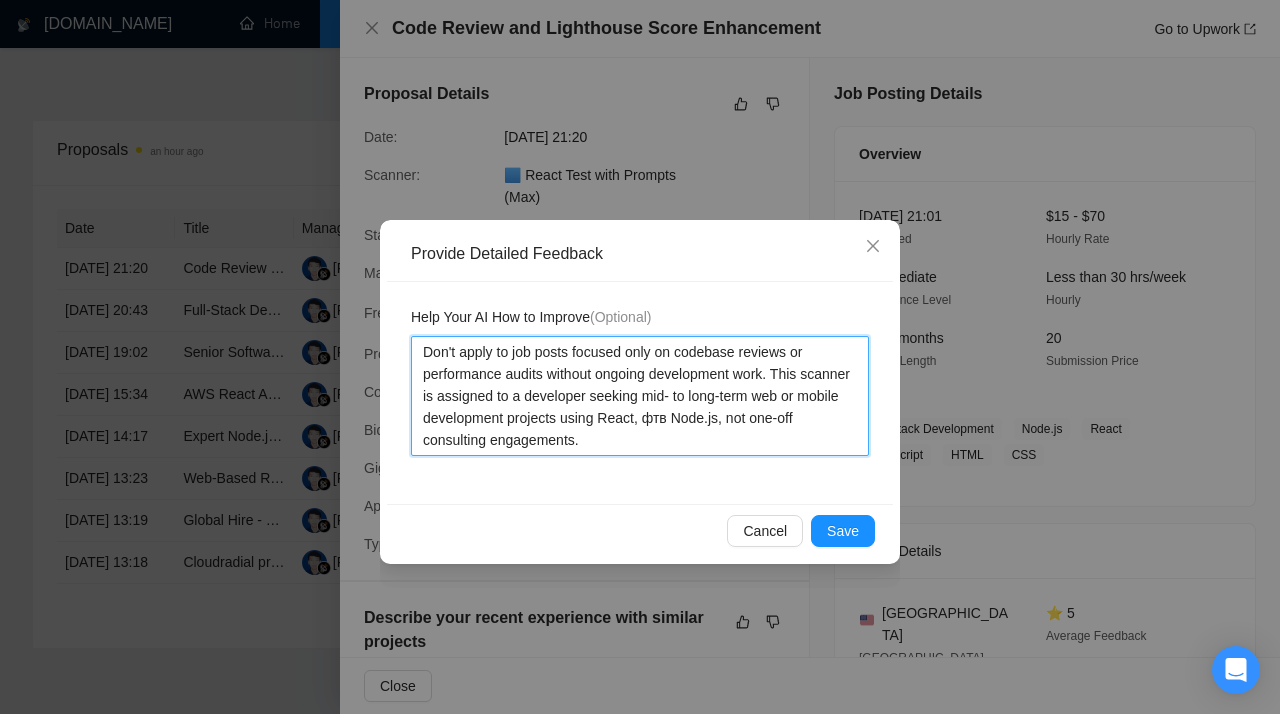 type 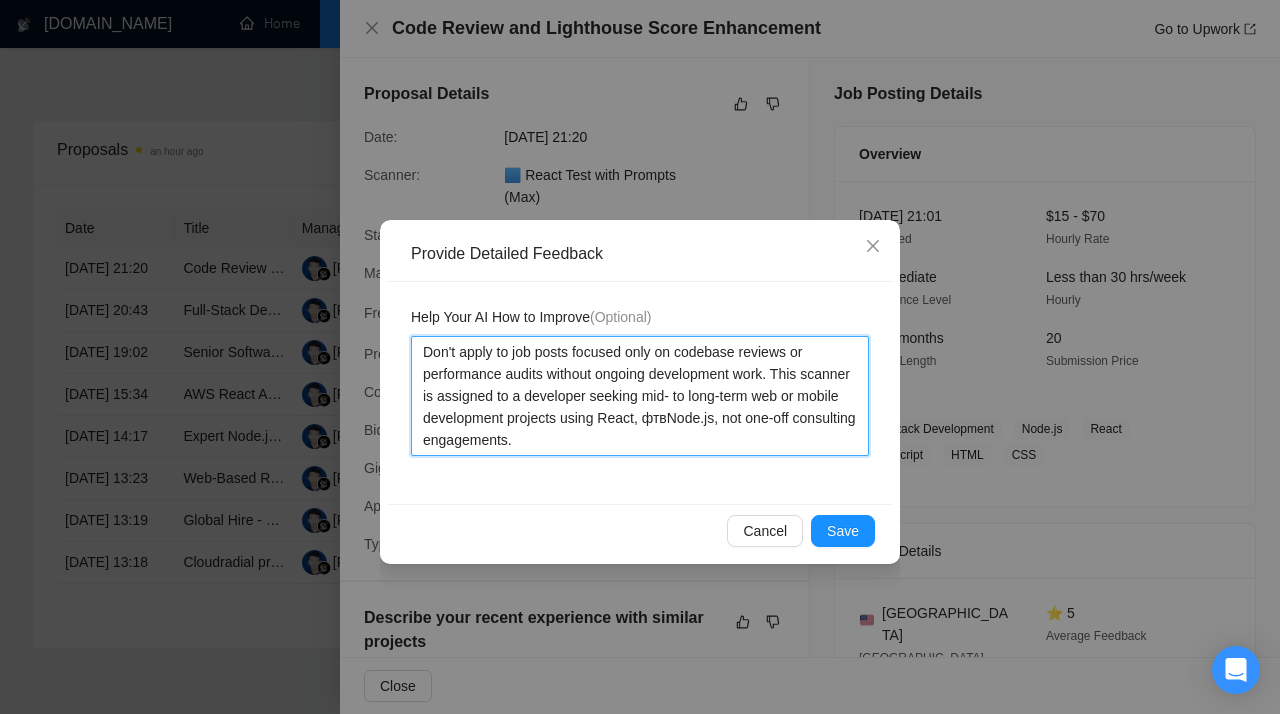 type 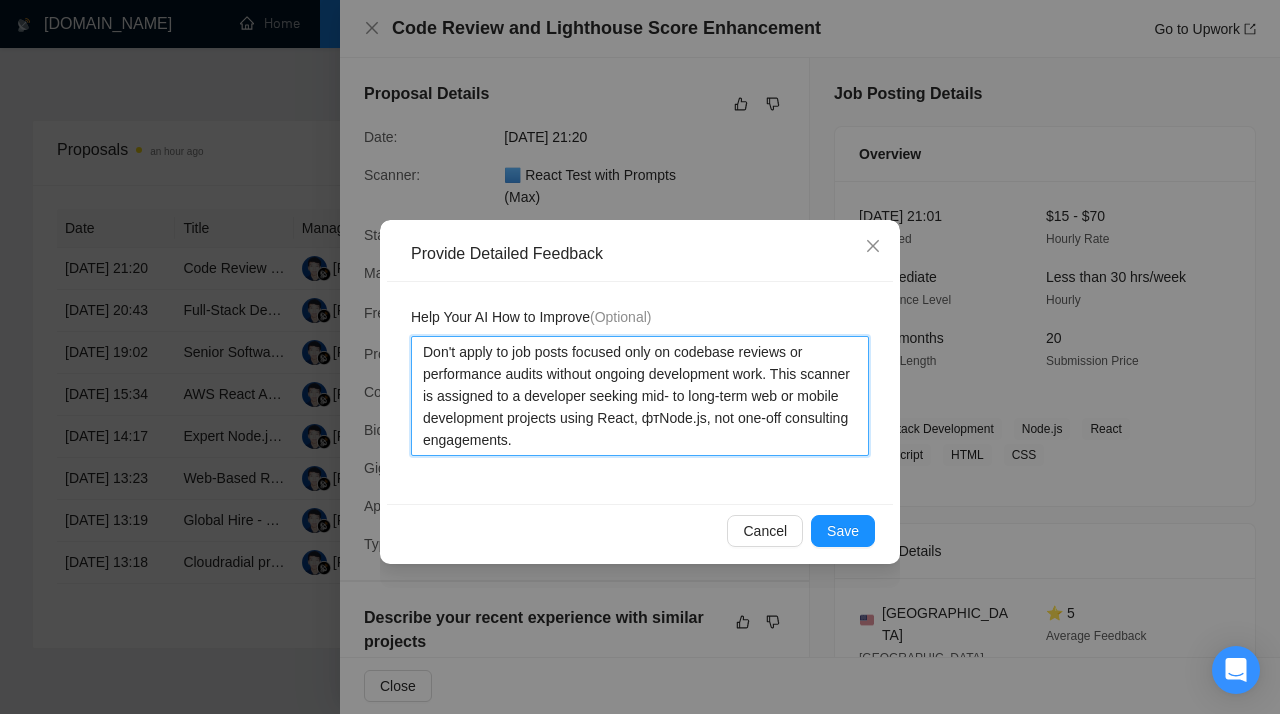 type 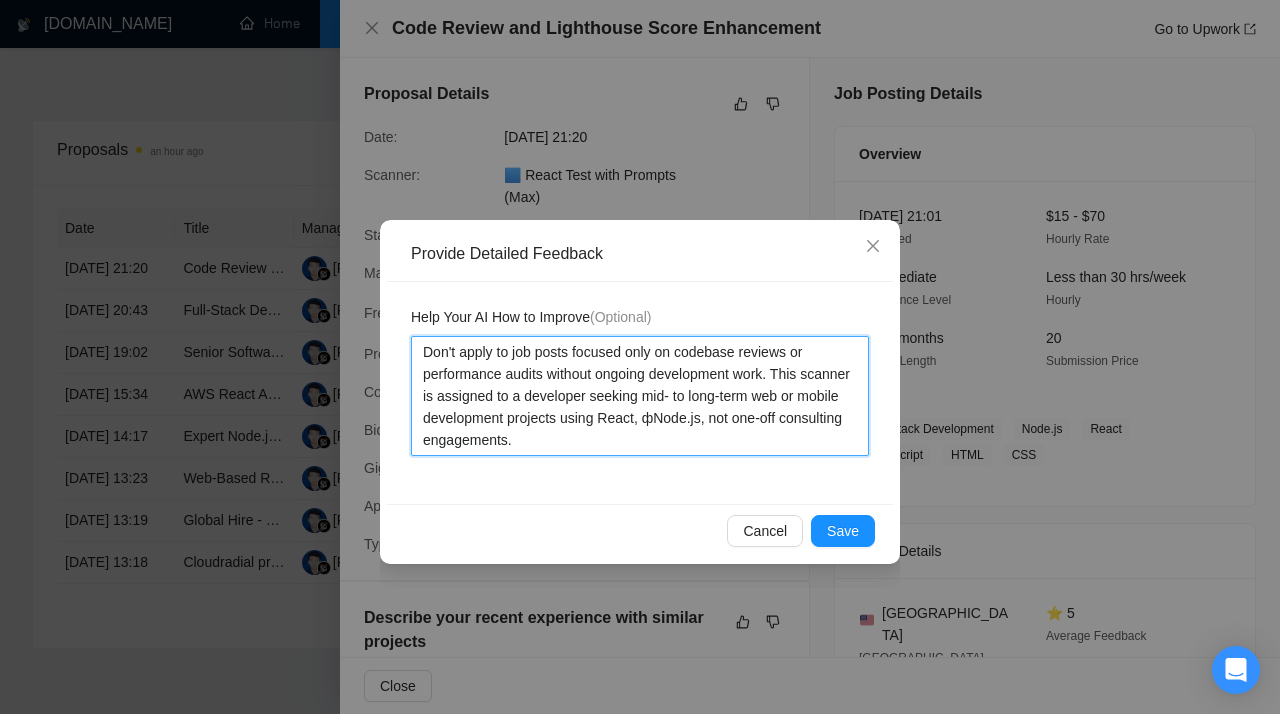 type 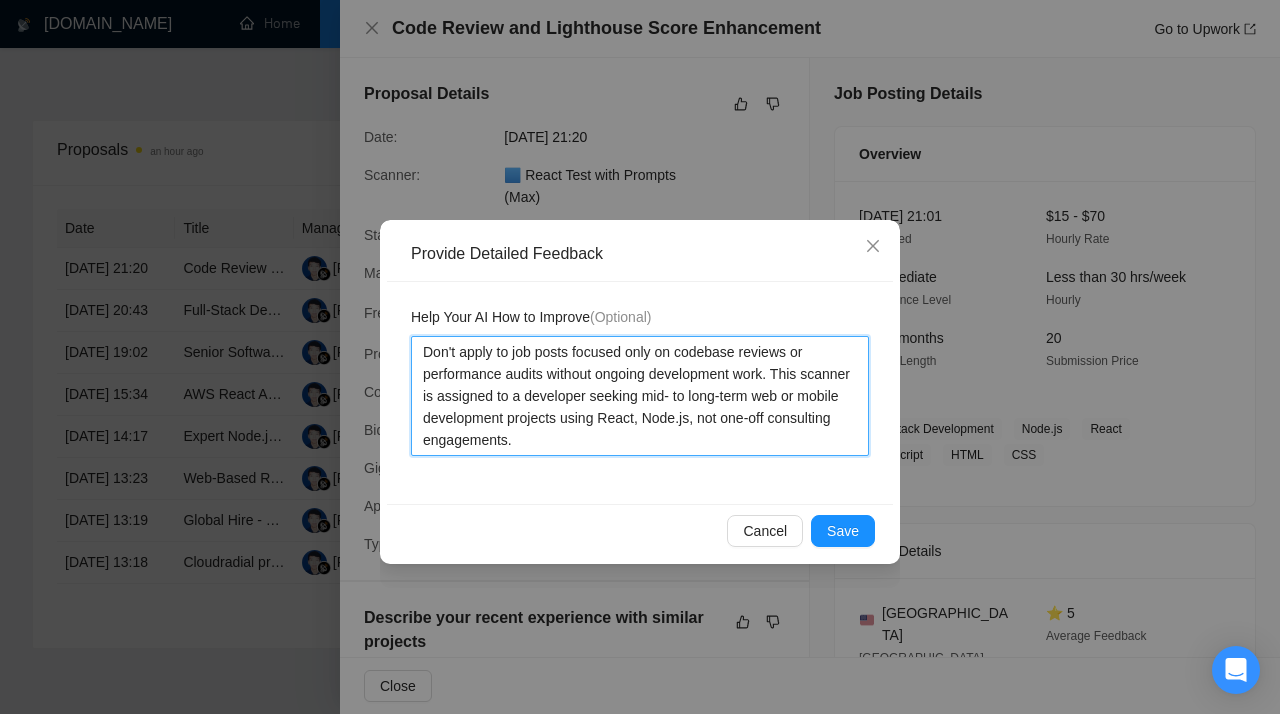 type 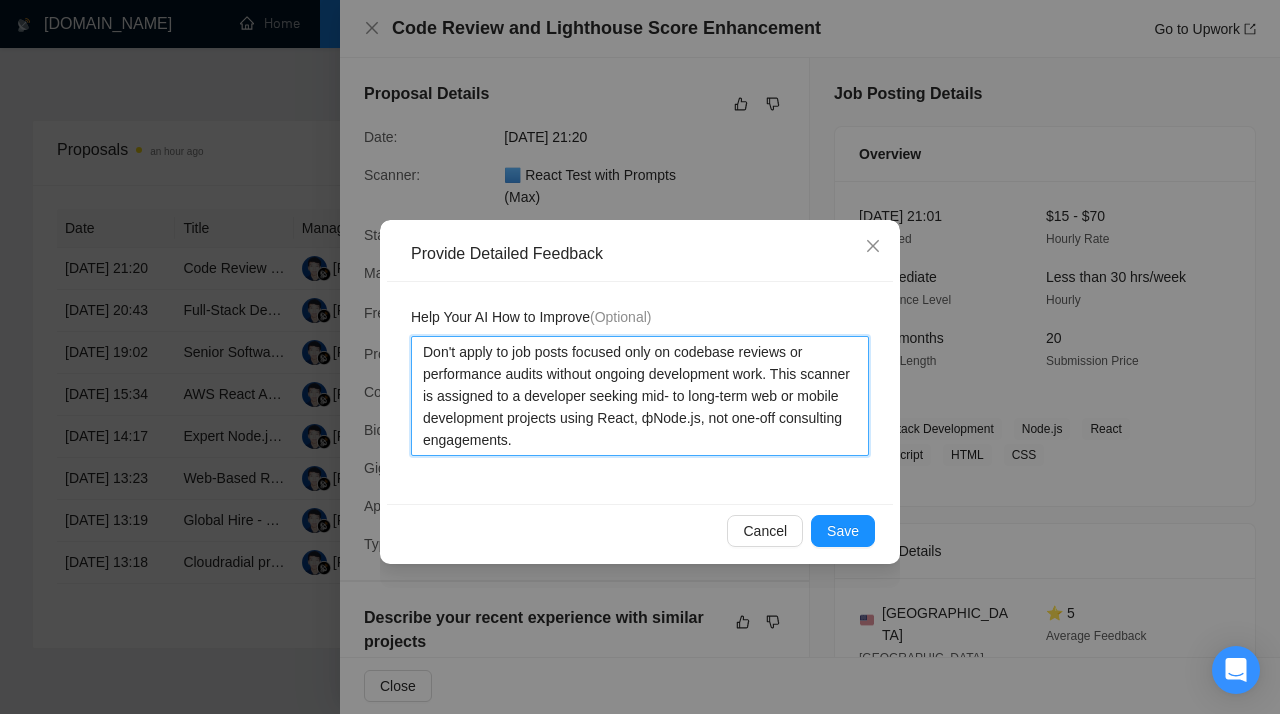 type 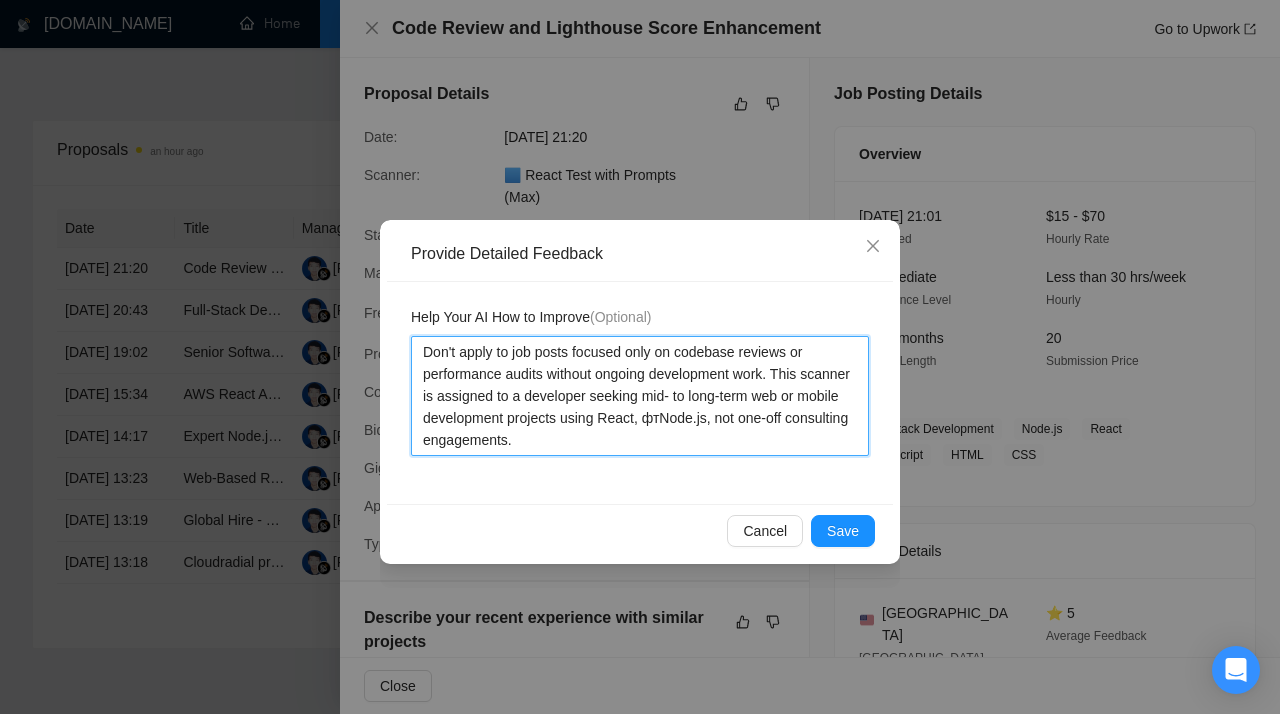 type 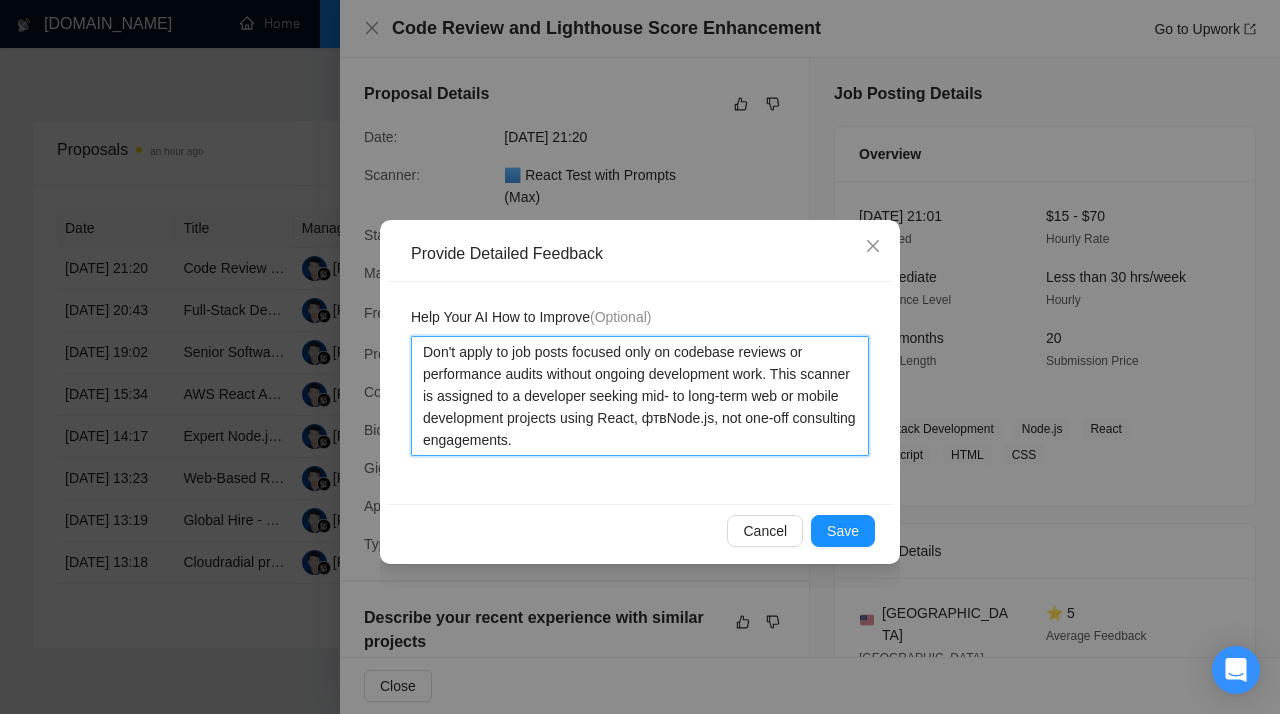 type 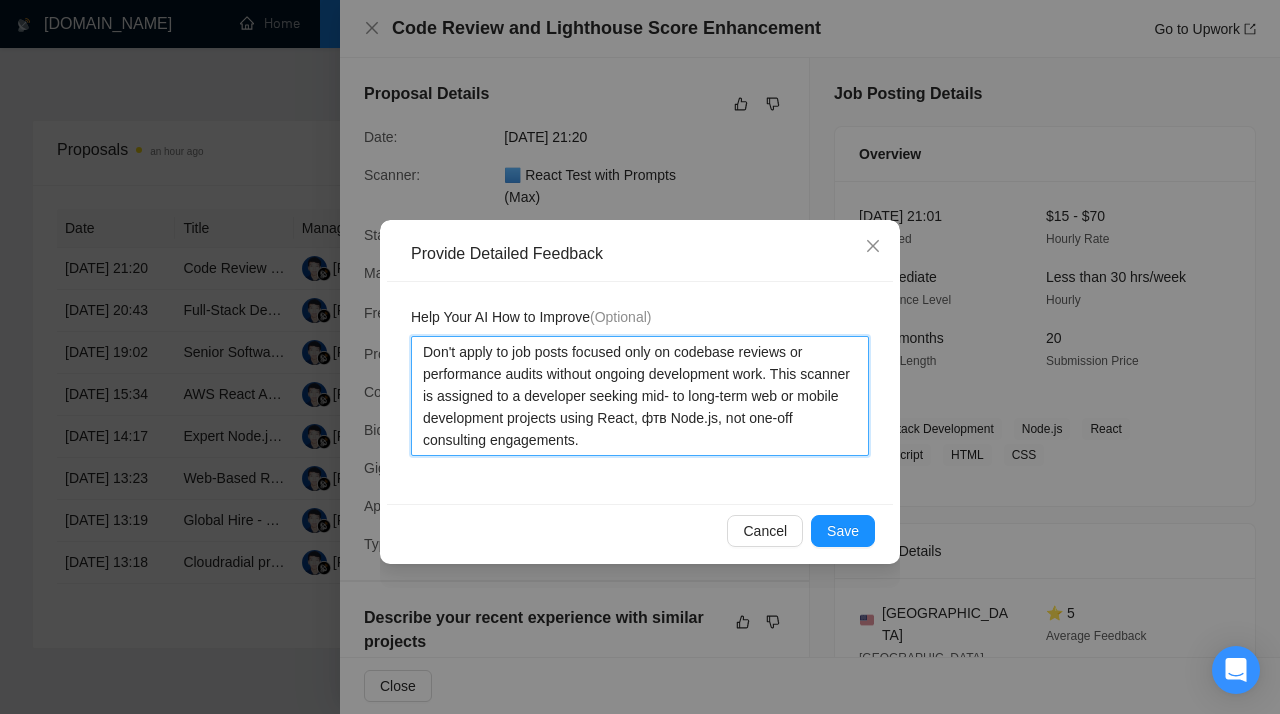 type 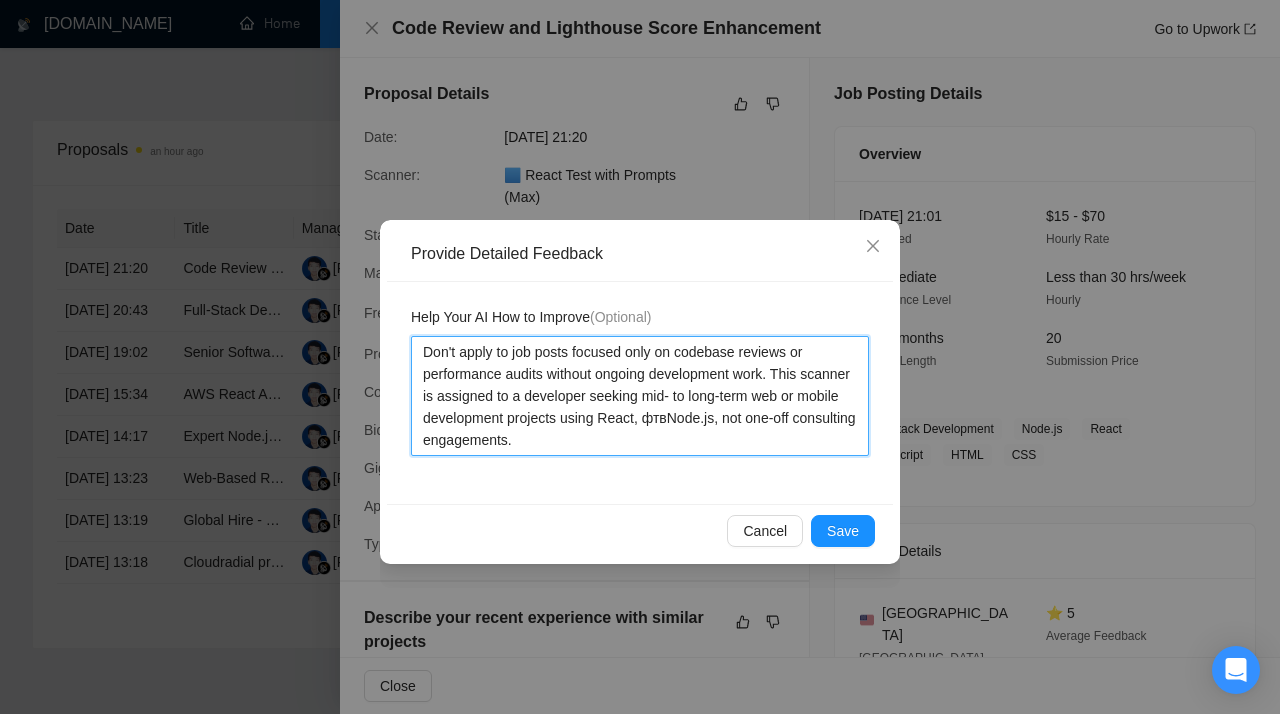 type 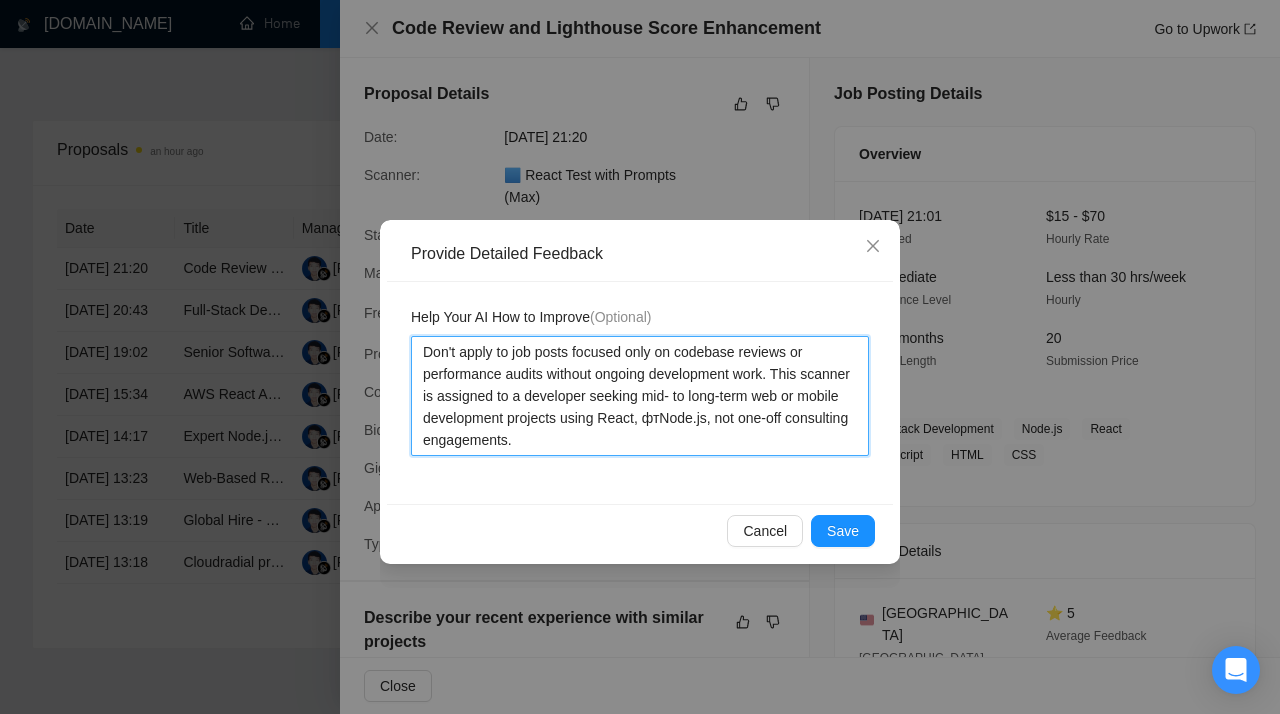 type 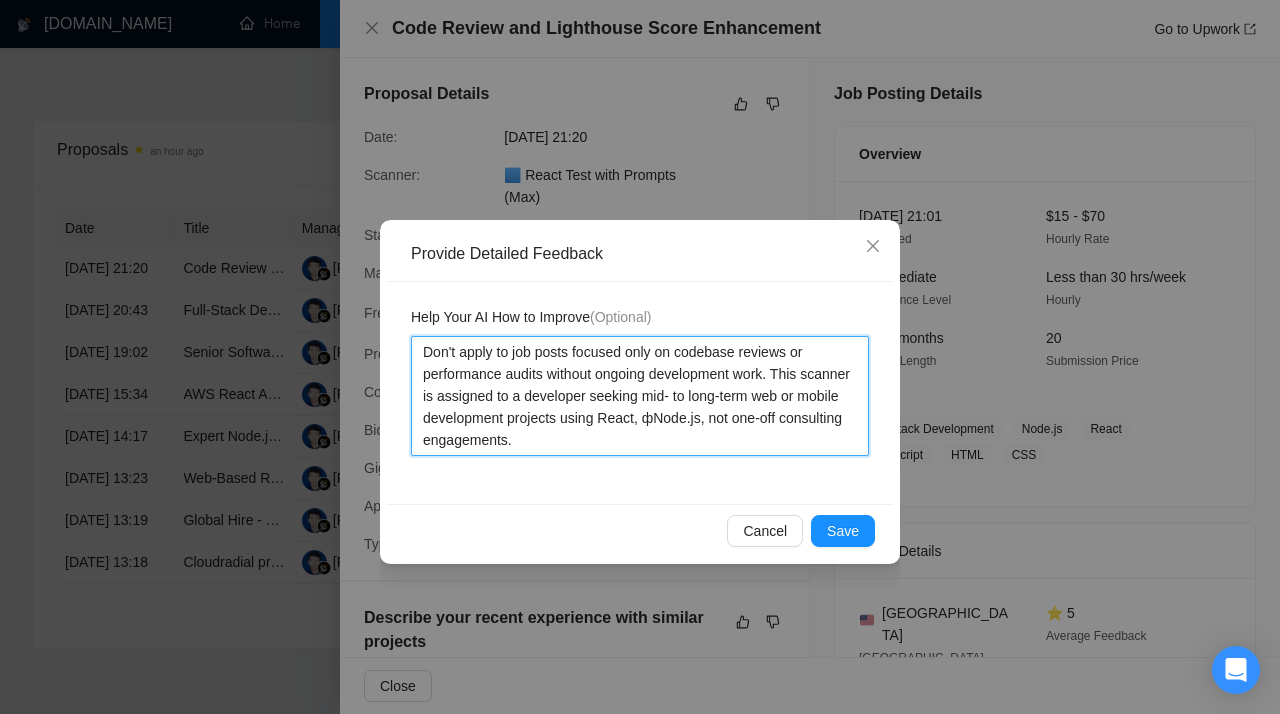 type 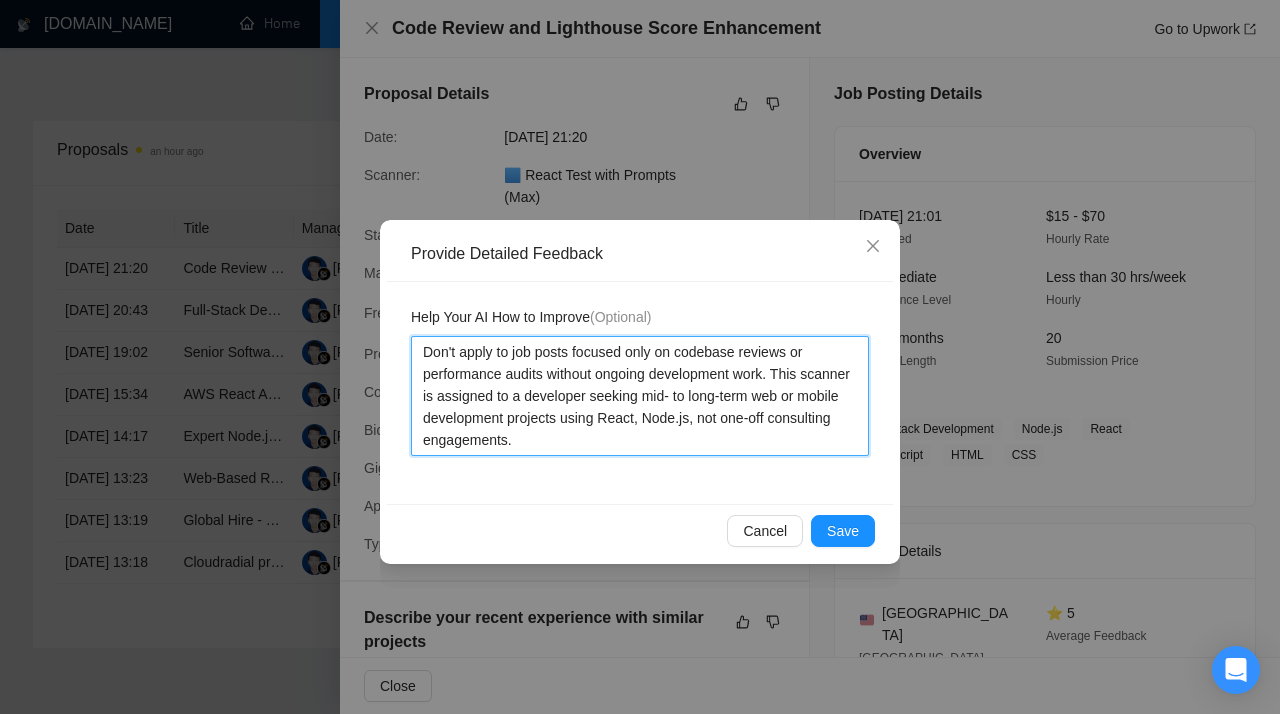 type on "Don't apply to job posts focused only on codebase reviews or performance audits without ongoing development work. This scanner is assigned to a developer seeking mid- to long-term web or mobile development projects using React, aNode.js, not one-off consulting engagements." 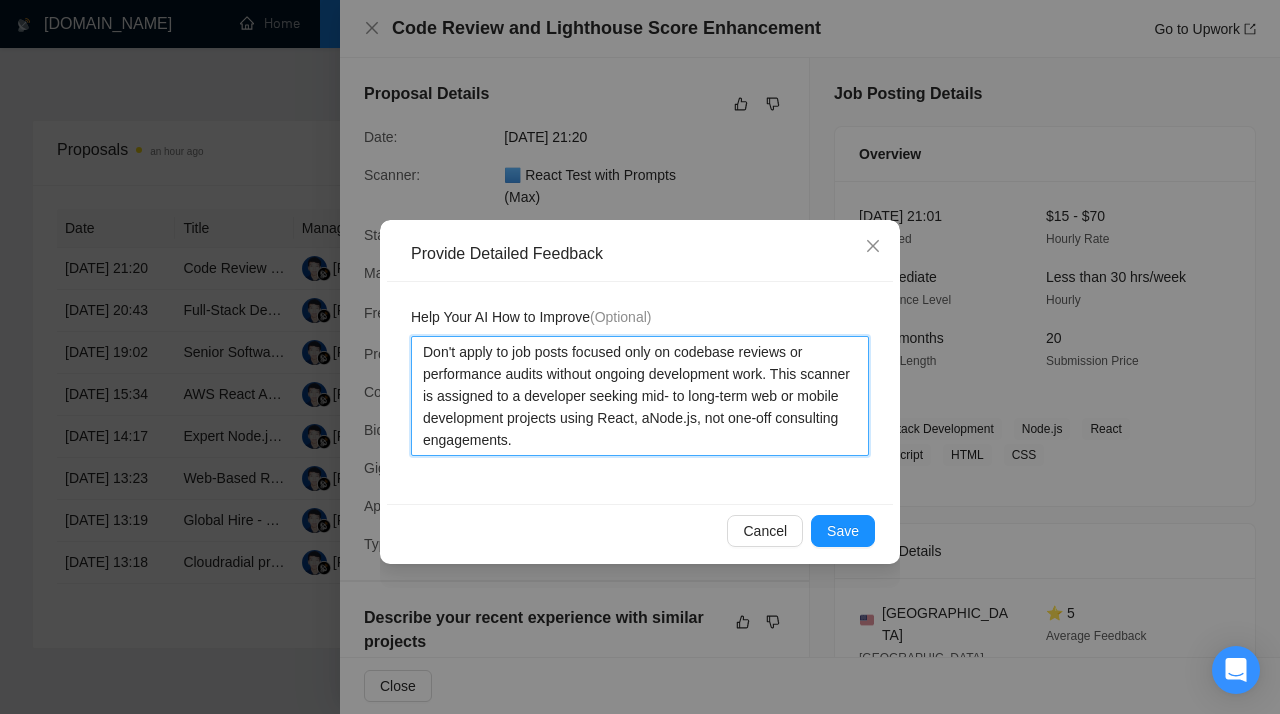 type 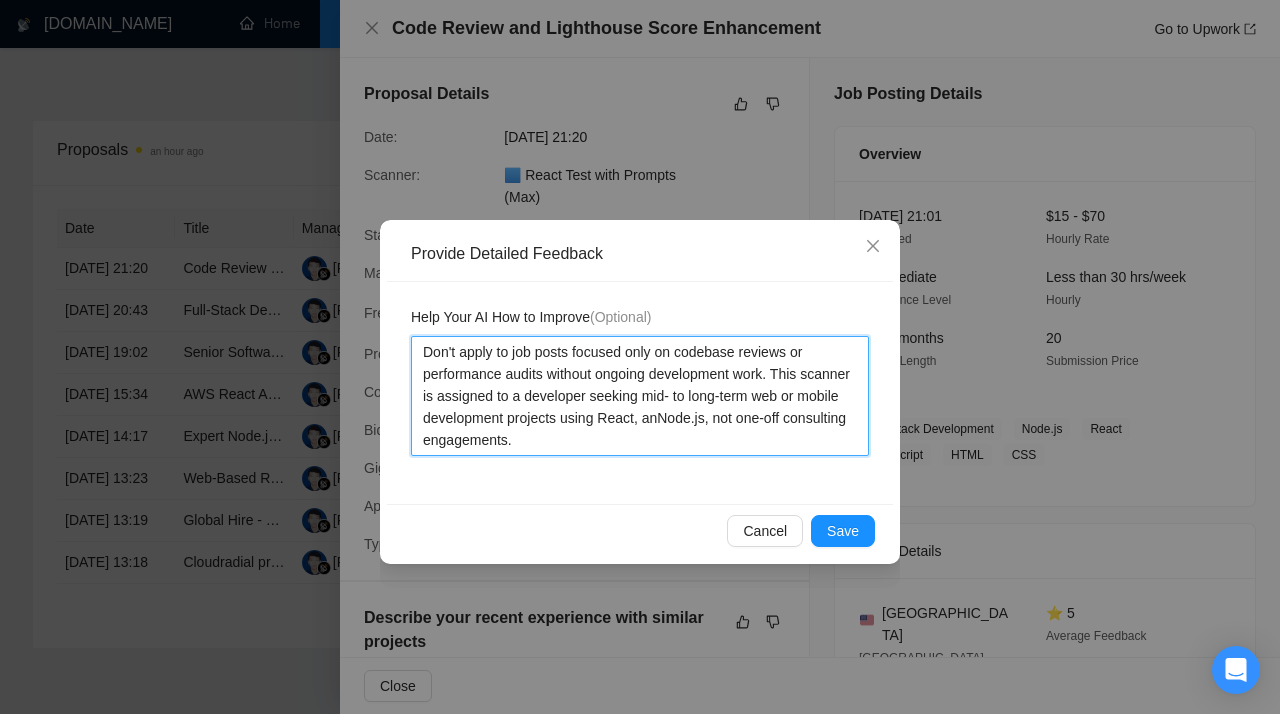 type 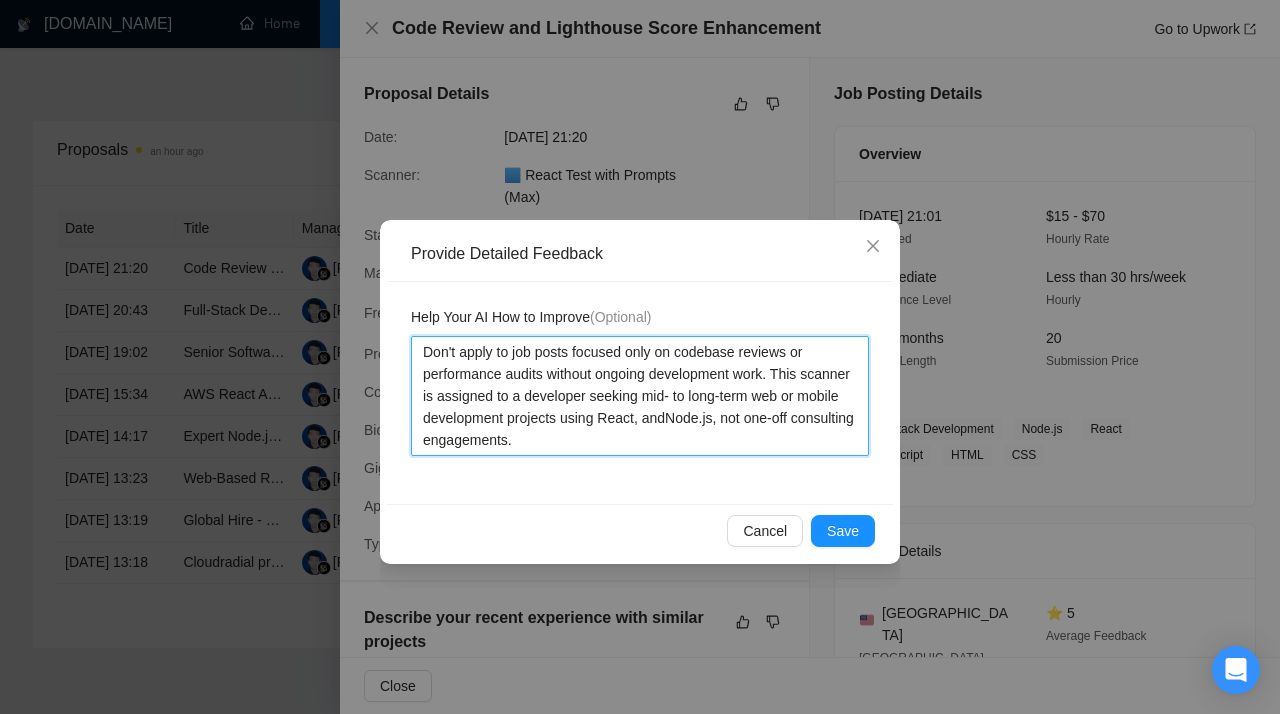 type 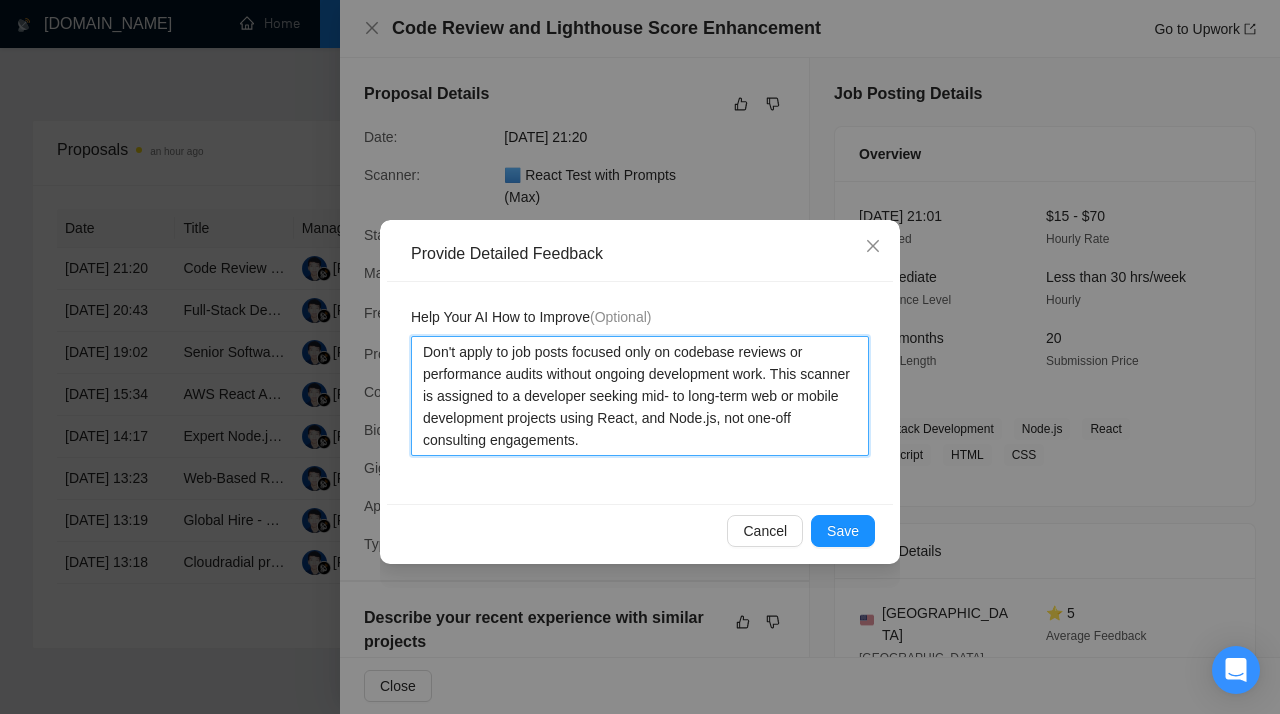 type on "Don't apply to job posts focused only on codebase reviews or performance audits without ongoing development work. This scanner is assigned to a developer seeking mid- to long-term web or mobile development projects using React and Node.js, not one-off consulting engagements." 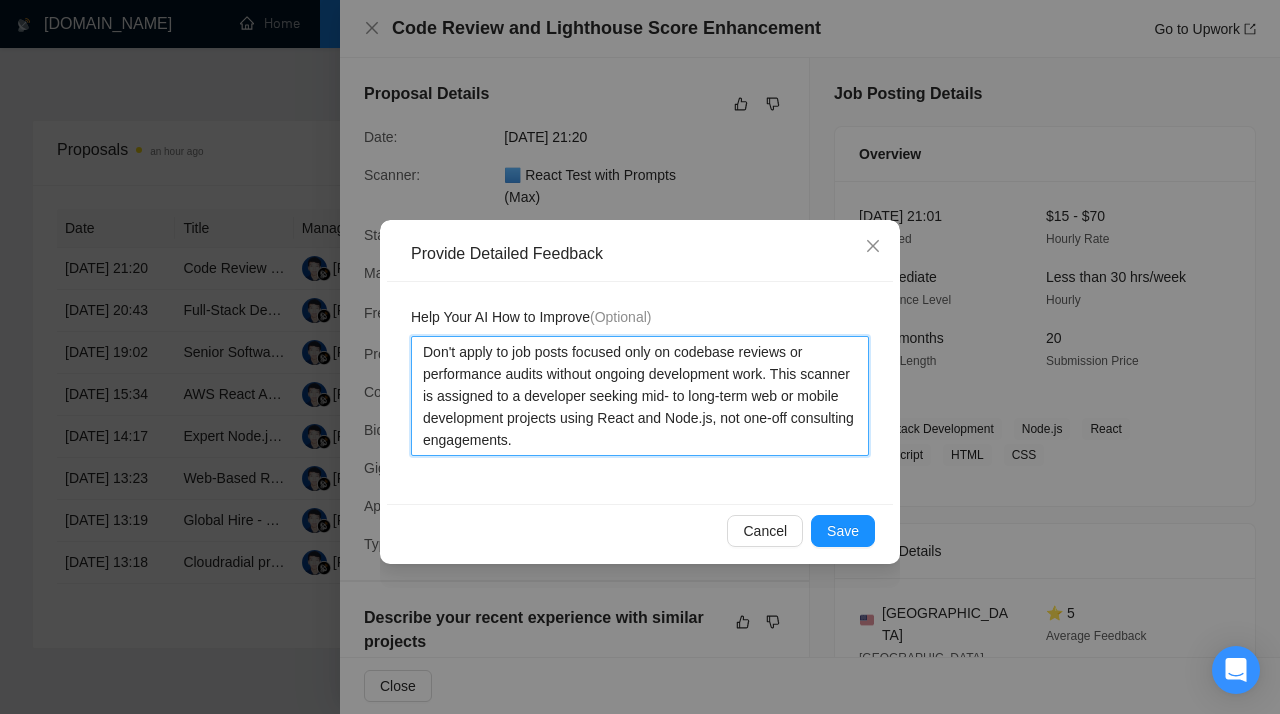 type 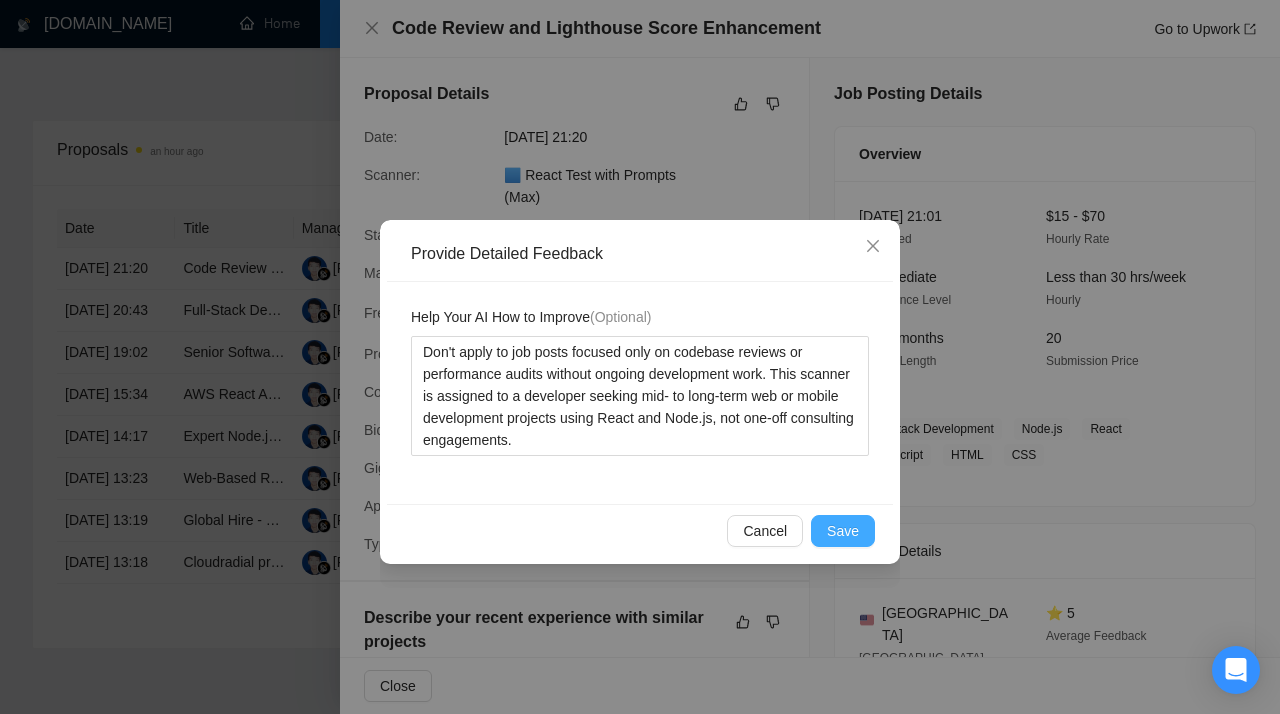 click on "Save" at bounding box center (843, 531) 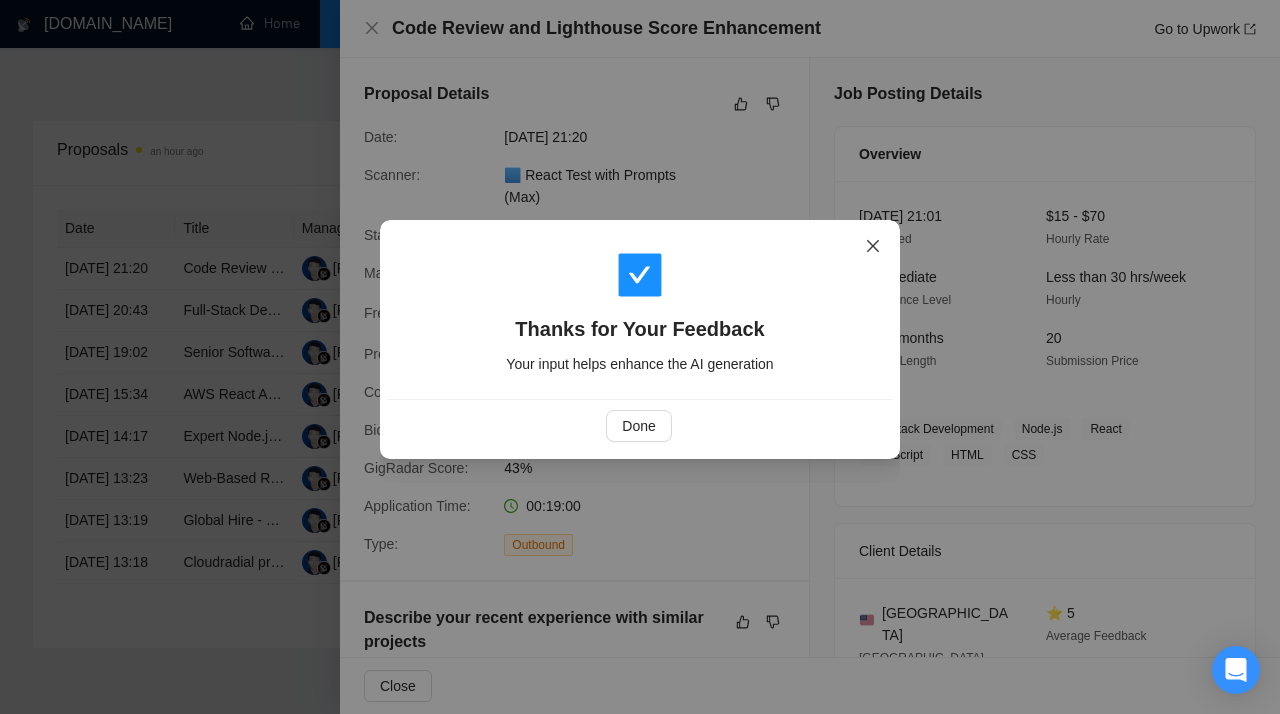 click 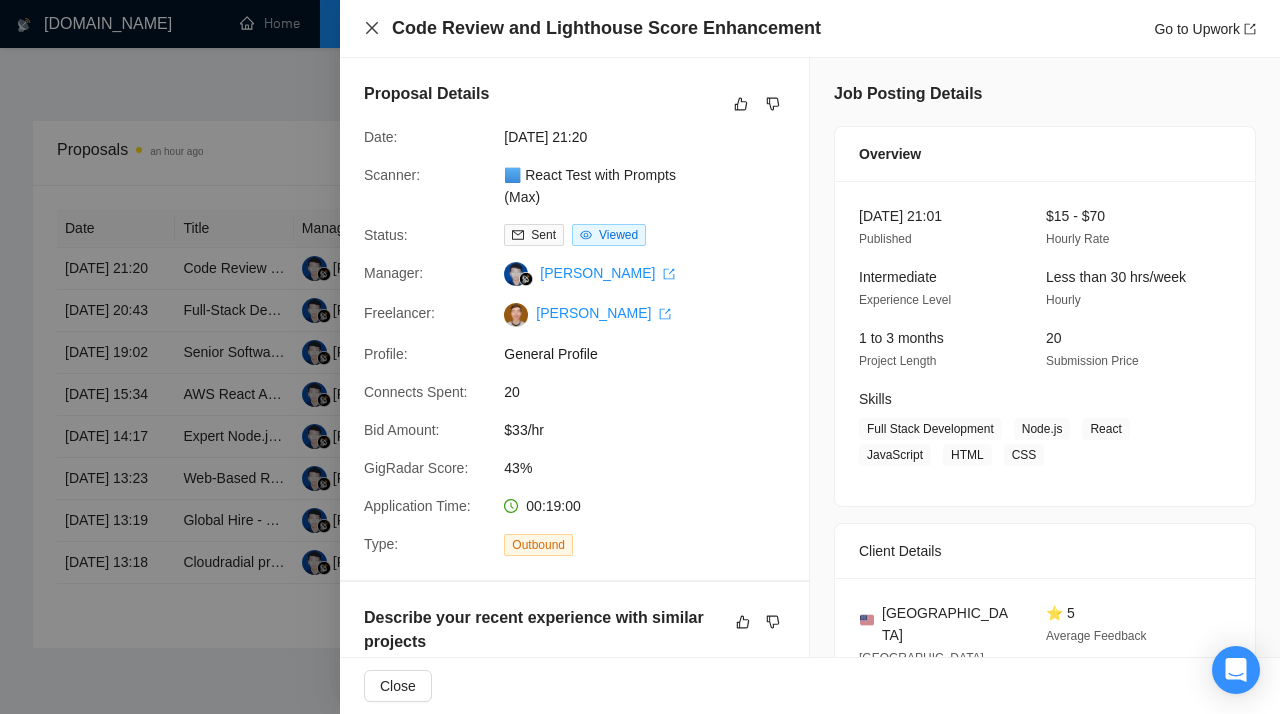 click 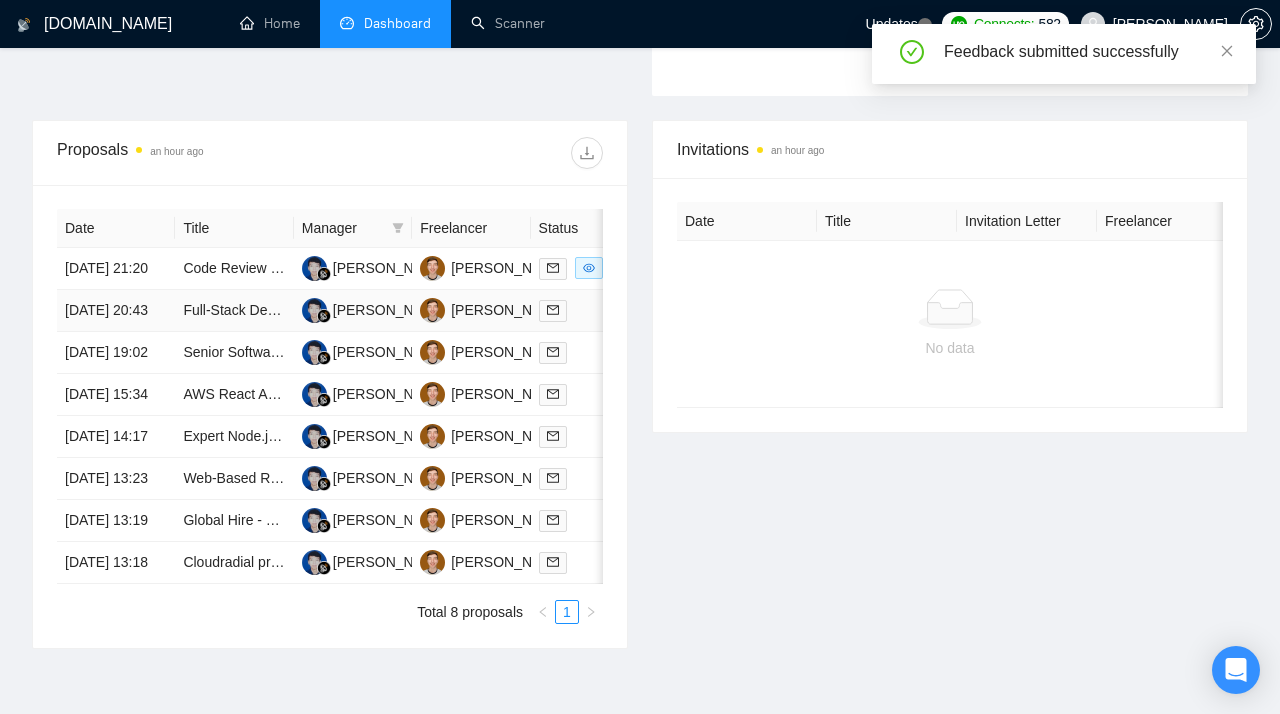 click on "[DATE] 20:43" at bounding box center [116, 311] 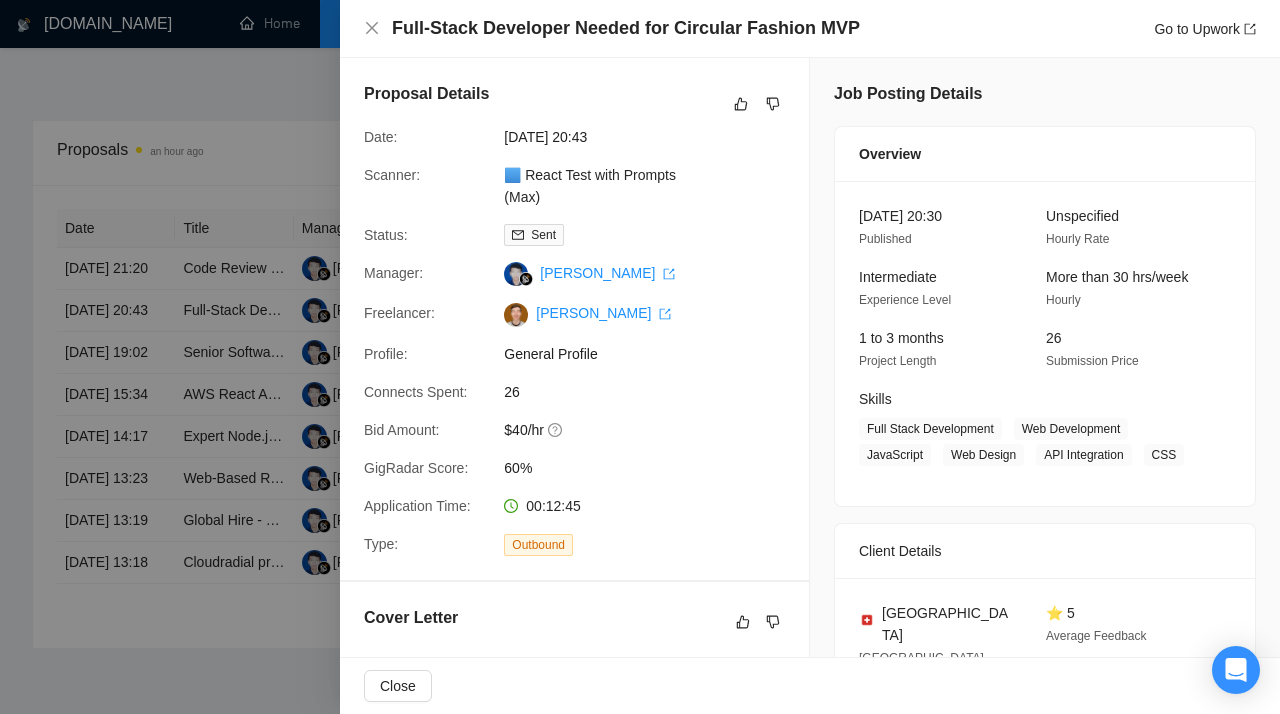 click at bounding box center [640, 357] 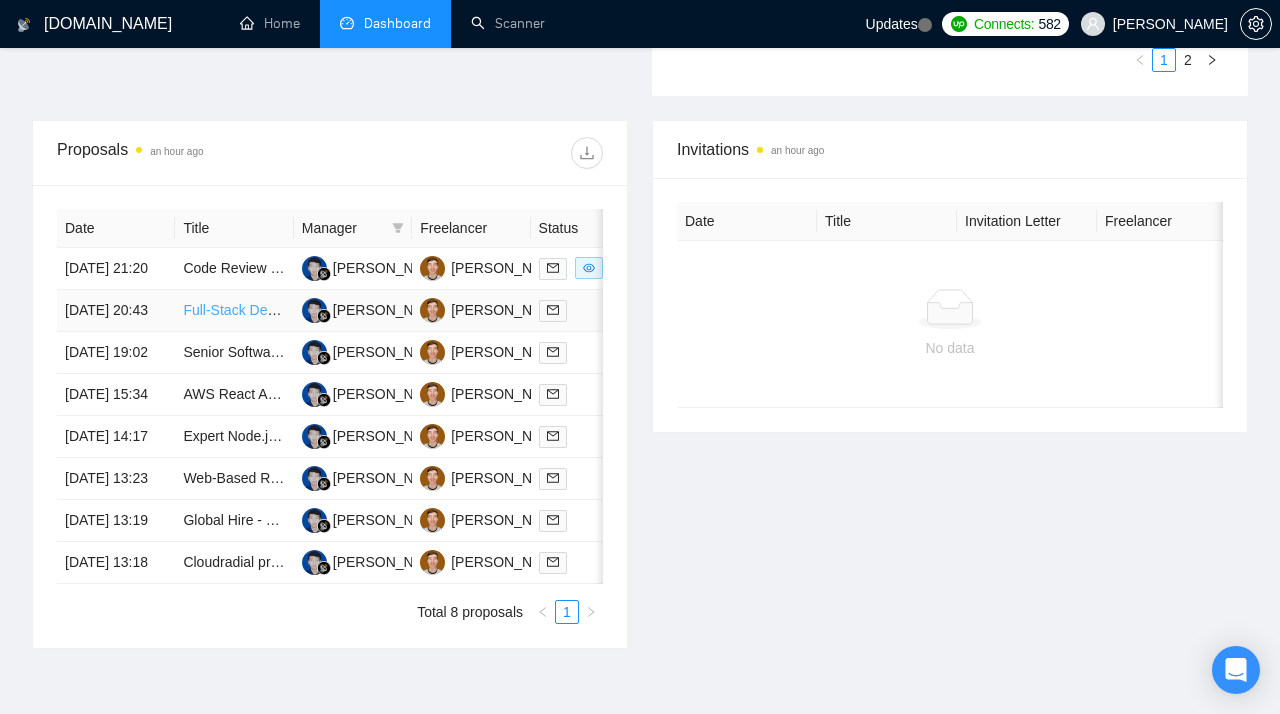 click on "Full-Stack Developer Needed for Circular Fashion MVP" at bounding box center [354, 310] 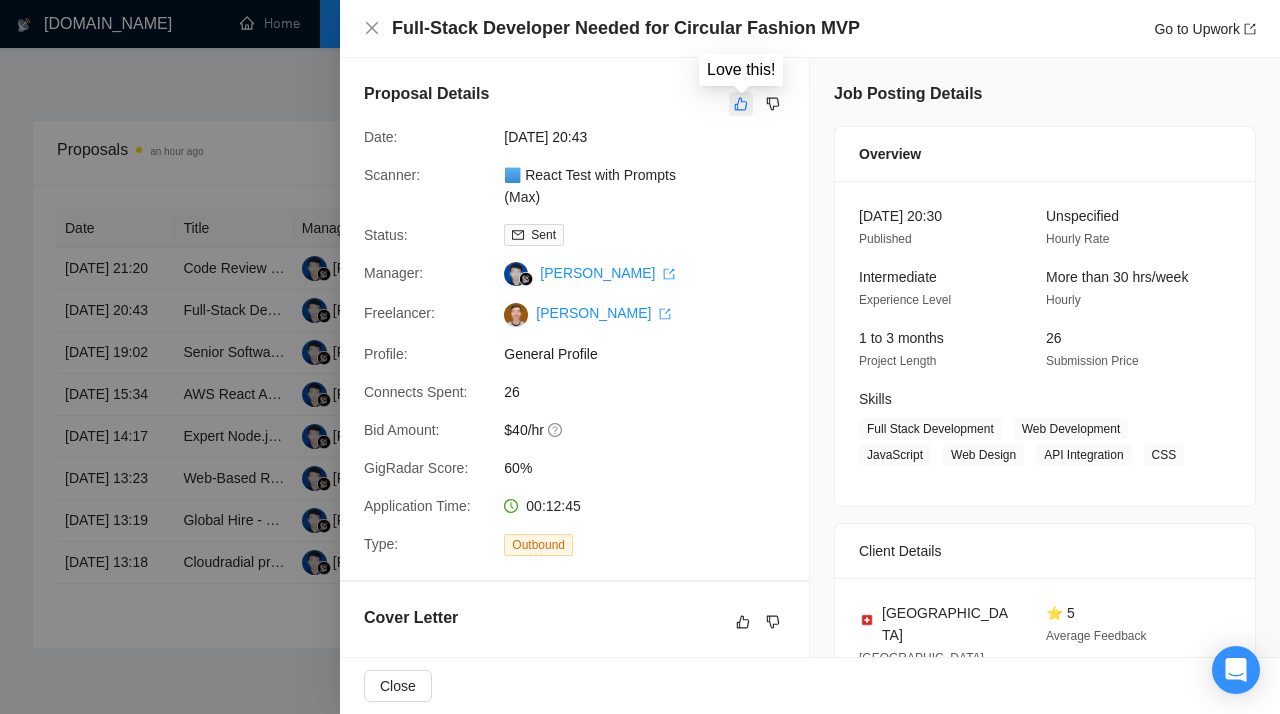 click 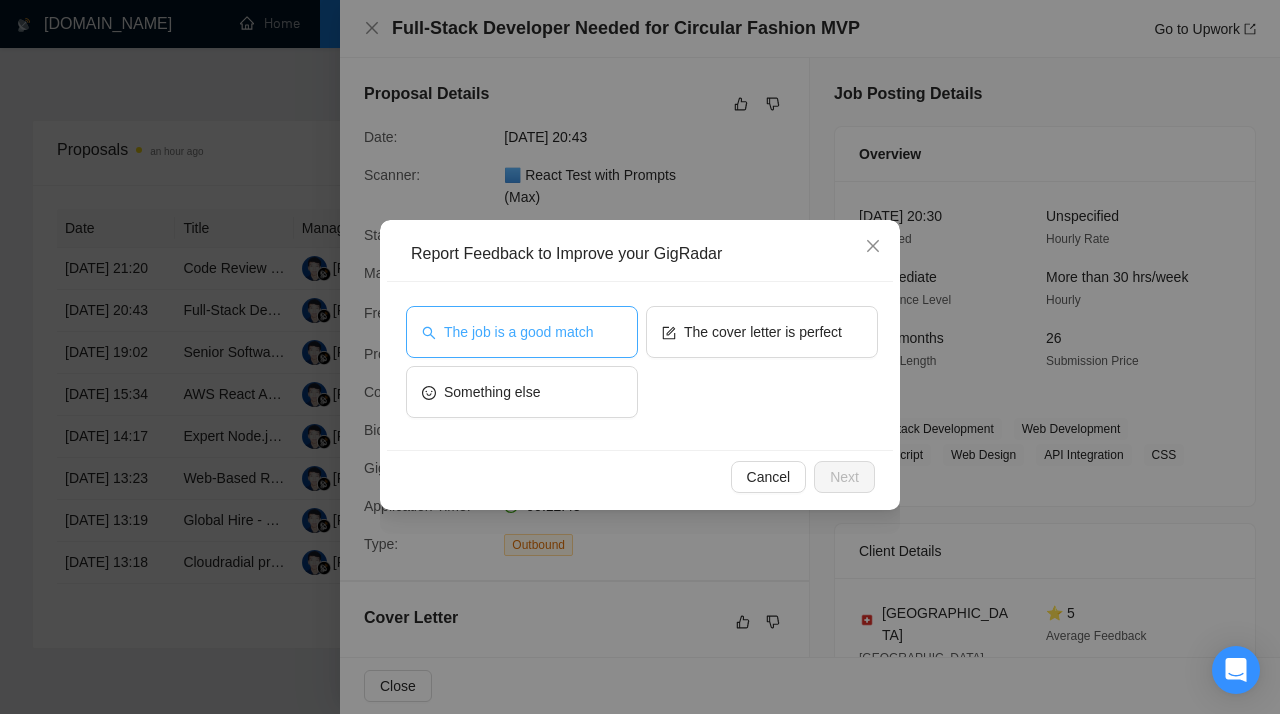 click on "The job is a good match" at bounding box center [518, 332] 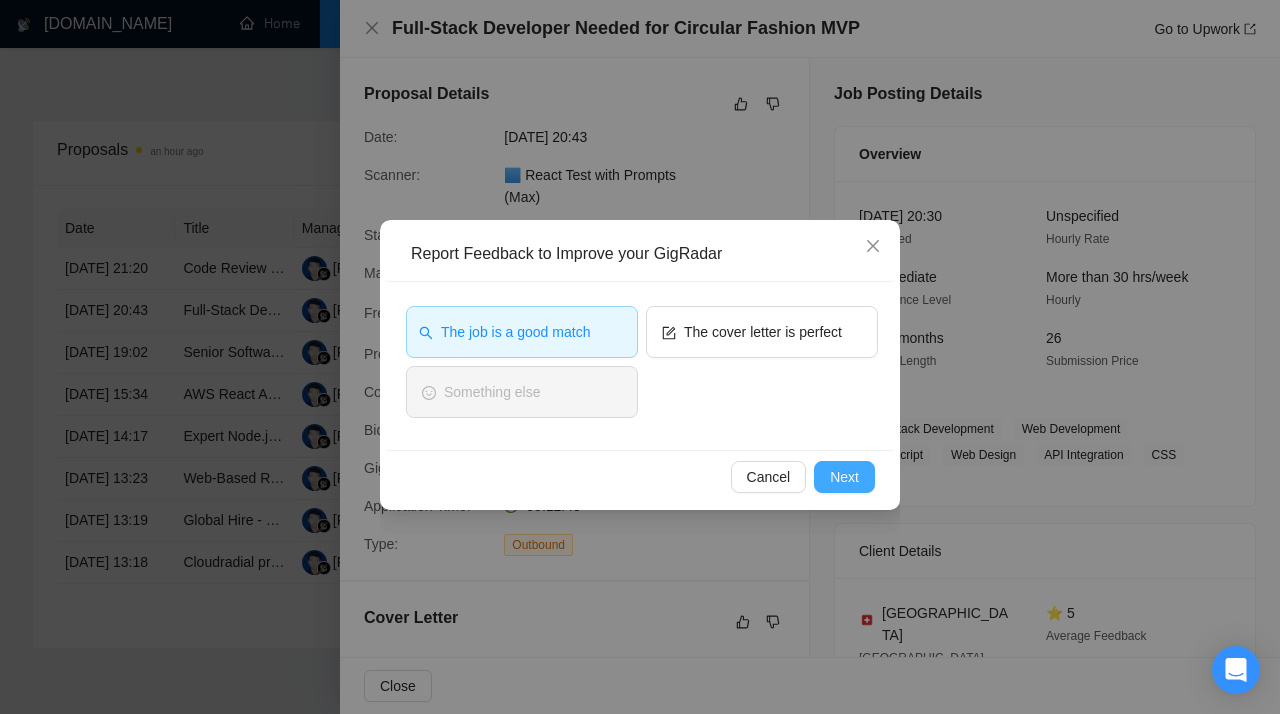 click on "Next" at bounding box center (844, 477) 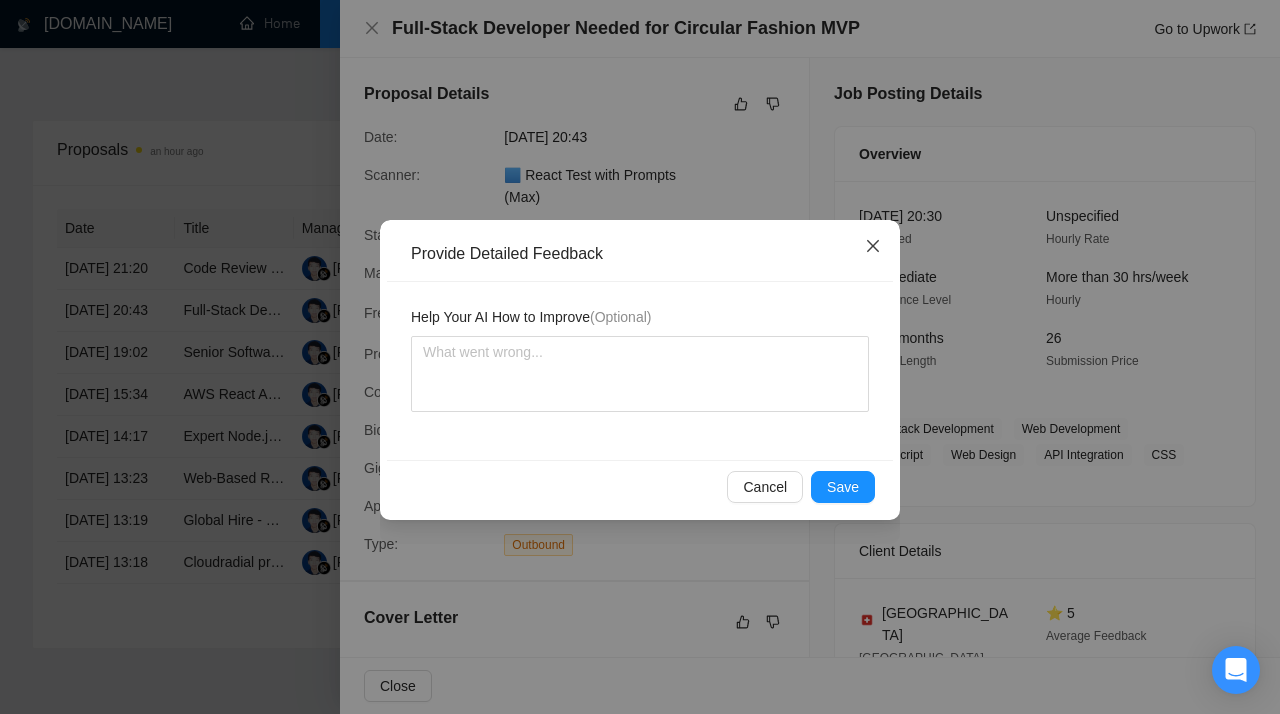 click 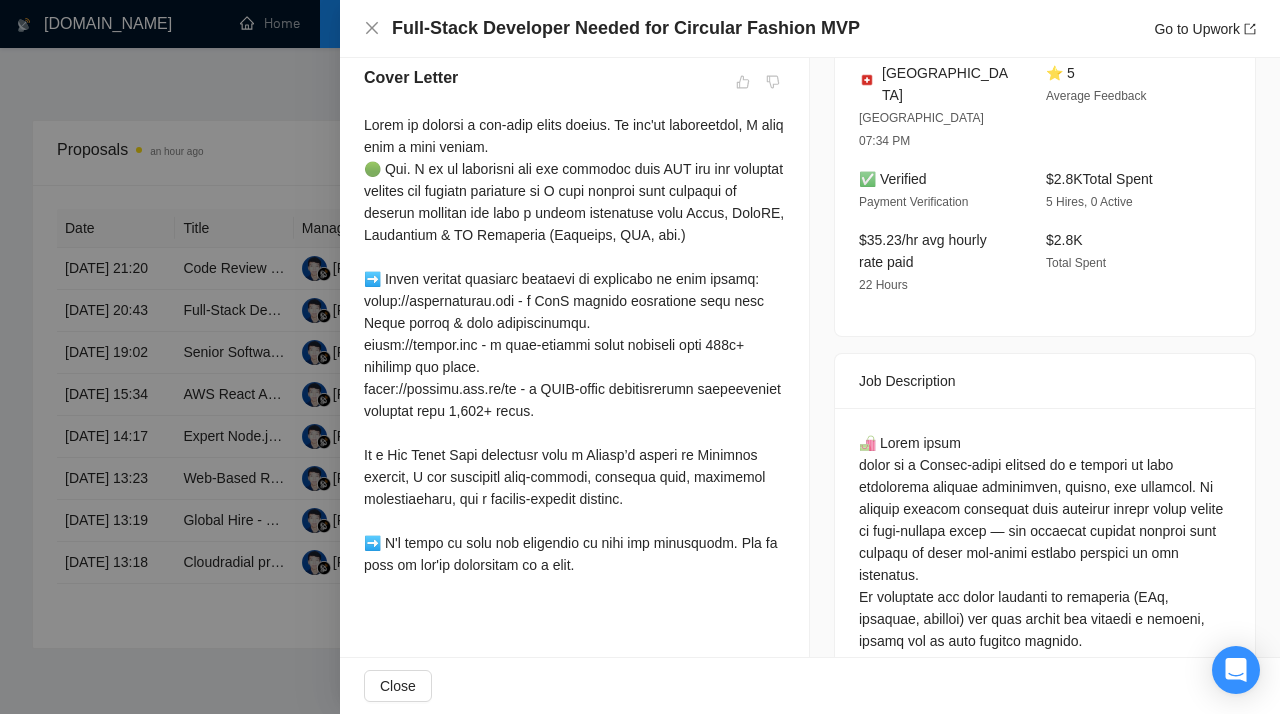 scroll, scrollTop: 542, scrollLeft: 0, axis: vertical 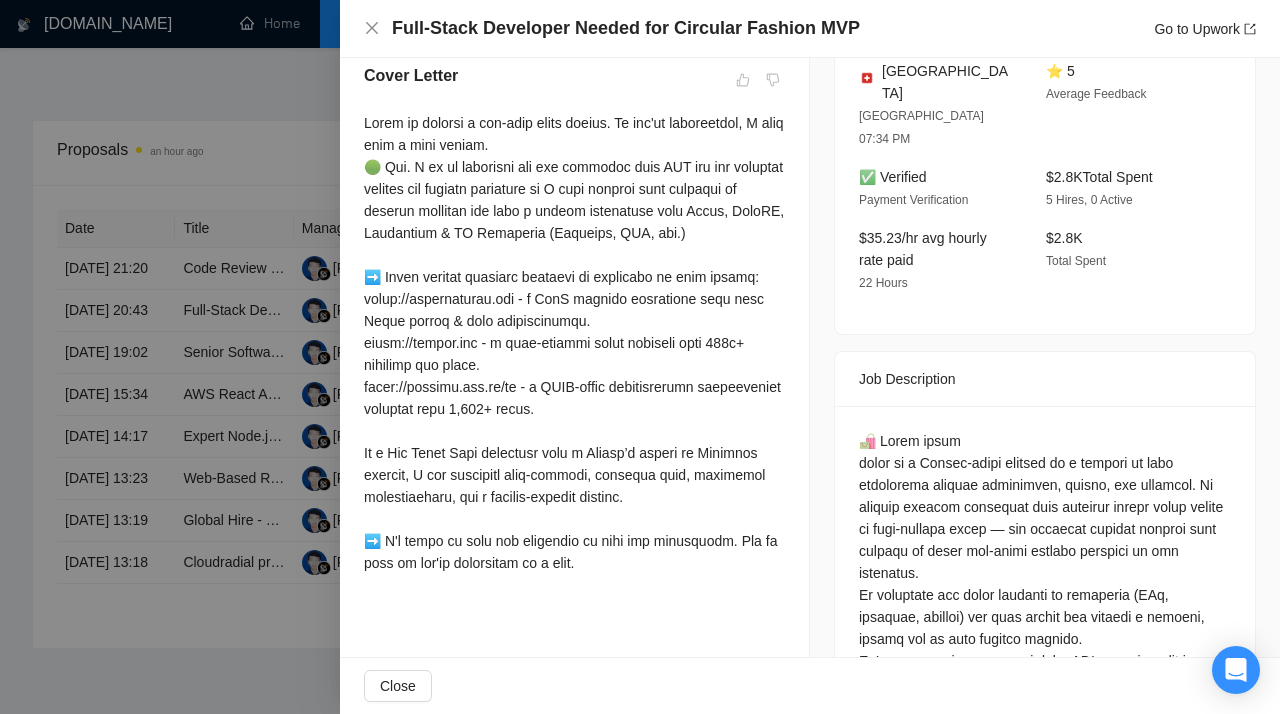 click at bounding box center [640, 357] 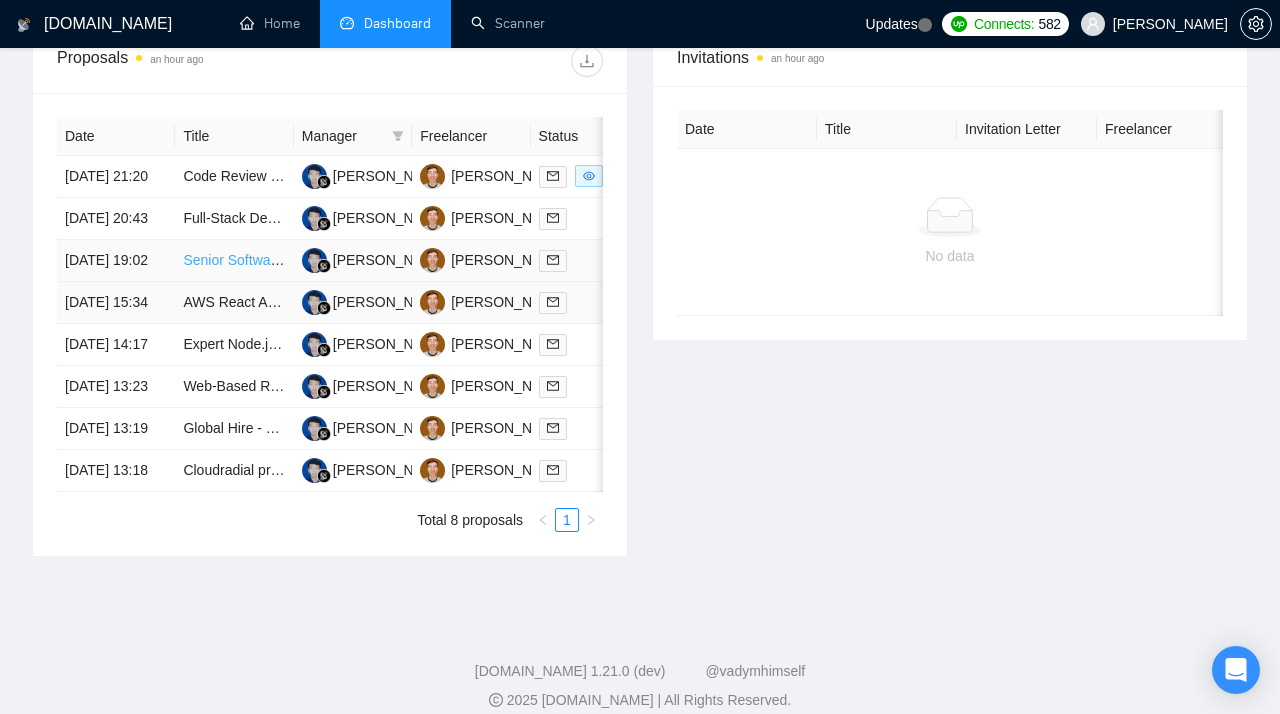 scroll, scrollTop: 816, scrollLeft: 0, axis: vertical 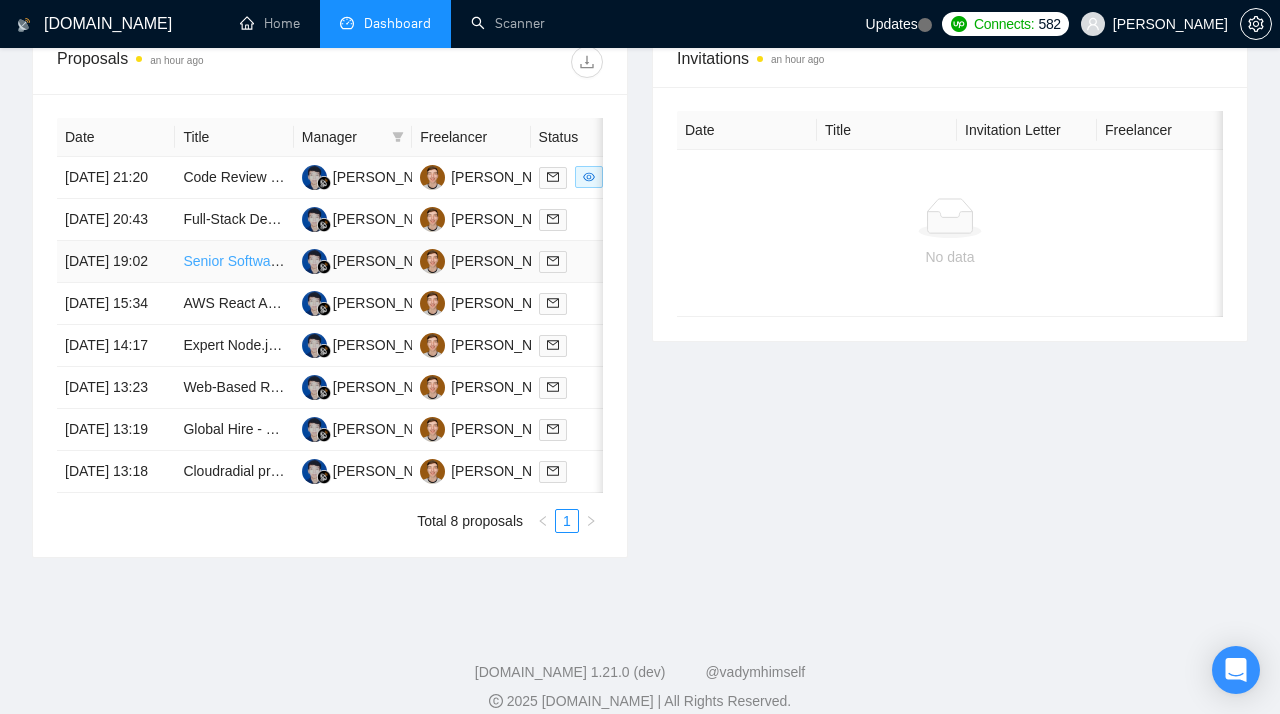 click on "Senior Software Engineer | WordPress, Vue.js, React, PHP" at bounding box center [366, 261] 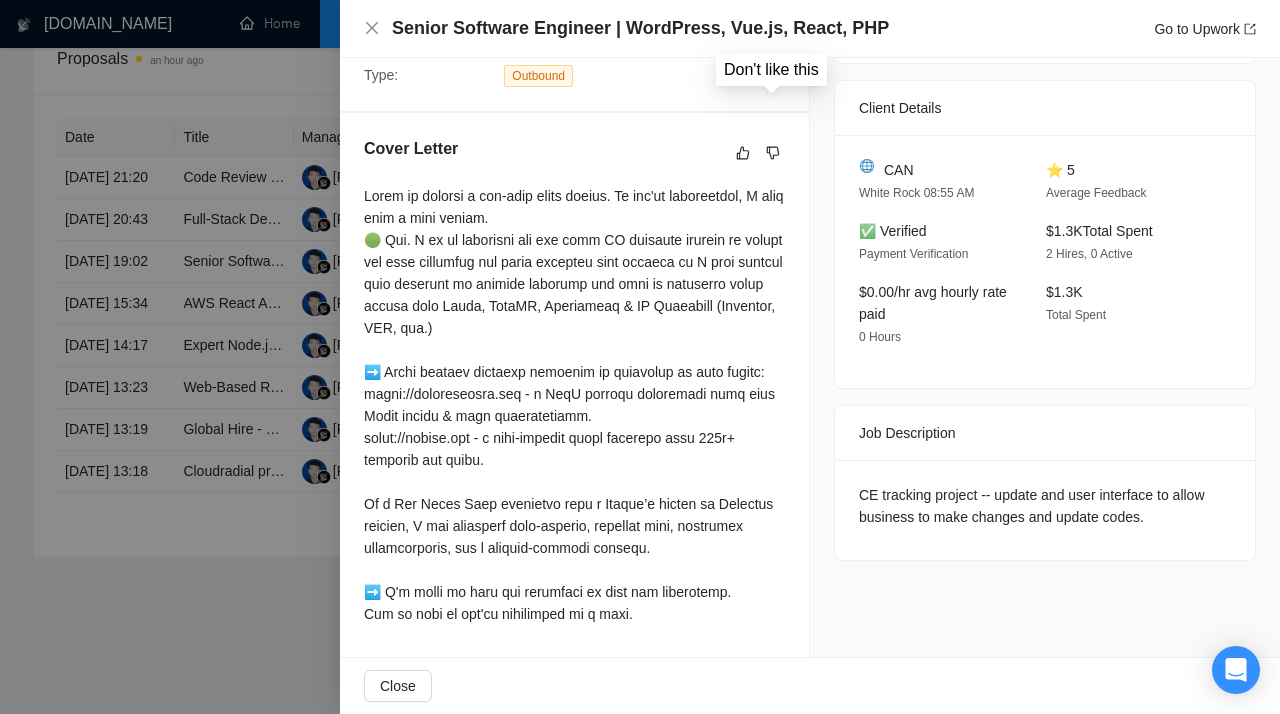 click 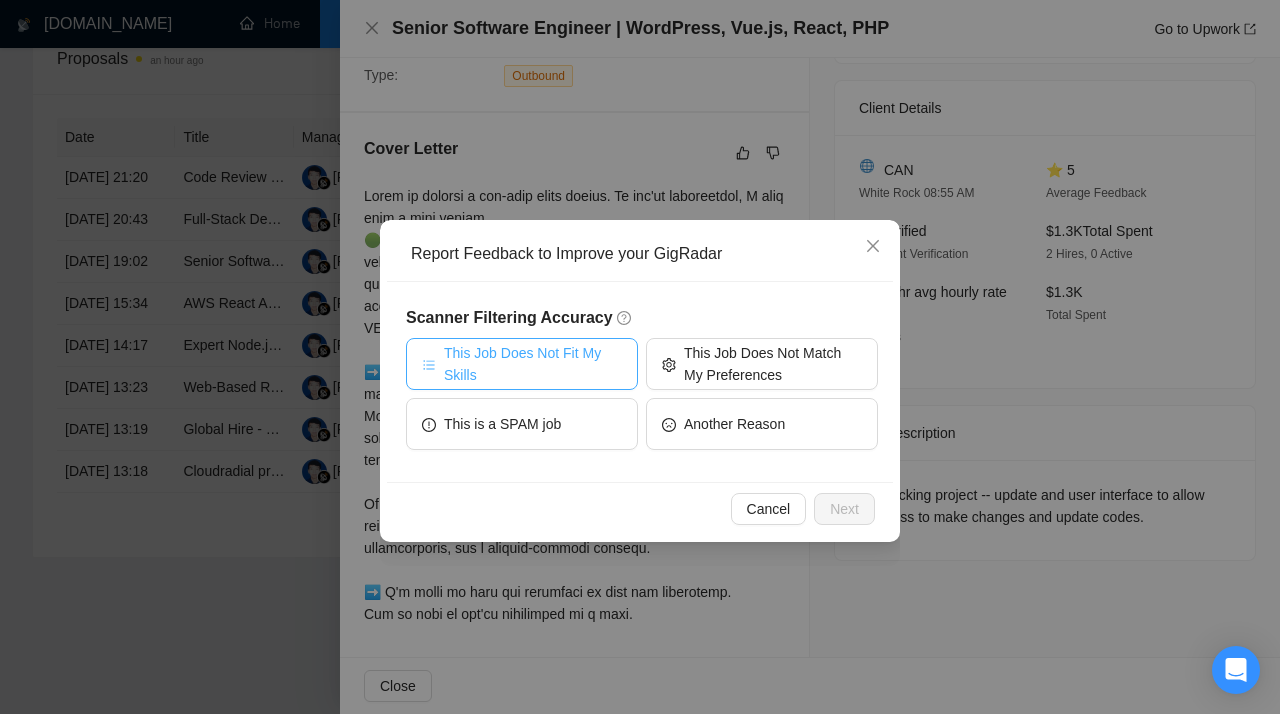 click on "This Job Does Not Fit My Skills" at bounding box center [533, 364] 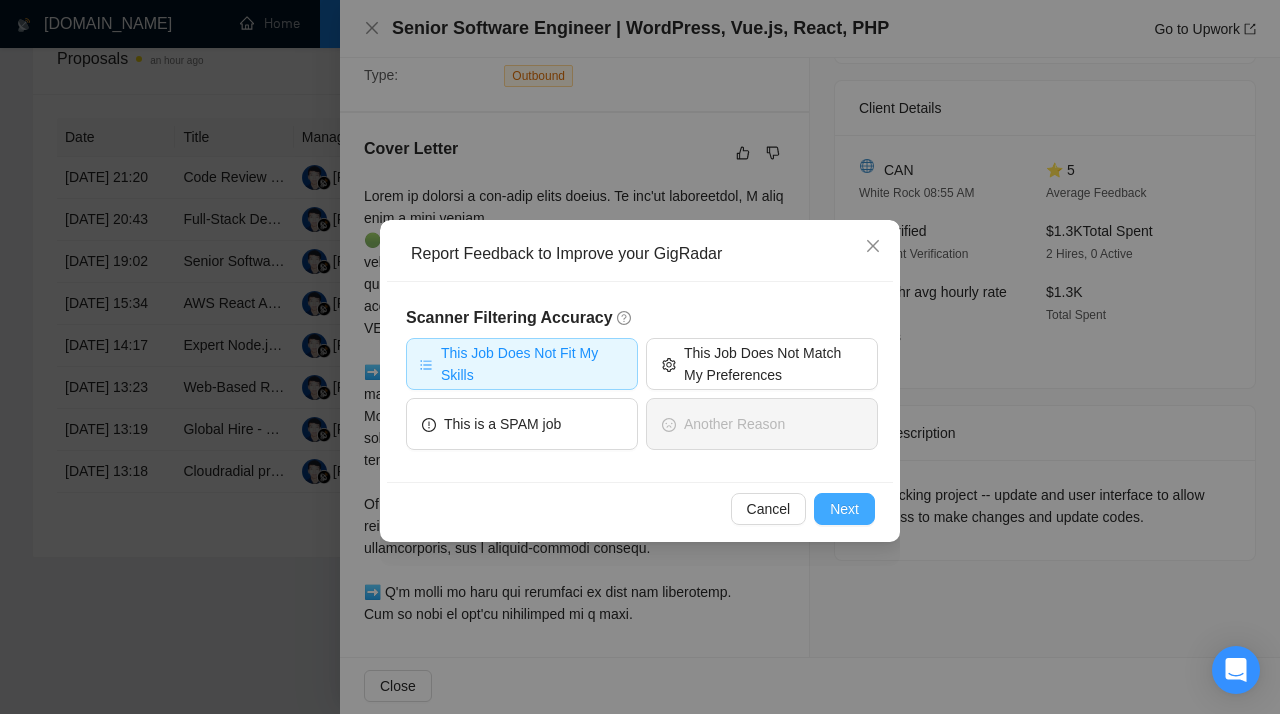 click on "Next" at bounding box center (844, 509) 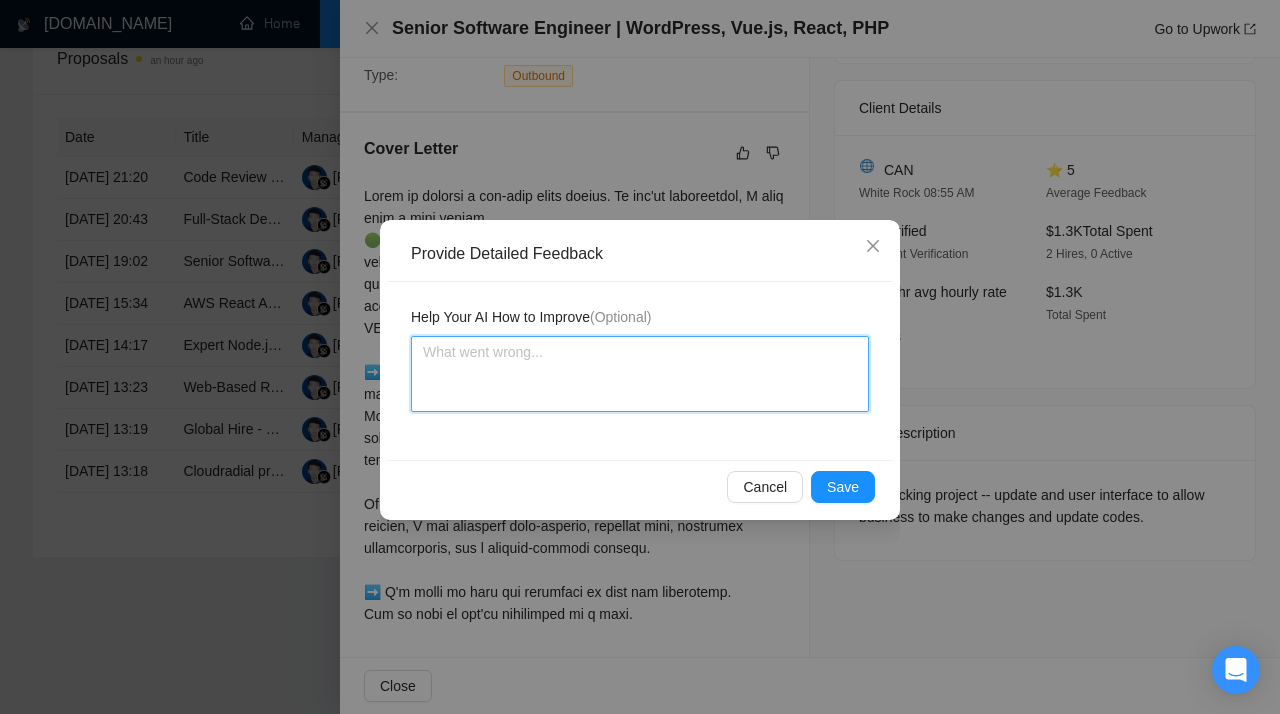 click at bounding box center [640, 374] 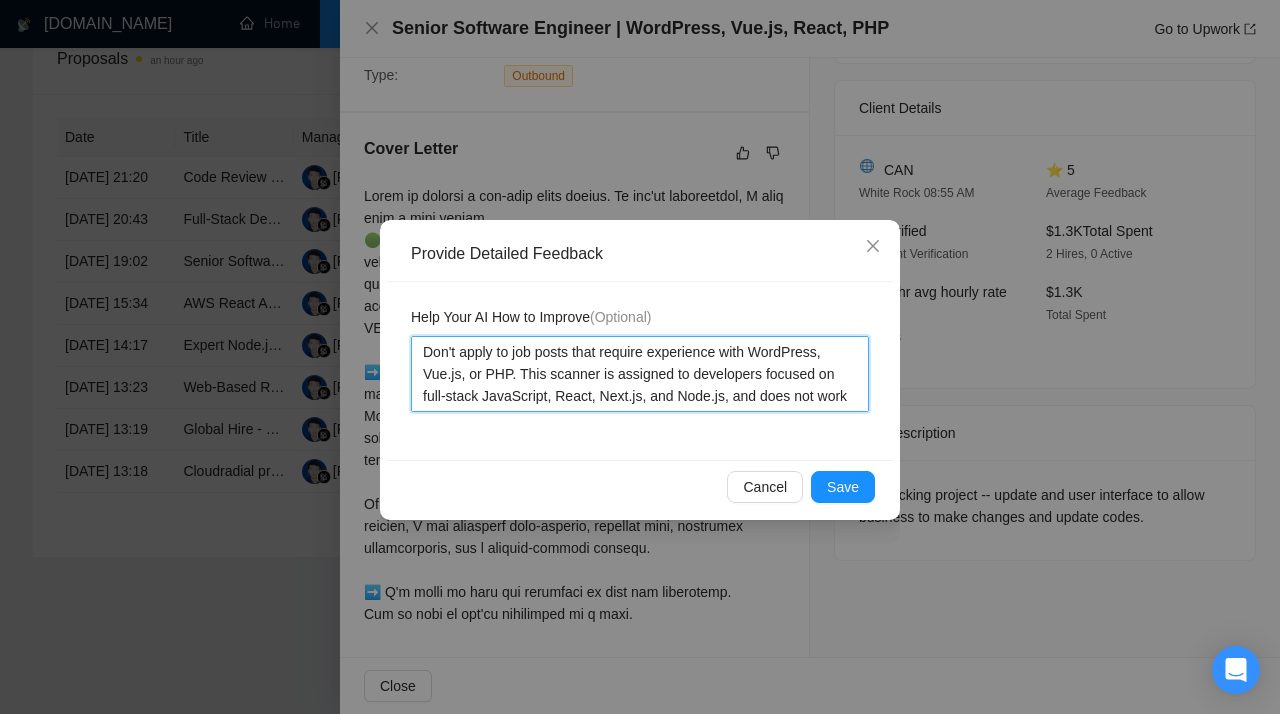 type 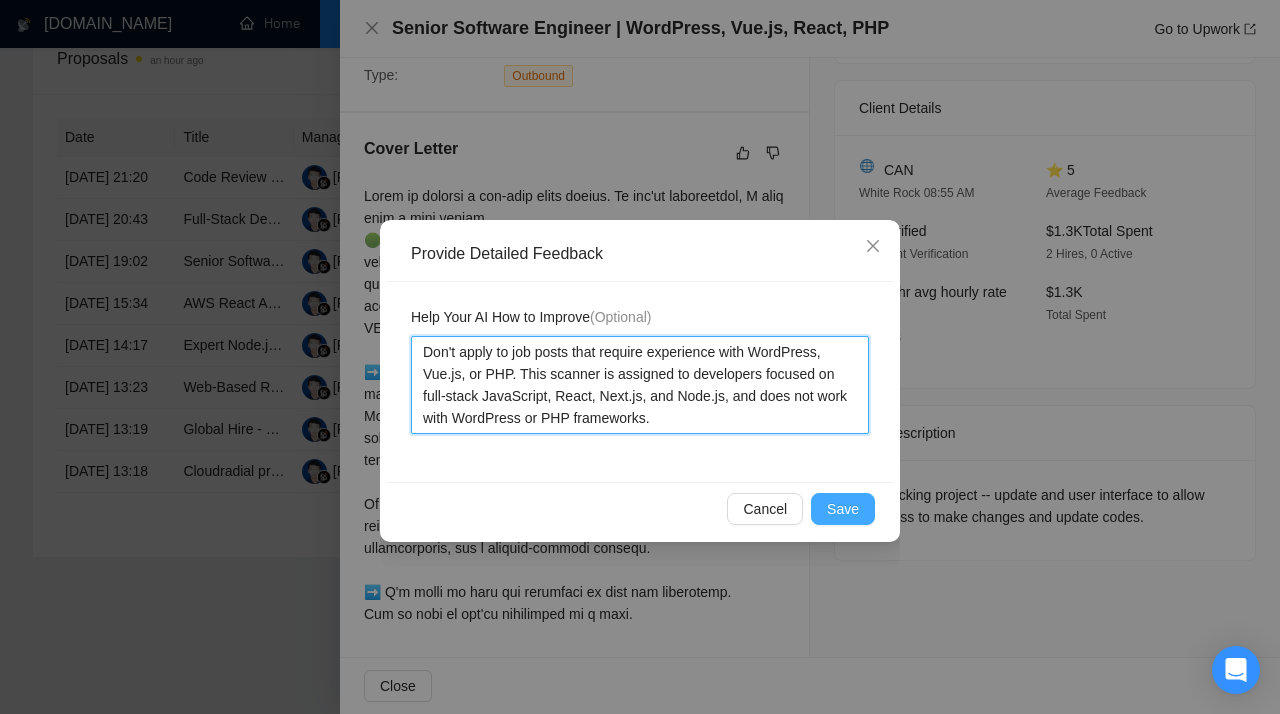 type on "Don't apply to job posts that require experience with WordPress, Vue.js, or PHP. This scanner is assigned to developers focused on full-stack JavaScript, React, Next.js, and Node.js, and does not work with WordPress or PHP frameworks." 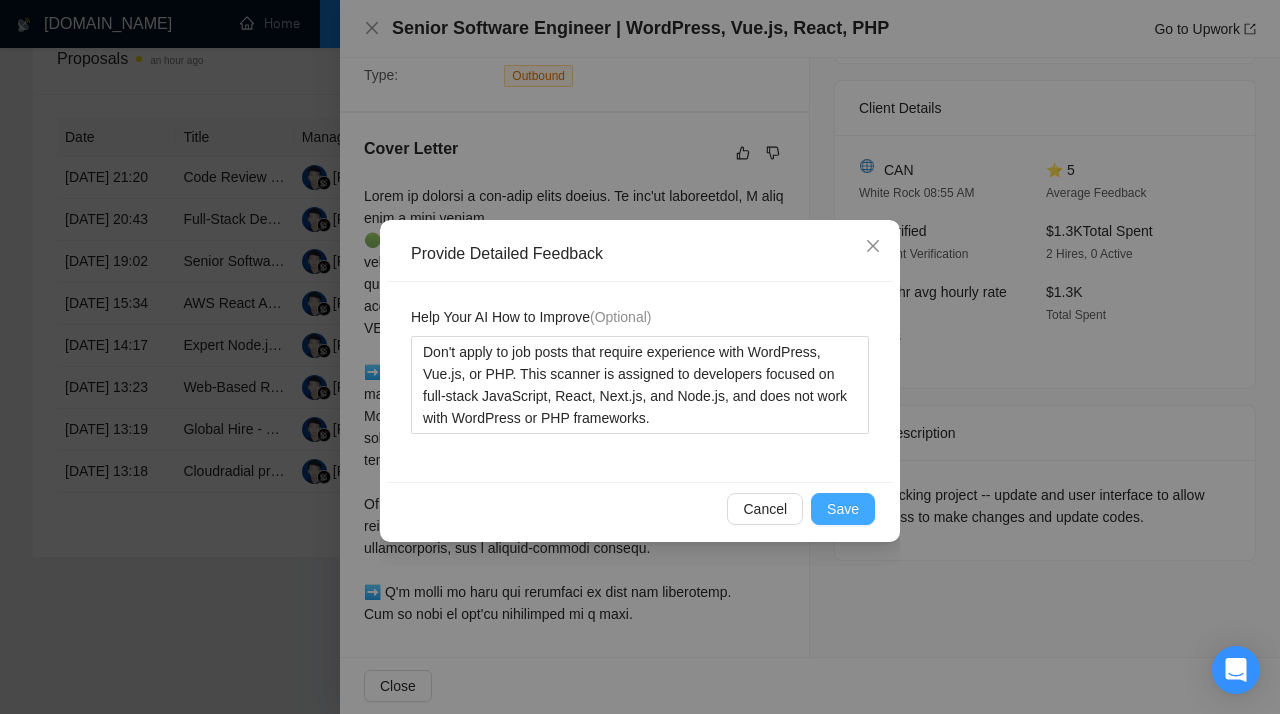 click on "Save" at bounding box center (843, 509) 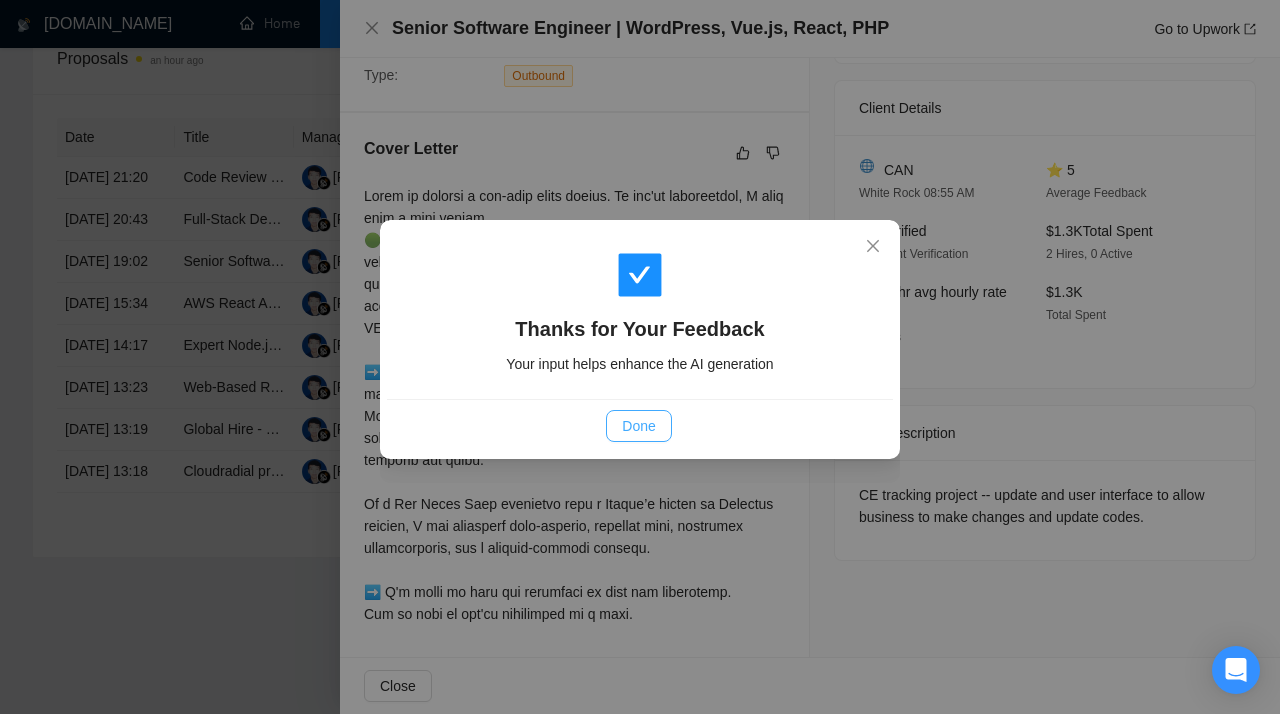 click on "Done" at bounding box center (638, 426) 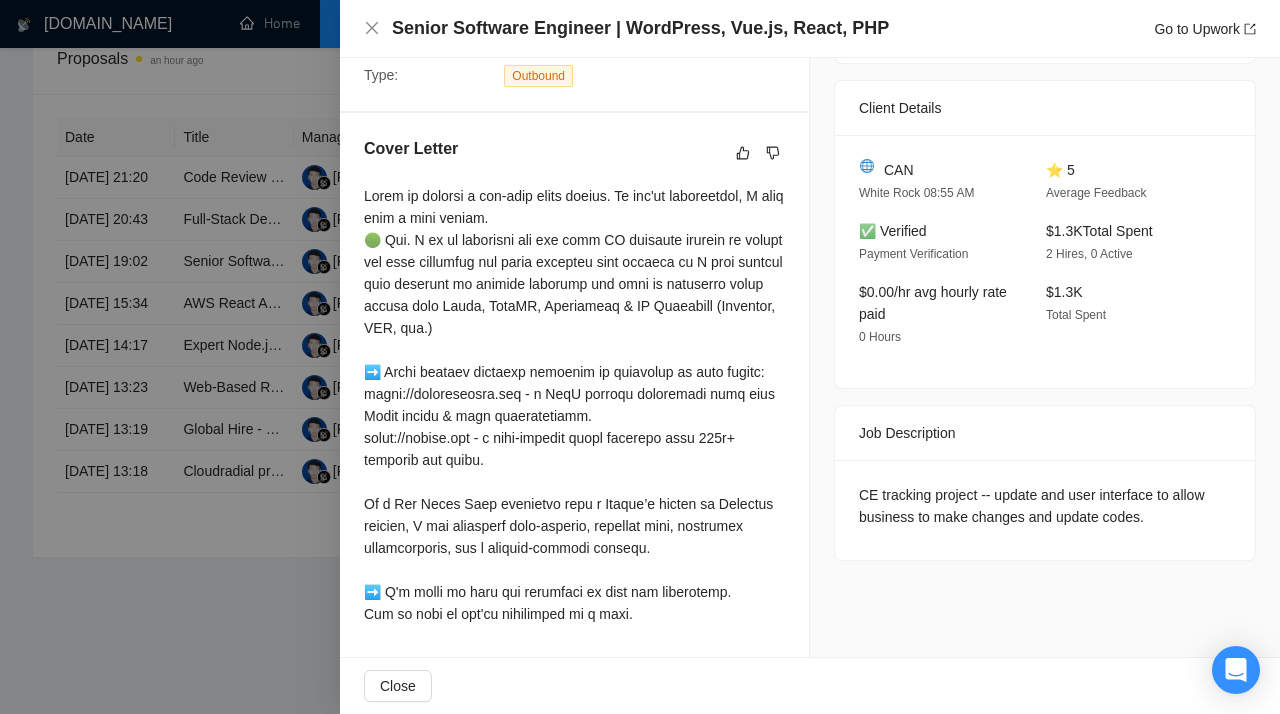 click at bounding box center (640, 357) 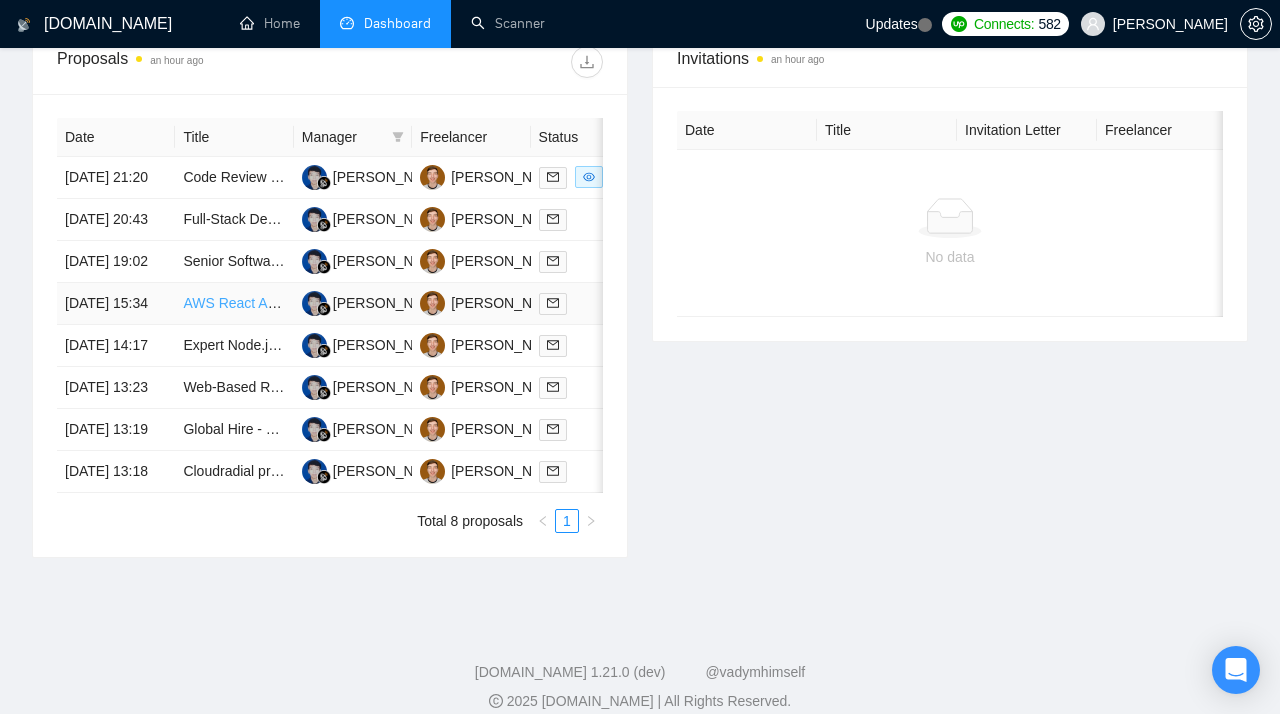 click on "AWS React Application" at bounding box center (254, 303) 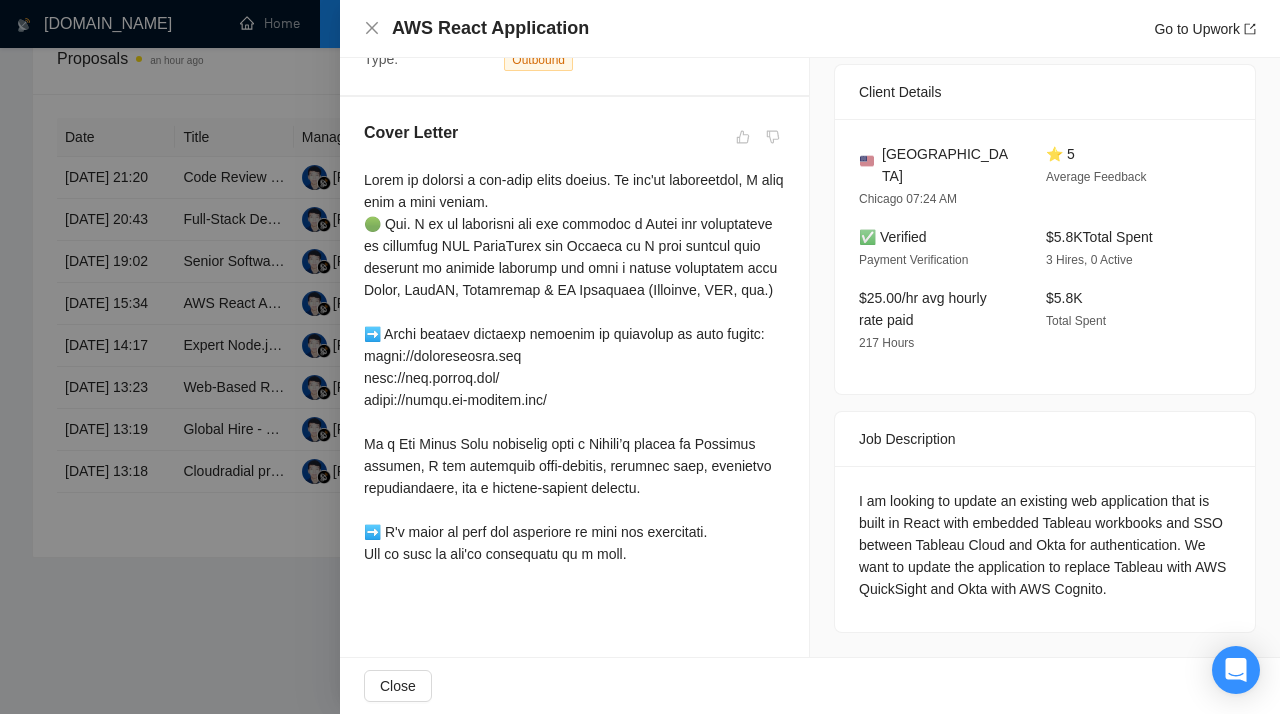 click at bounding box center (640, 357) 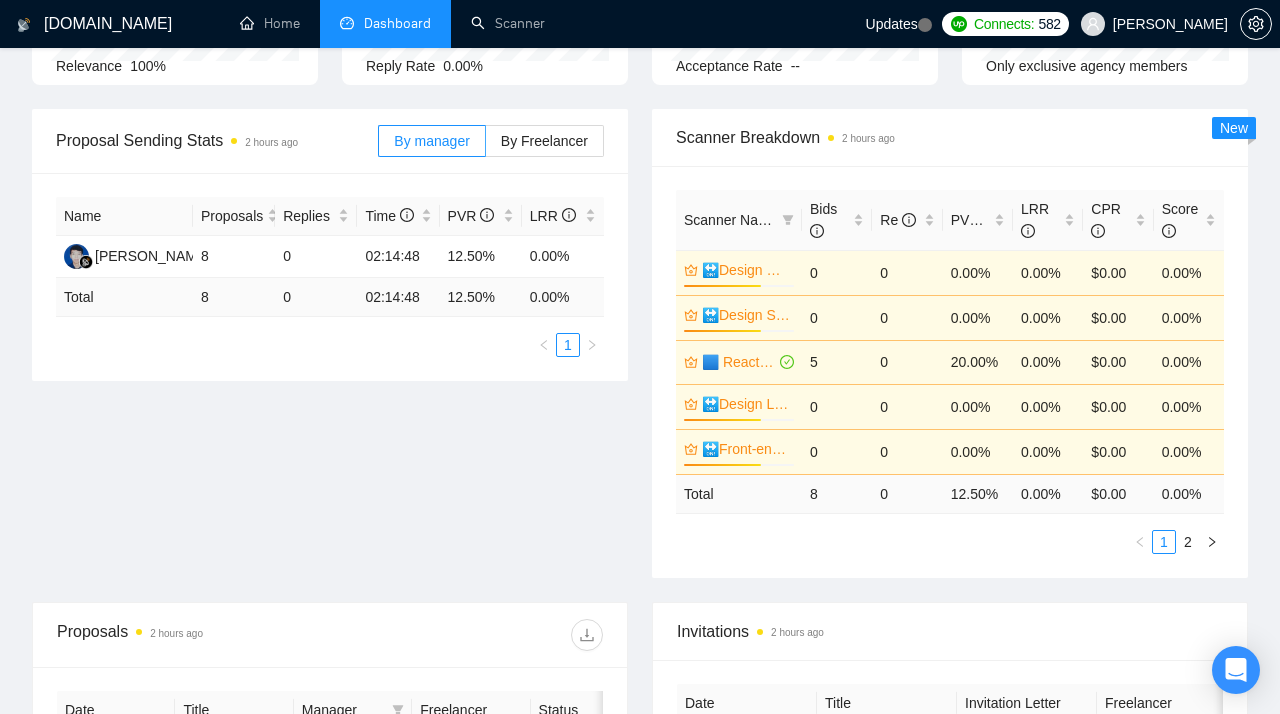 scroll, scrollTop: 0, scrollLeft: 0, axis: both 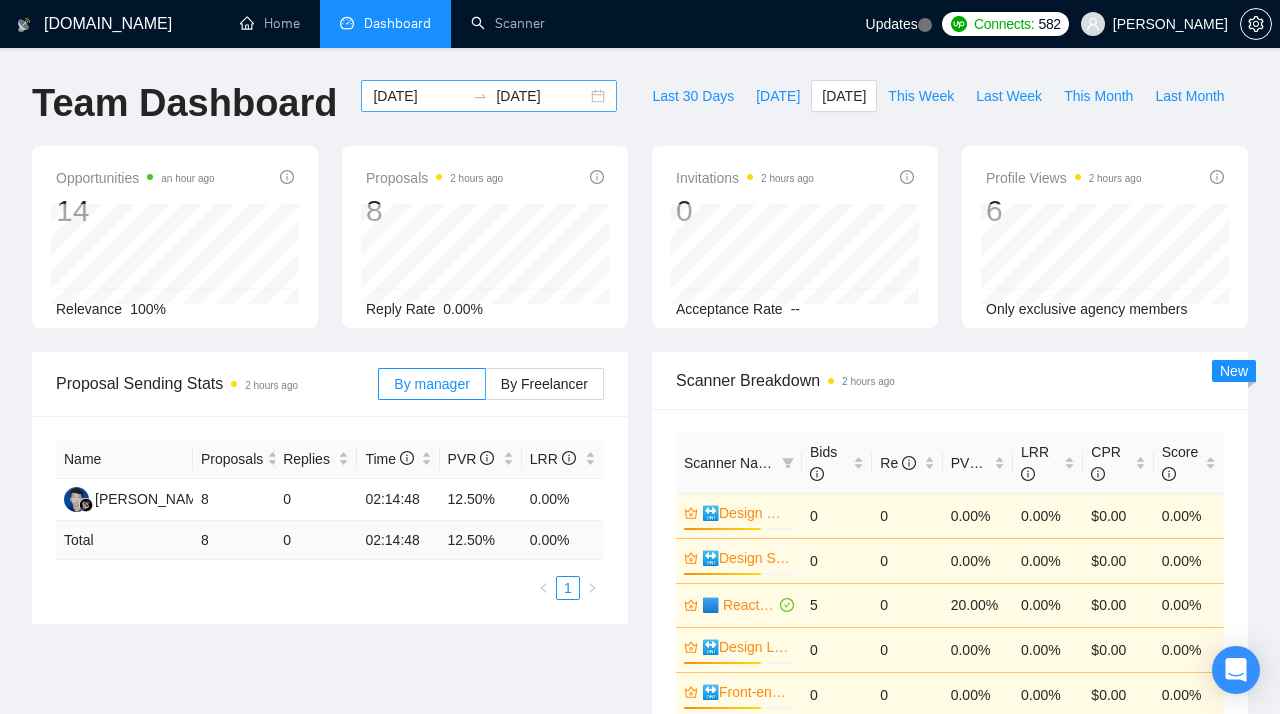 click on "[DATE]" at bounding box center (418, 96) 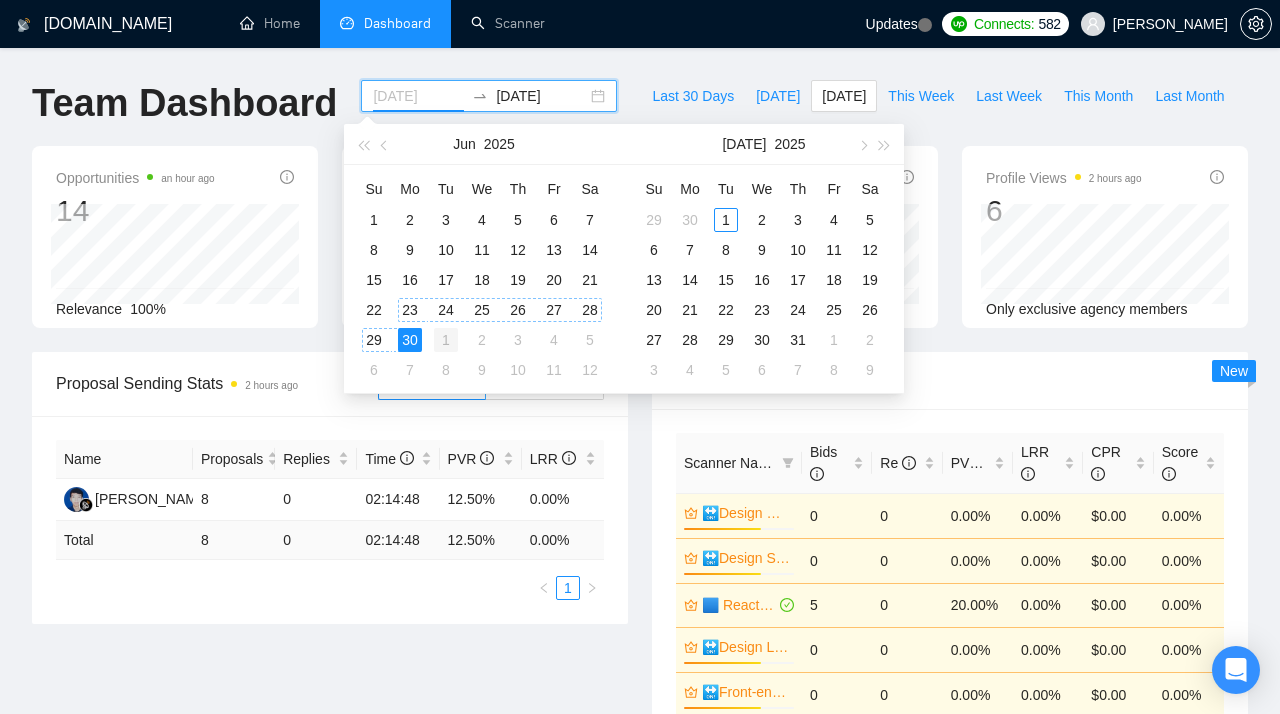 type on "[DATE]" 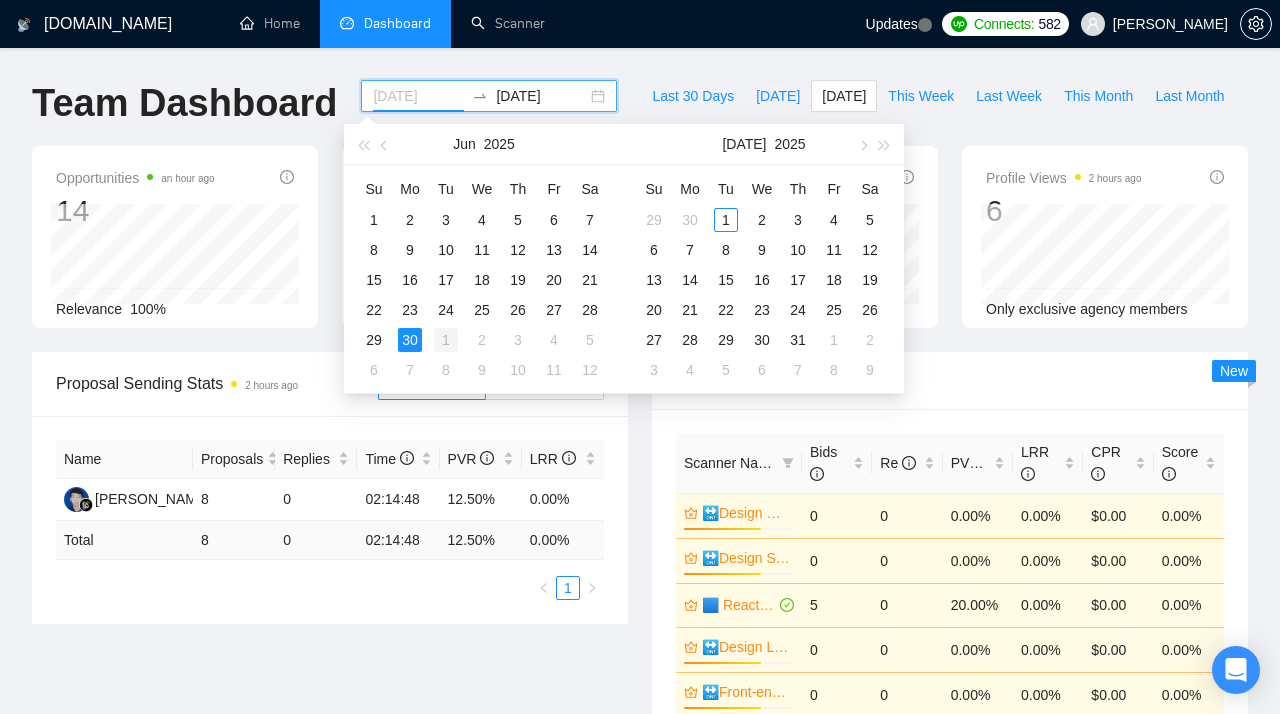 click on "1" at bounding box center (446, 340) 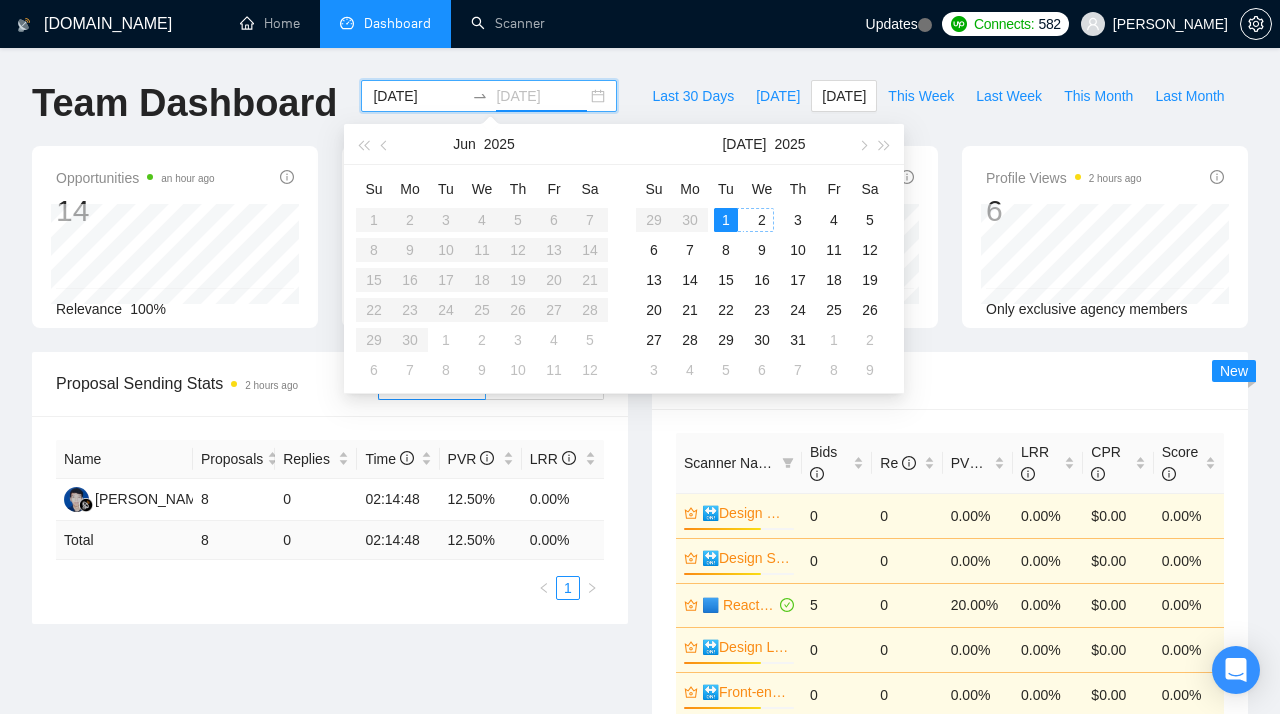 type on "[DATE]" 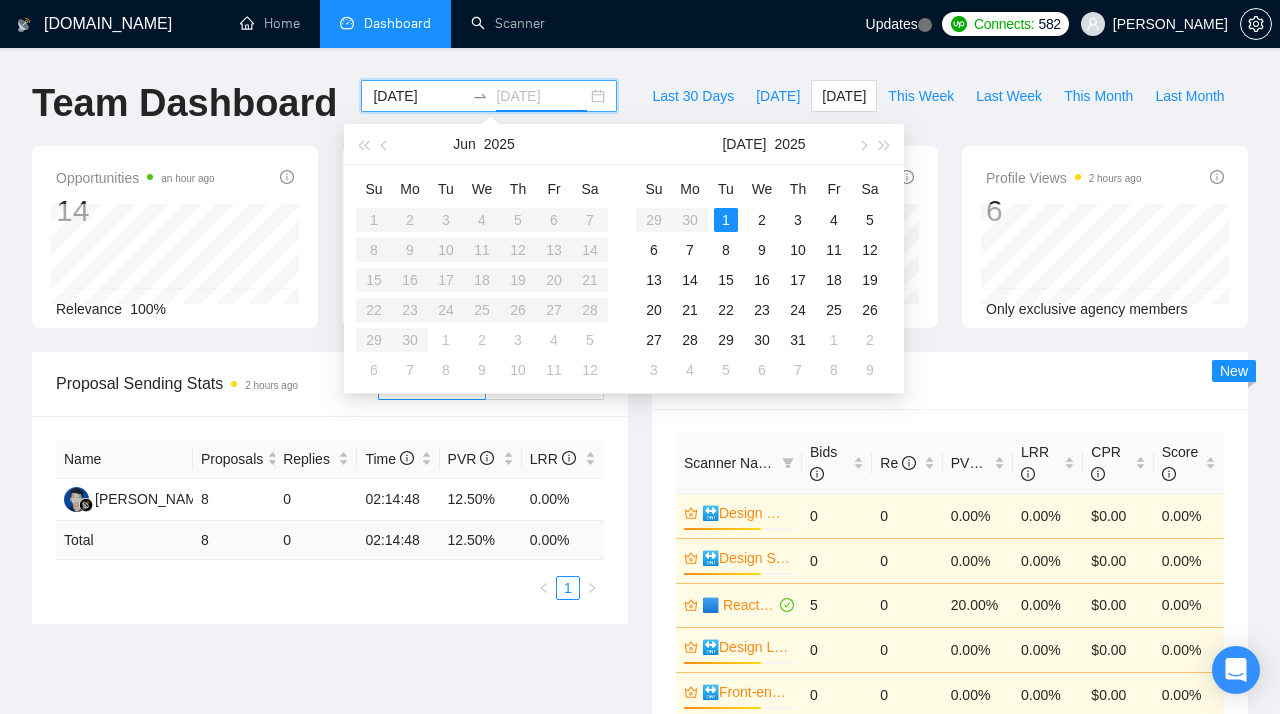 click on "1" at bounding box center [726, 220] 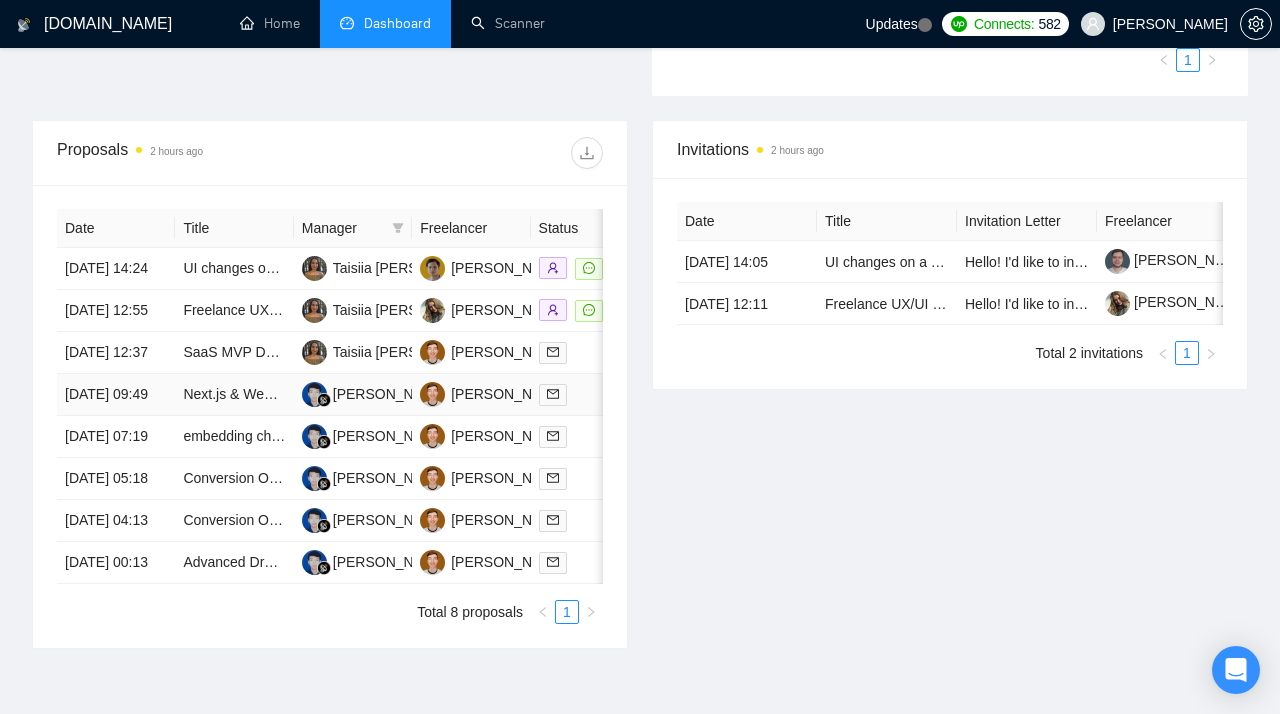 scroll, scrollTop: 633, scrollLeft: 0, axis: vertical 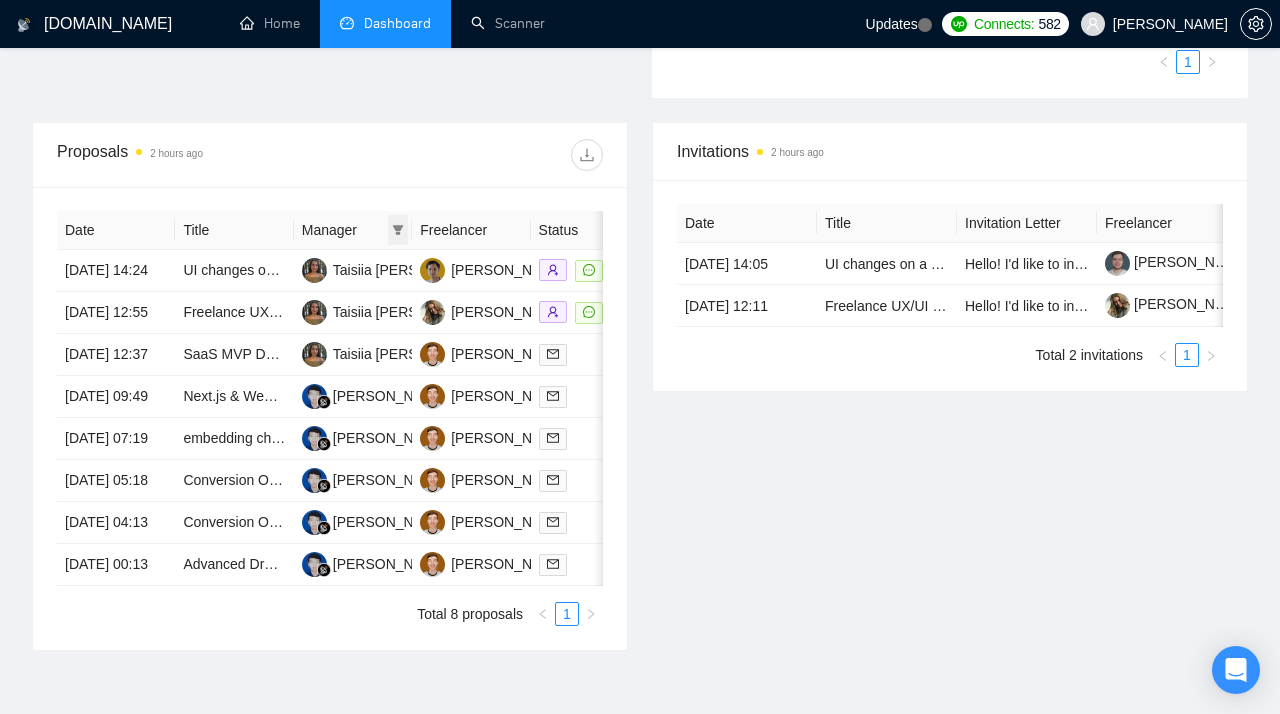 click 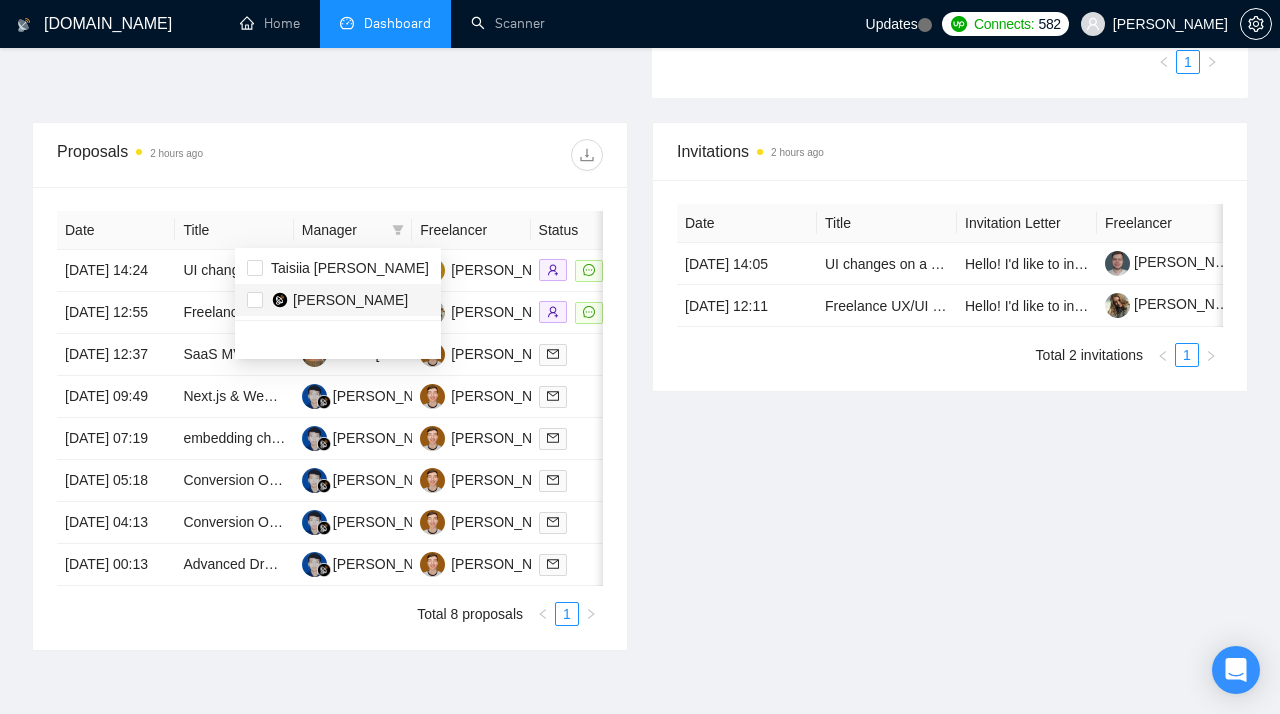 click on "[PERSON_NAME]" at bounding box center (350, 300) 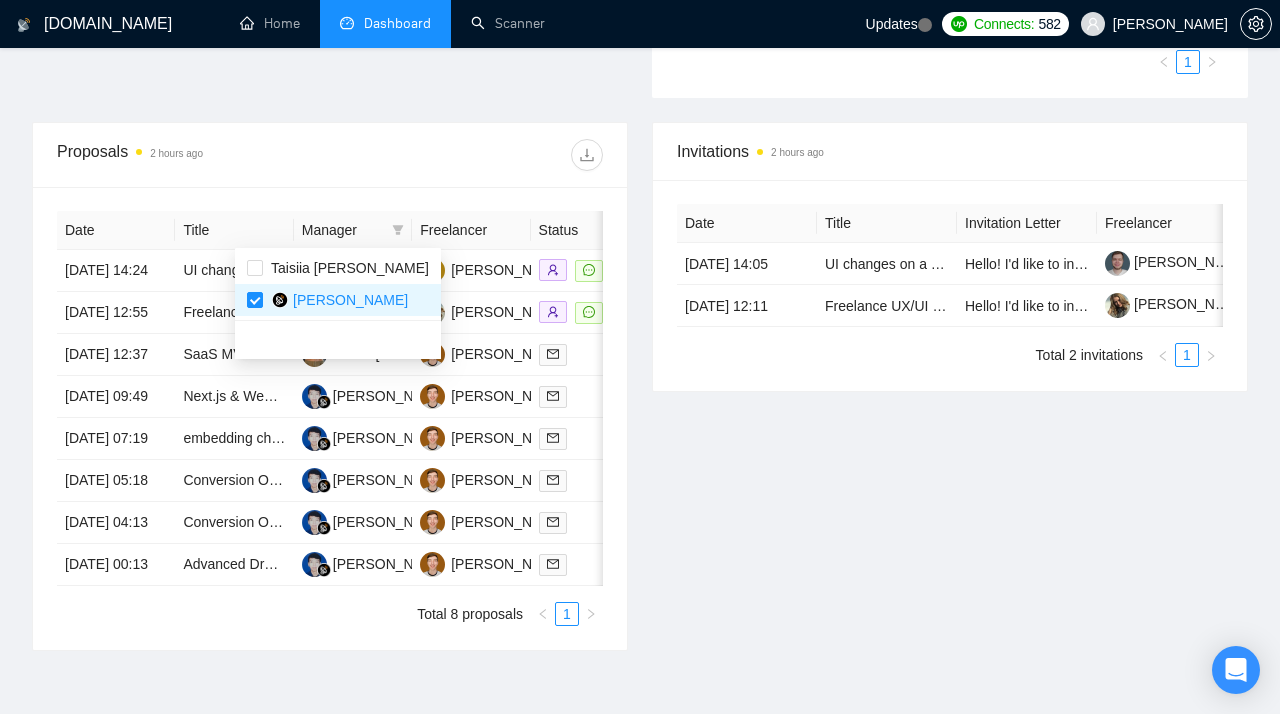 click on "Proposal Sending Stats 2 hours ago By manager By Freelancer Name Proposals Replies Time   PVR   LRR   Hendri Prabowo 5 0 00:12:41 0.00% 0.00% Taisiia [PERSON_NAME]  1 0 05:43:42 0.00% 0.00% Total 6 0 01:07:51 0.00 % 0.00 % 1 Scanner Breakdown 2 hours ago Scanner Name Bids   Re   PVR   LRR   CPR   Score   🔛Design SaaS 70% 0 0 0.00% 0.00% $0.00 0.00% 🔛Front-end (React, Next, TS, UI libr) | Outstaff 70% 0 0 0.00% 0.00% $0.00 0.00% 🟦 React Test with Prompts (Max) 5 0 0.00% 0.00% $0.00 0.00% Total 5 0 0.00 % 0.00 % $ 0.00 0.00 % 1 New" at bounding box center (640, -80) 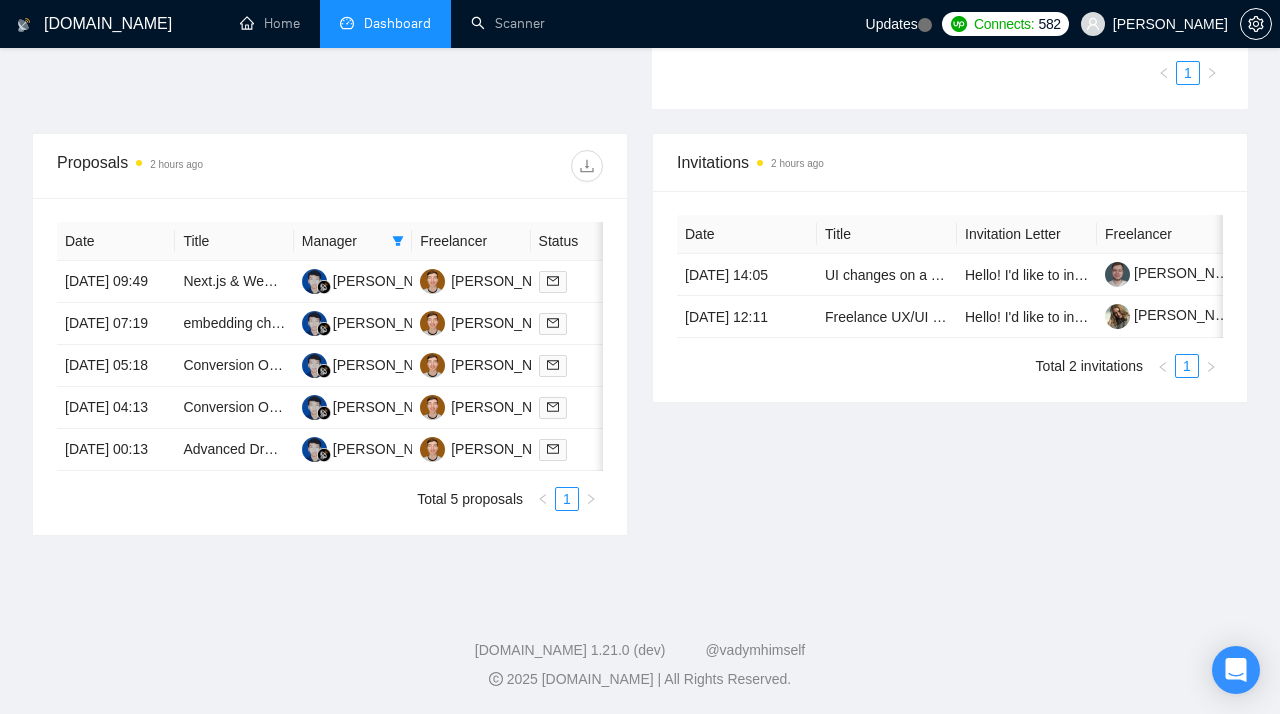 scroll, scrollTop: 657, scrollLeft: 0, axis: vertical 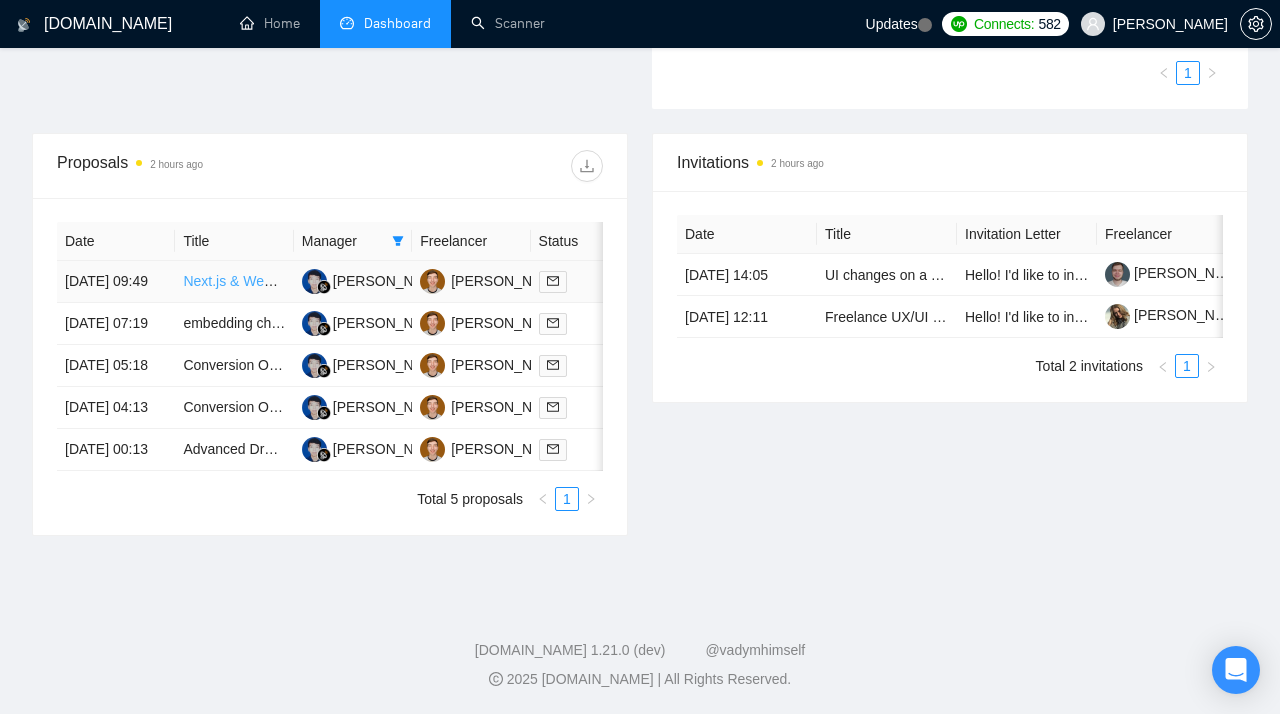 click on "Next.js & Web3 Solana Developer Needed to build Airdrop Feature" at bounding box center (390, 281) 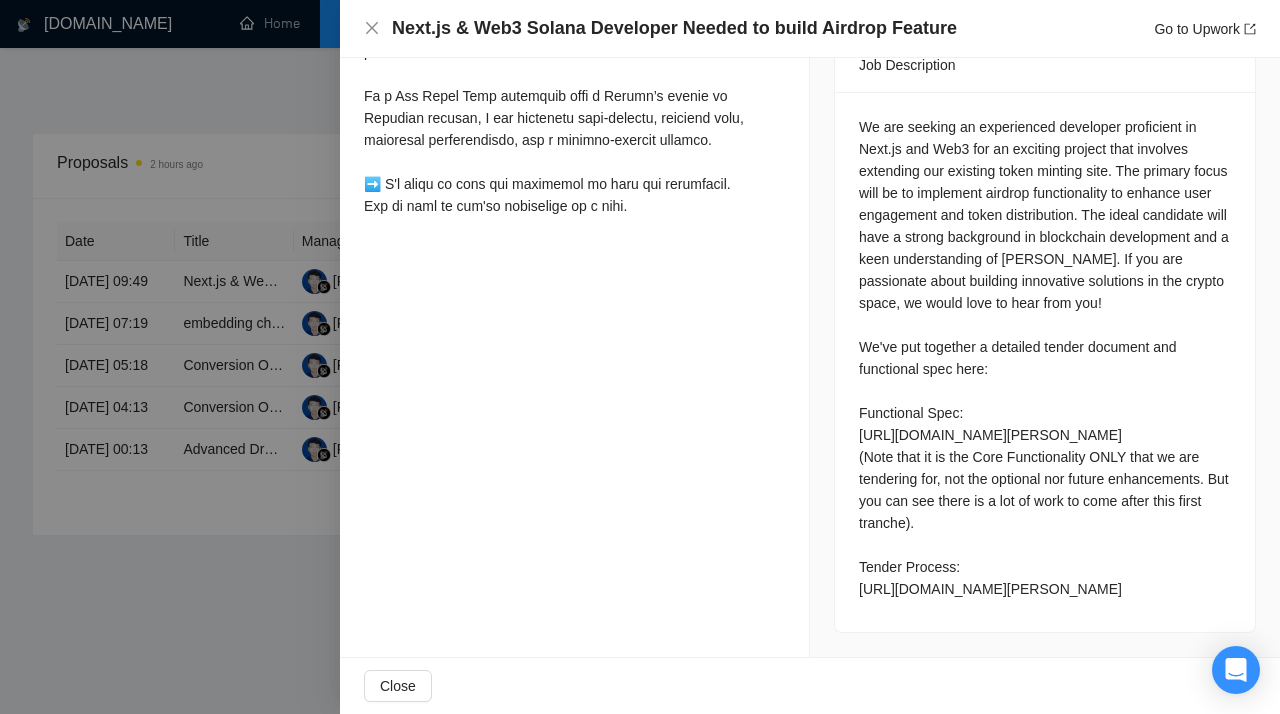 scroll, scrollTop: 709, scrollLeft: 0, axis: vertical 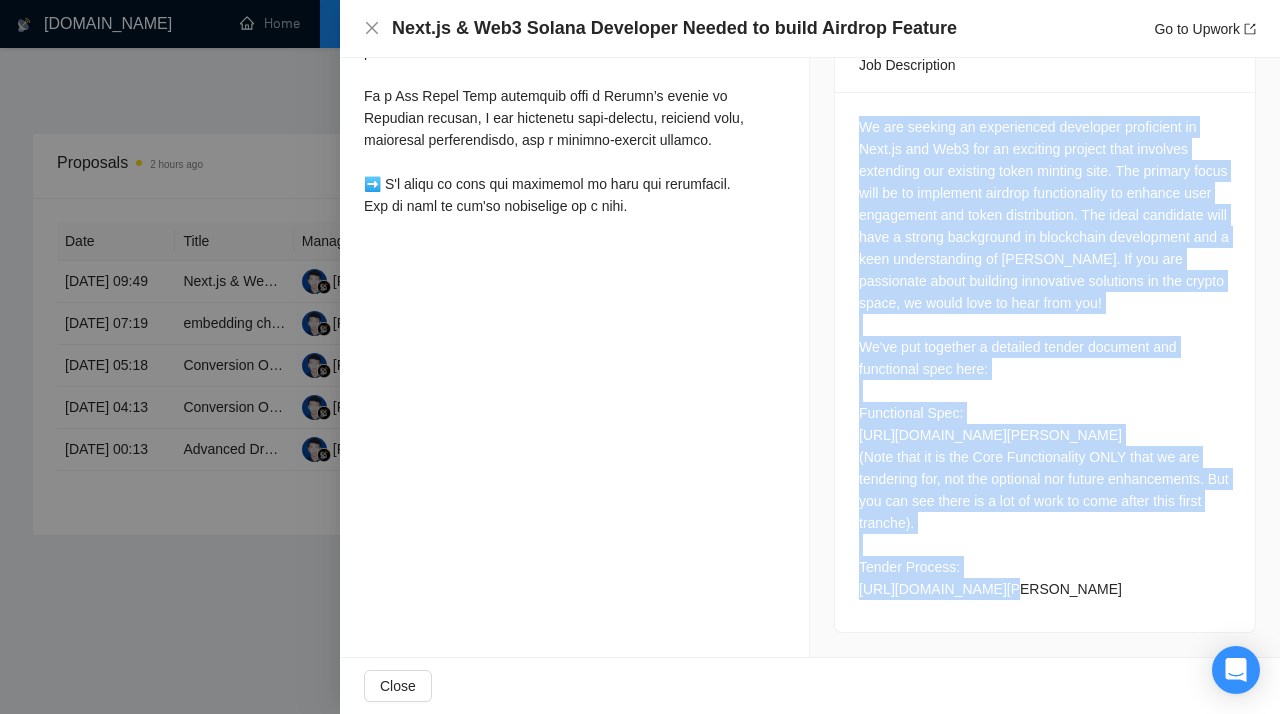 drag, startPoint x: 862, startPoint y: 230, endPoint x: 1058, endPoint y: 586, distance: 406.38898 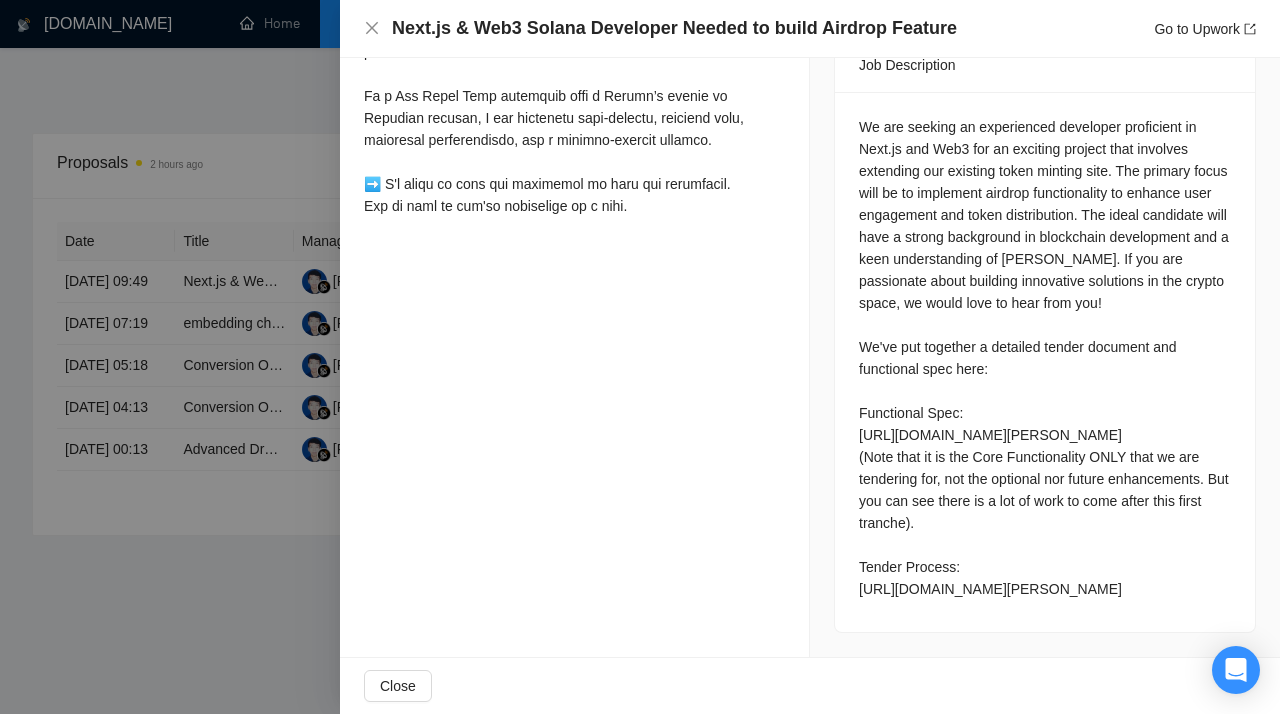 drag, startPoint x: 948, startPoint y: 31, endPoint x: 284, endPoint y: 48, distance: 664.2176 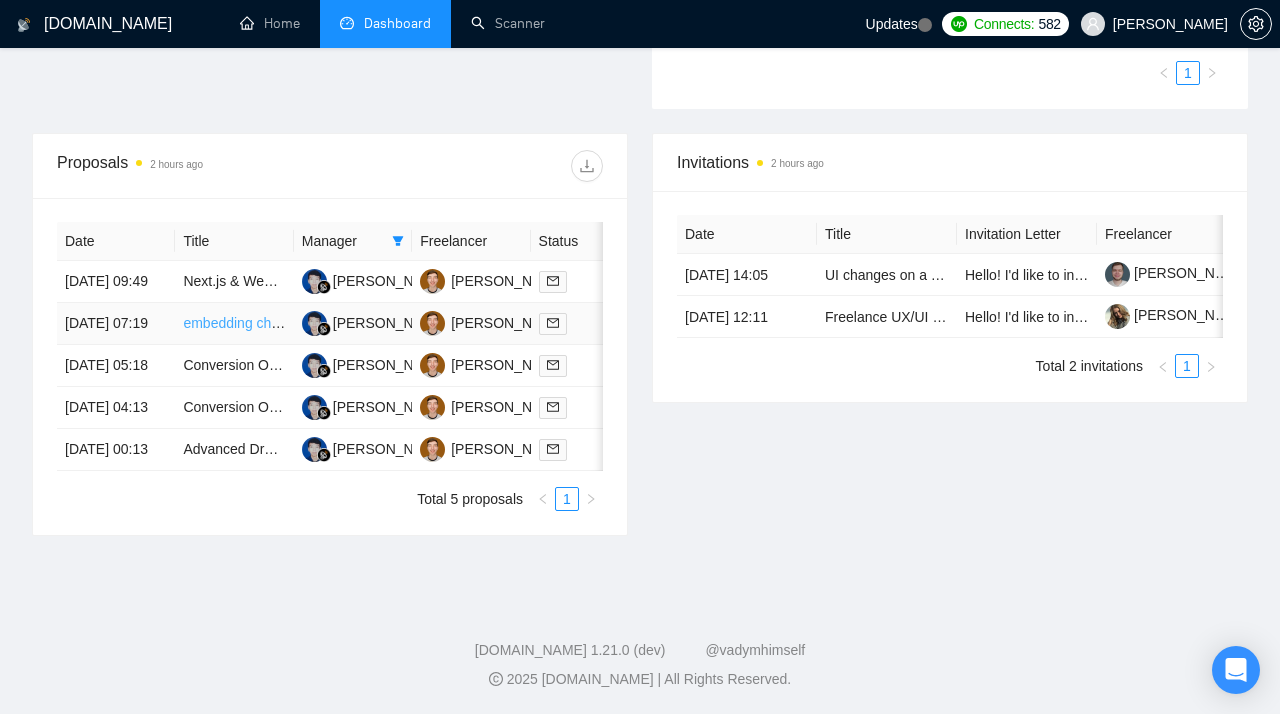 click on "embedding chatbots into real-world platforms" at bounding box center [322, 323] 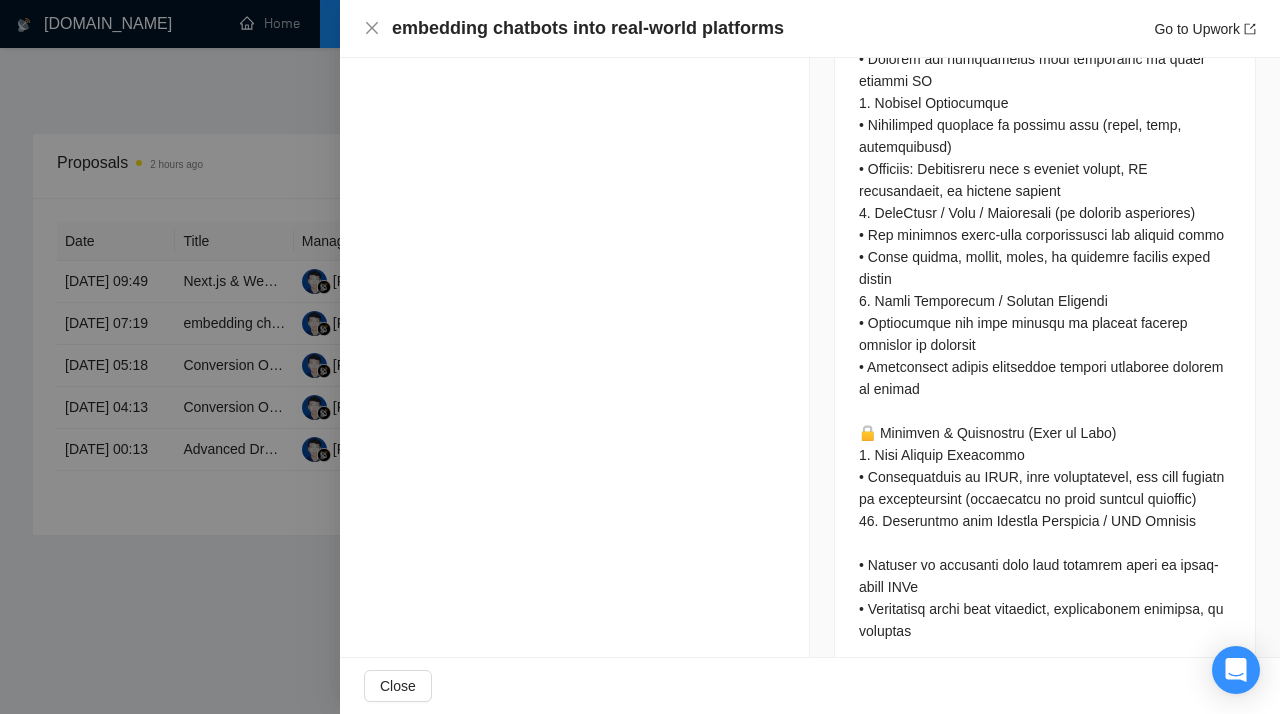 scroll, scrollTop: 2942, scrollLeft: 0, axis: vertical 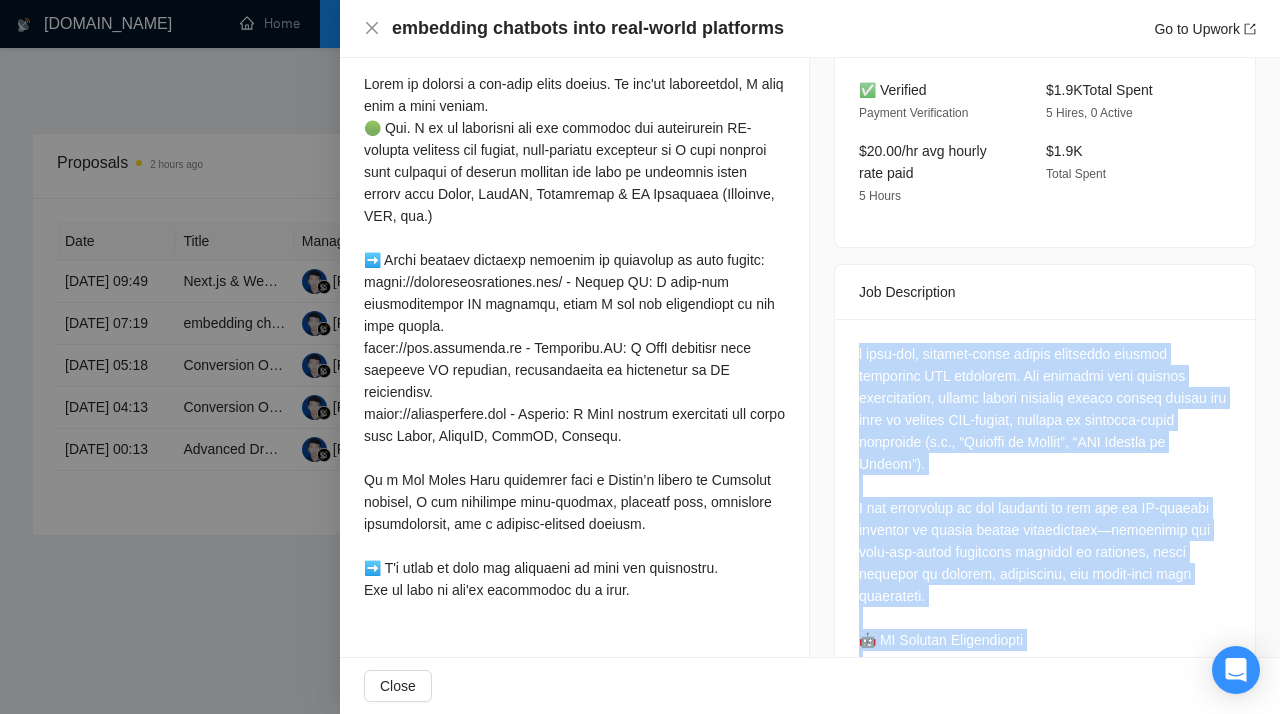drag, startPoint x: 937, startPoint y: 588, endPoint x: 862, endPoint y: 328, distance: 270.6012 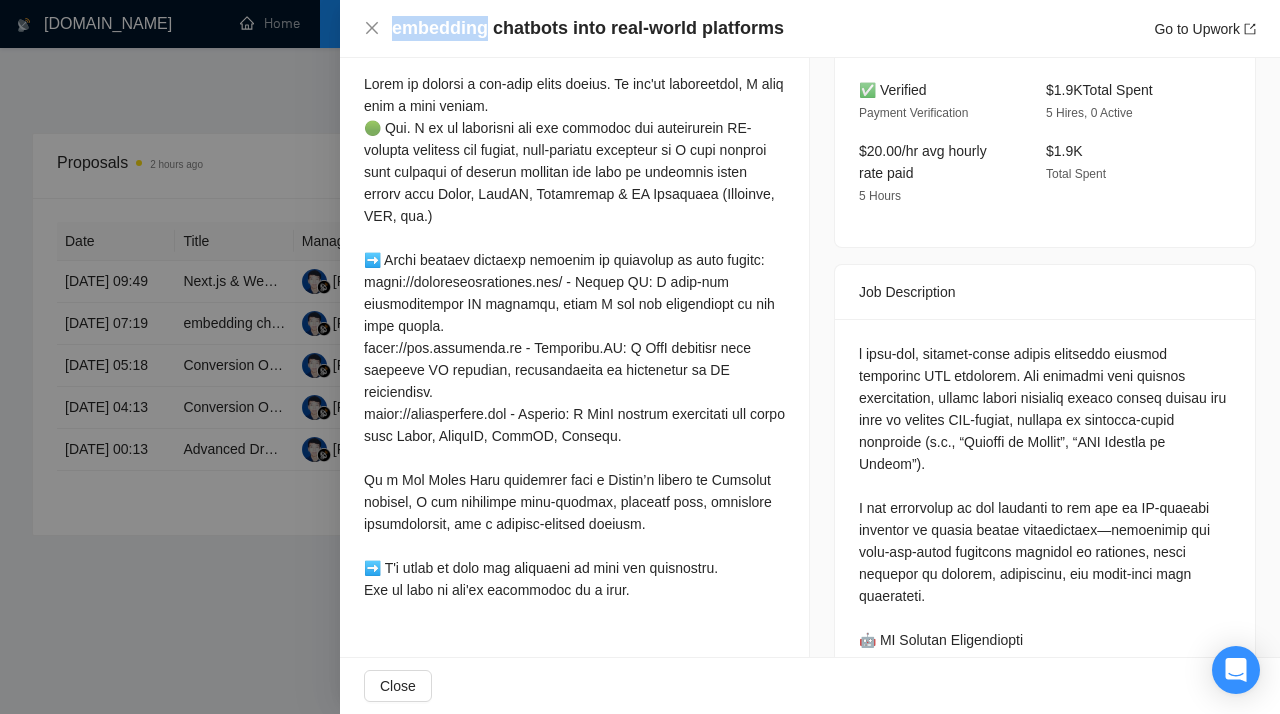 drag, startPoint x: 486, startPoint y: 31, endPoint x: 396, endPoint y: 31, distance: 90 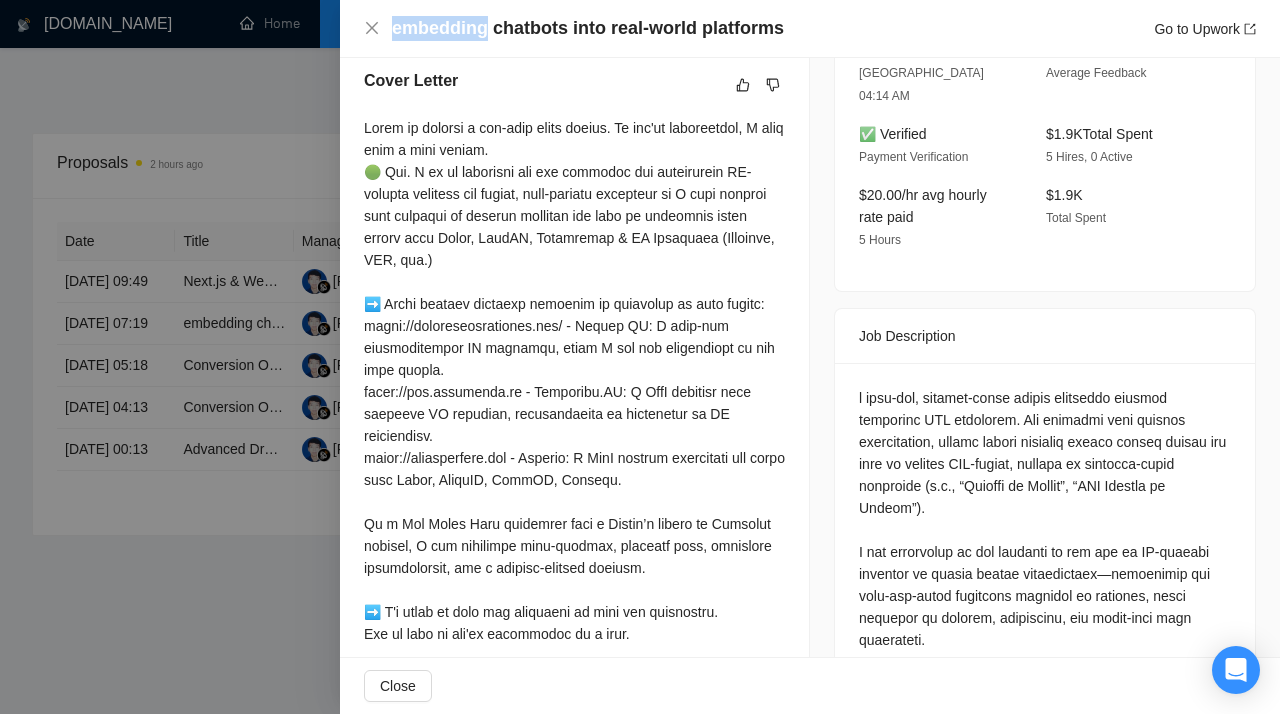 scroll, scrollTop: 536, scrollLeft: 0, axis: vertical 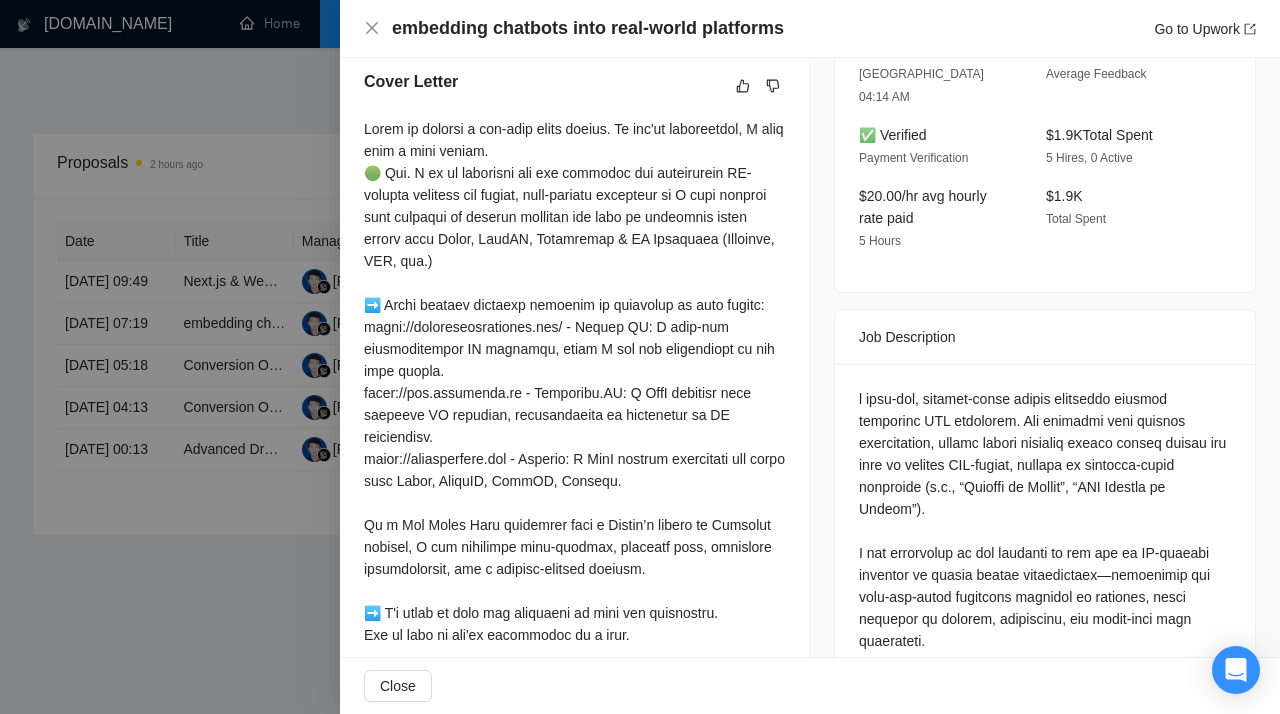 click at bounding box center [640, 357] 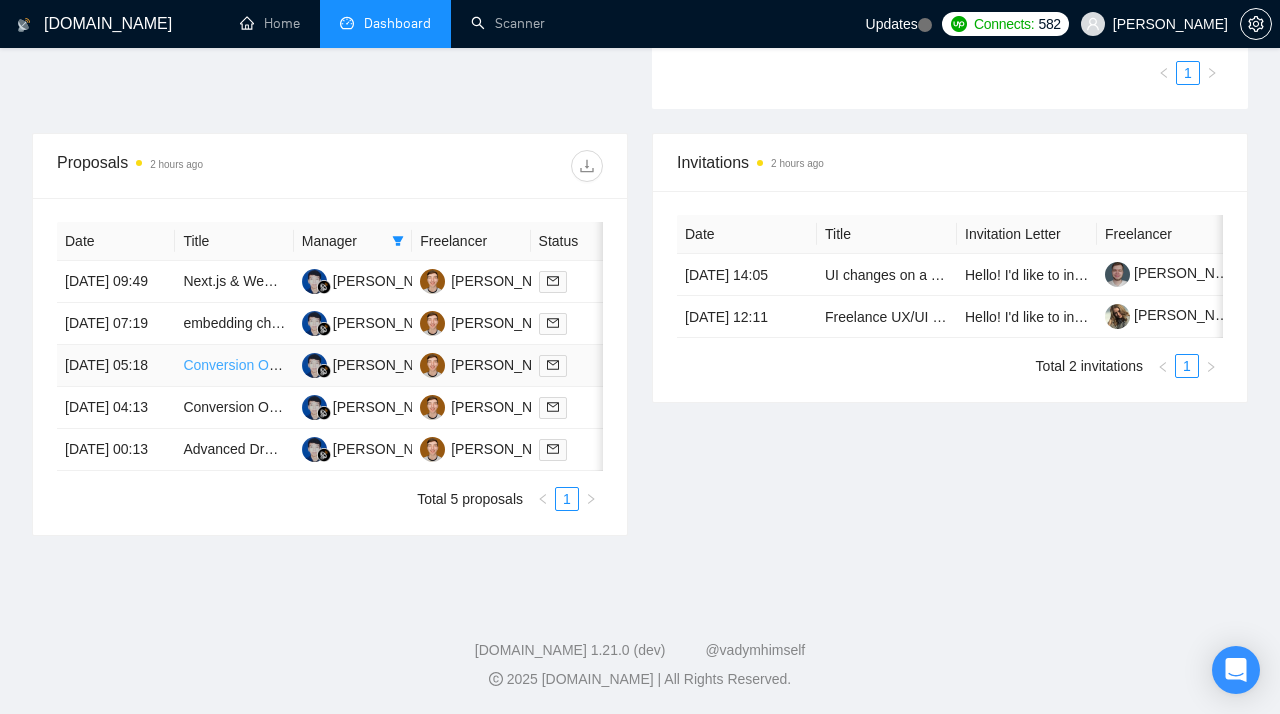 click on "Conversion Optimization for Software Product" at bounding box center (325, 365) 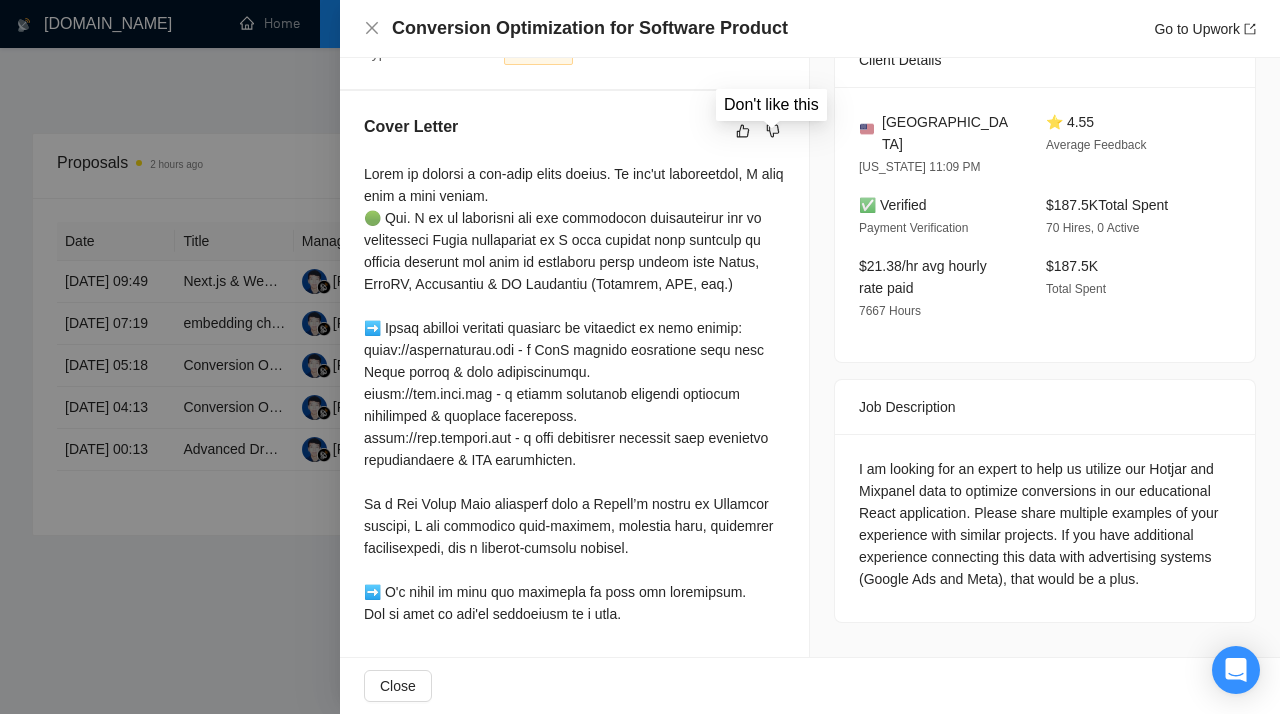 click 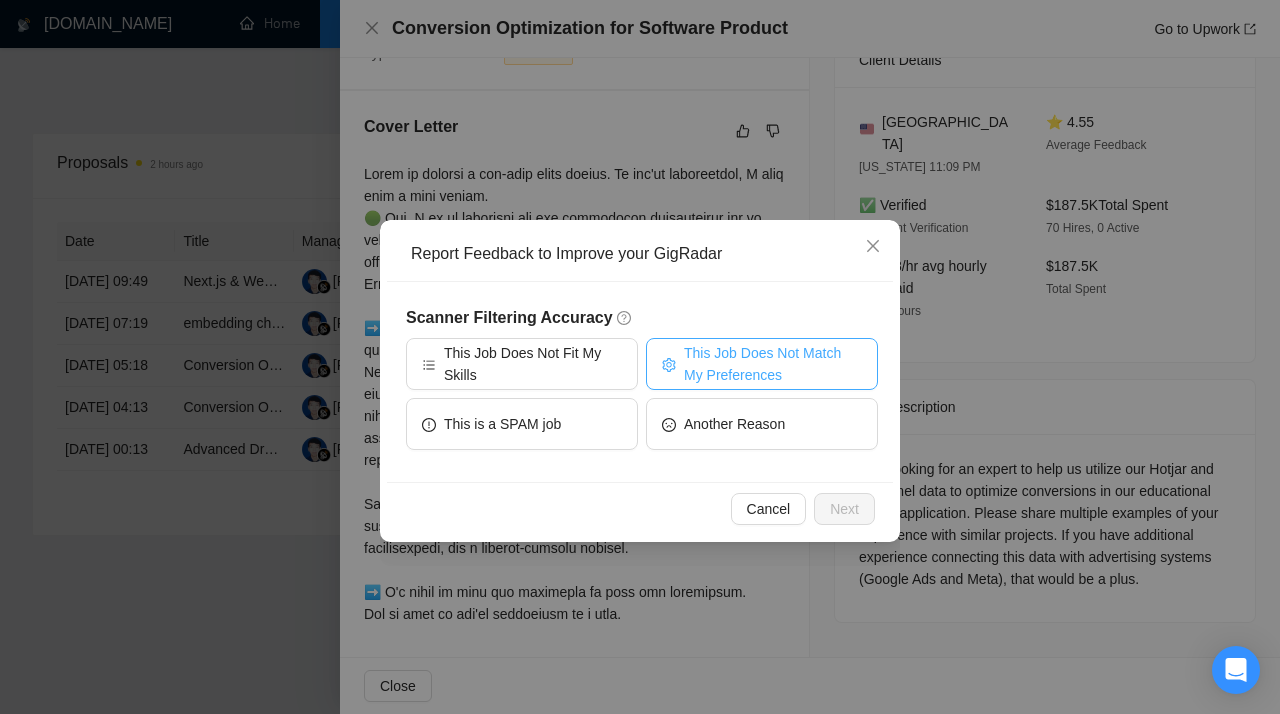 click on "This Job Does Not Match My Preferences" at bounding box center [773, 364] 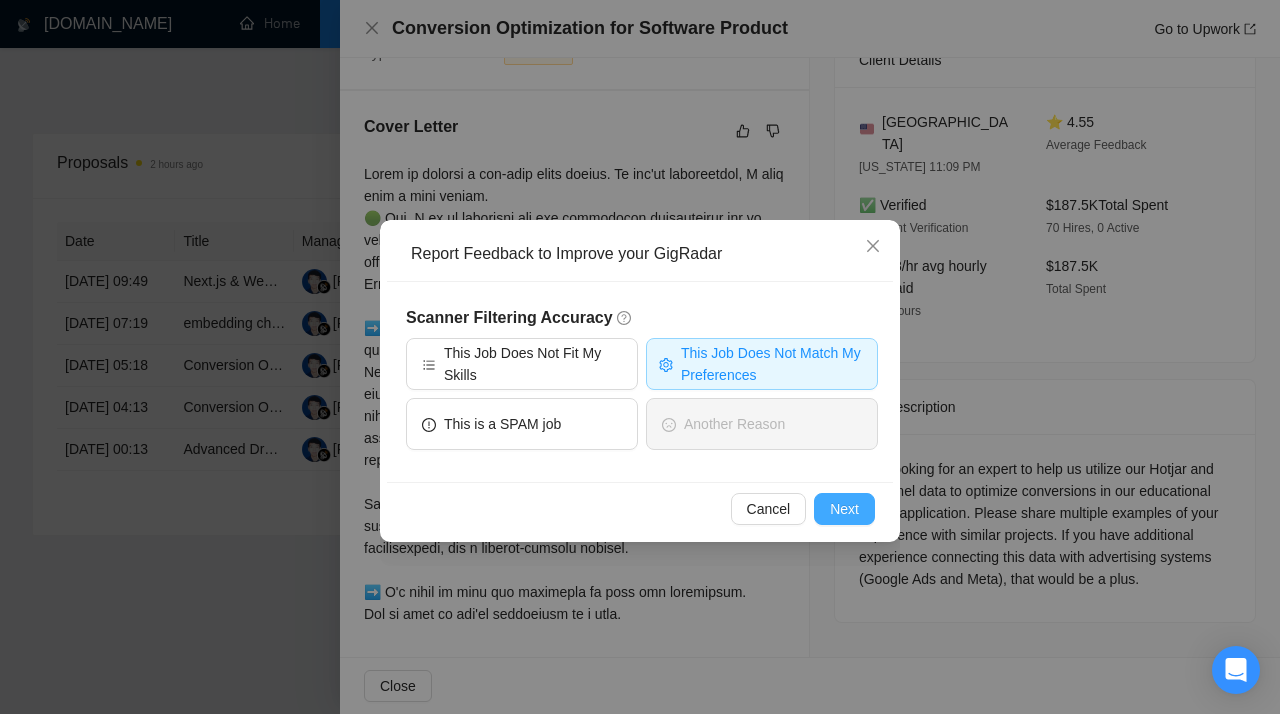 click on "Next" at bounding box center (844, 509) 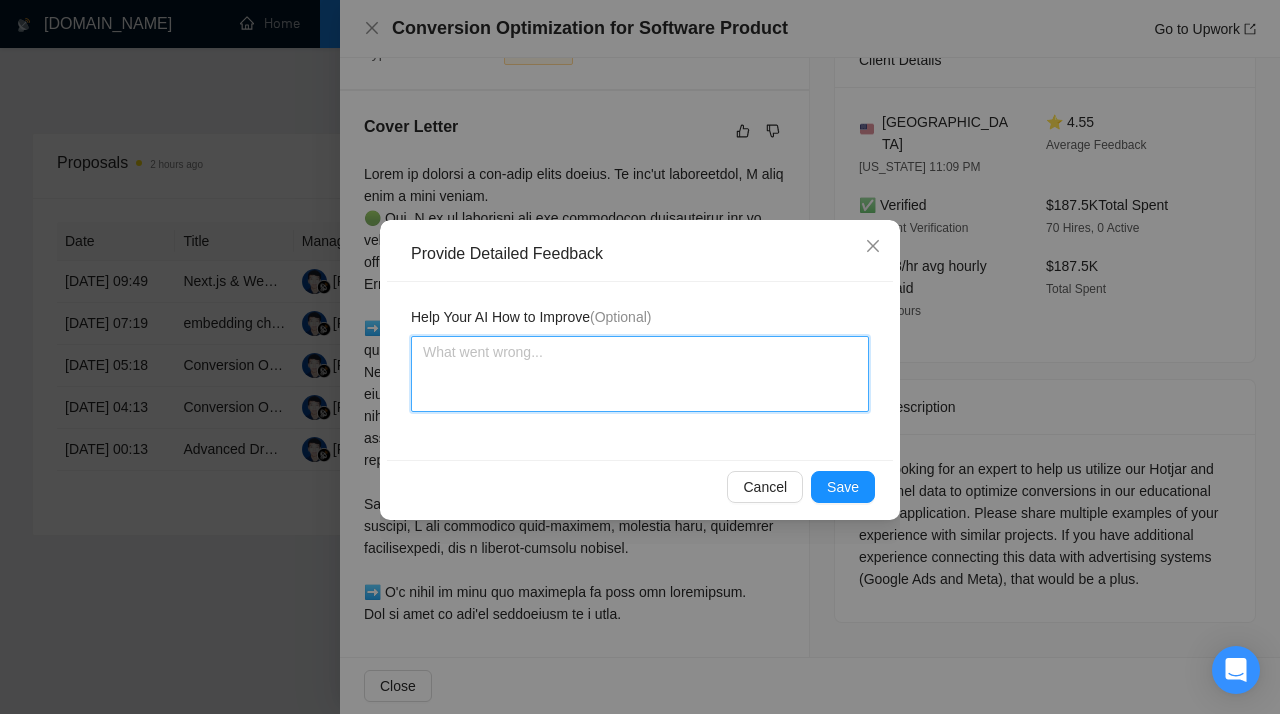 click at bounding box center (640, 374) 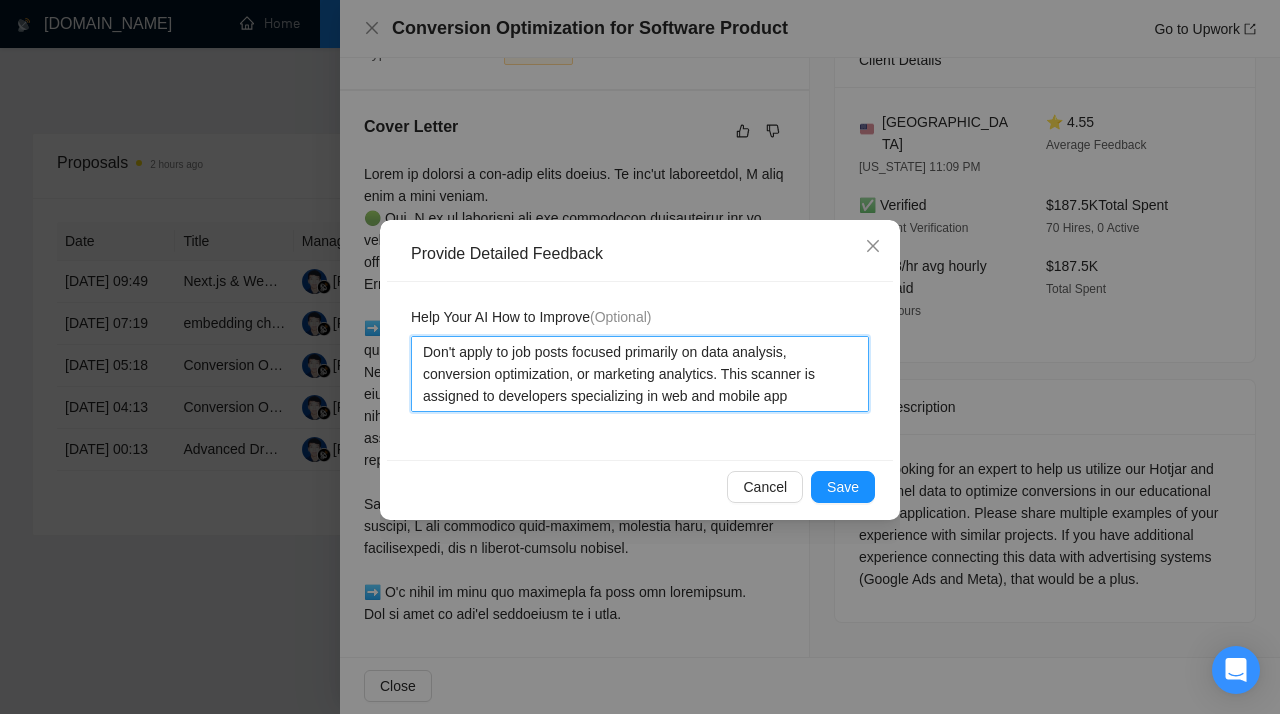 type 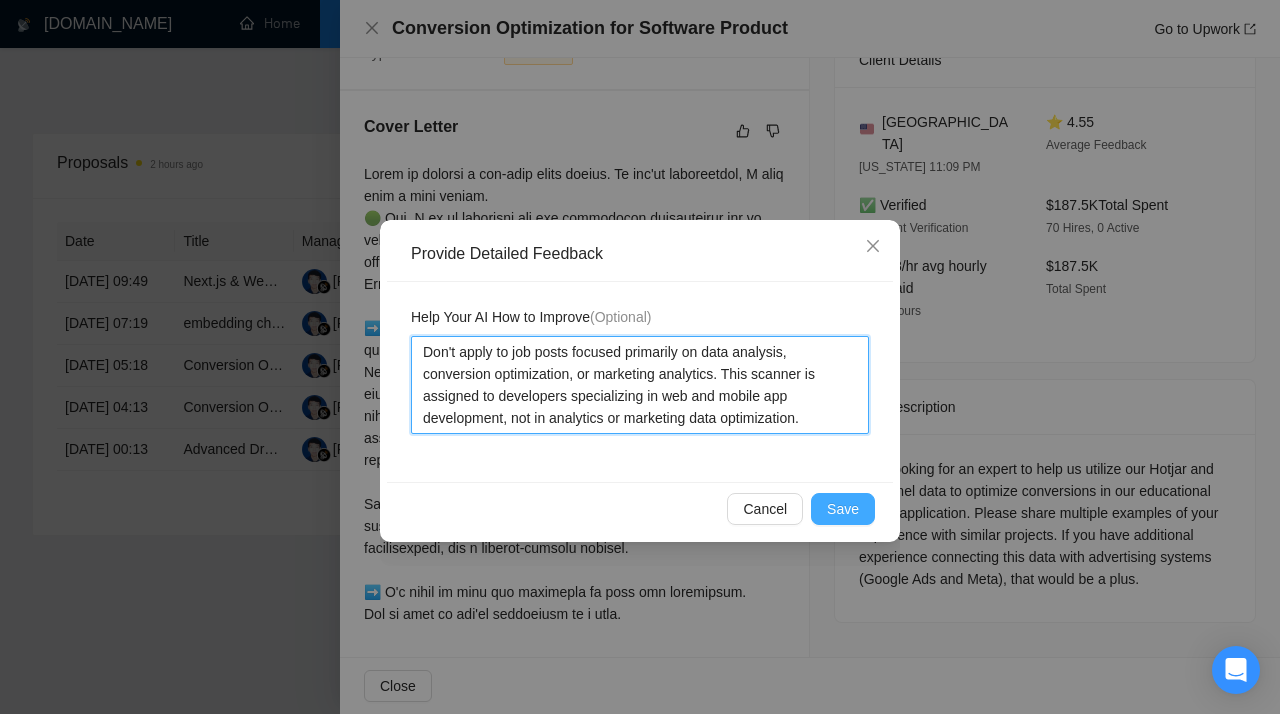 type on "Don't apply to job posts focused primarily on data analysis, conversion optimization, or marketing analytics. This scanner is assigned to developers specializing in web and mobile app development, not in analytics or marketing data optimization." 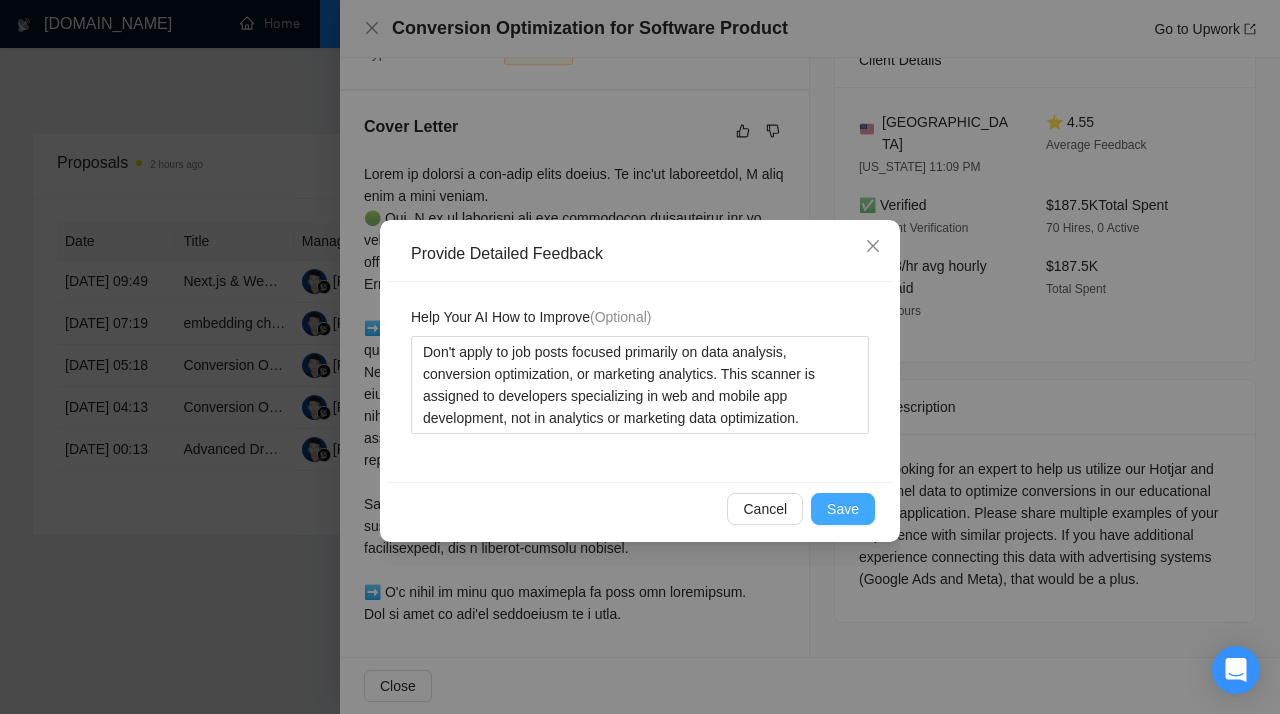 click on "Save" at bounding box center (843, 509) 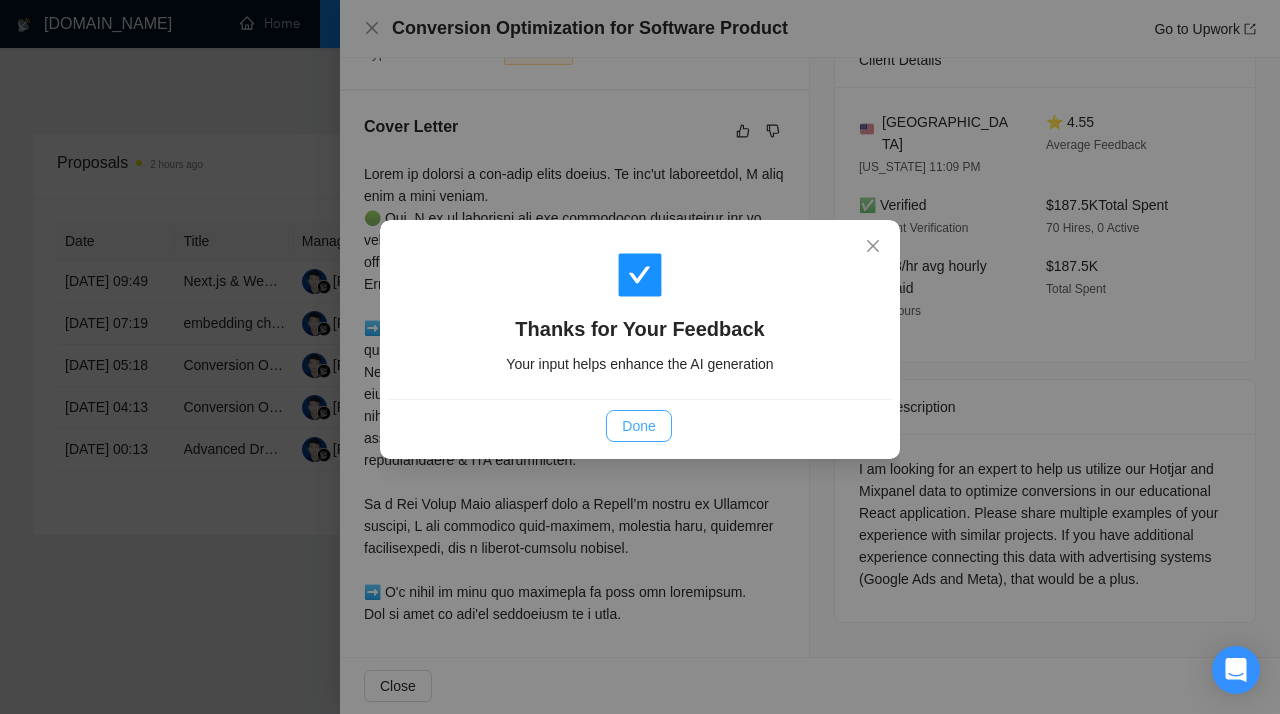 click on "Done" at bounding box center [638, 426] 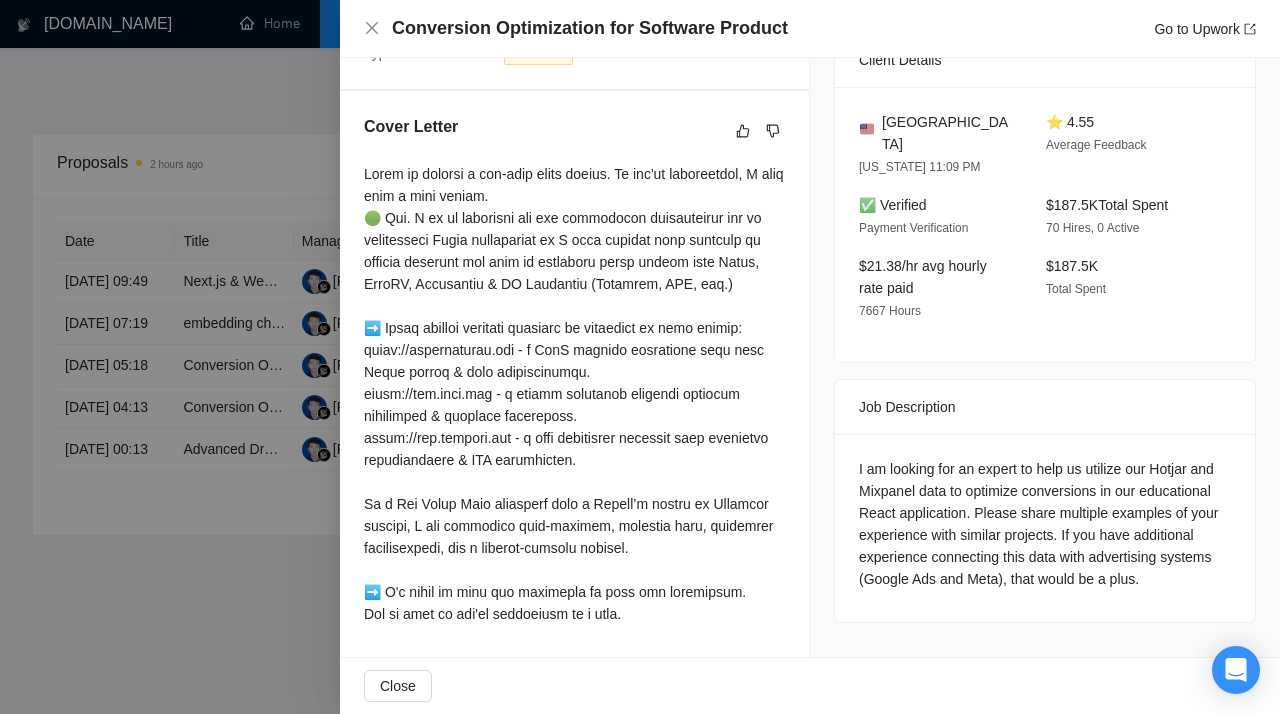 click at bounding box center [640, 357] 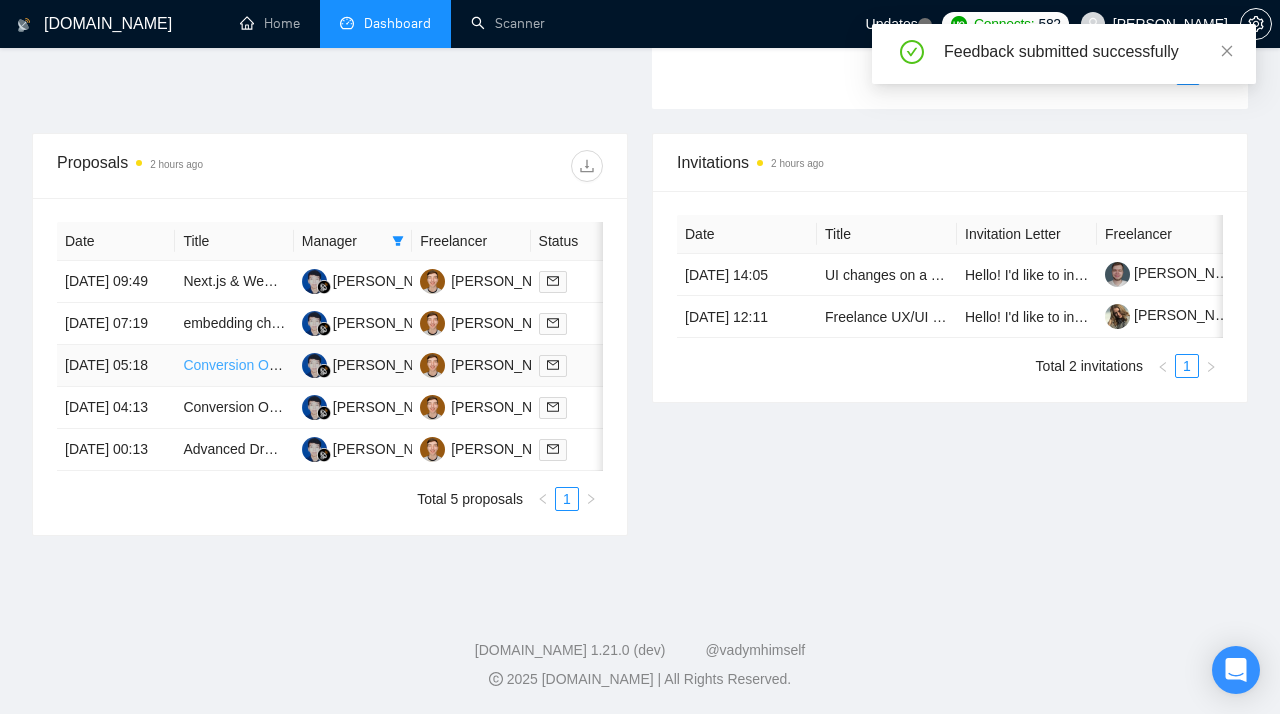 click on "Conversion Optimization for Software Product" at bounding box center (325, 365) 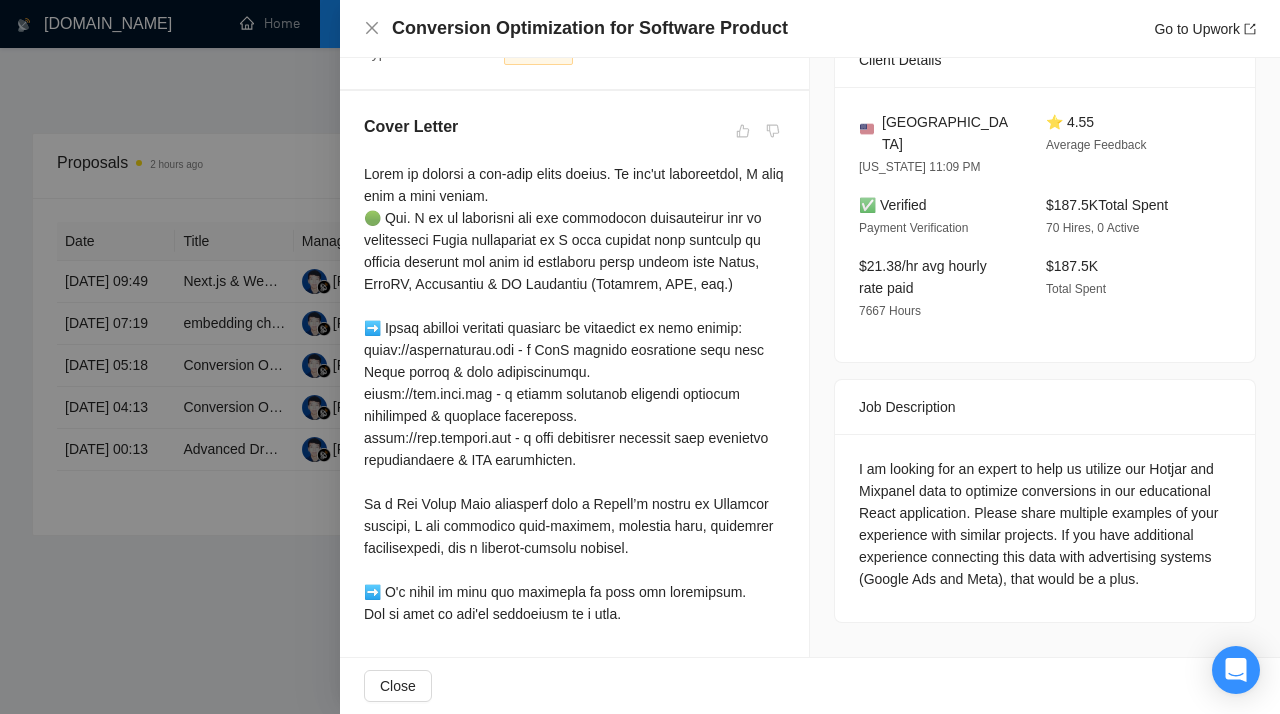 click at bounding box center (640, 357) 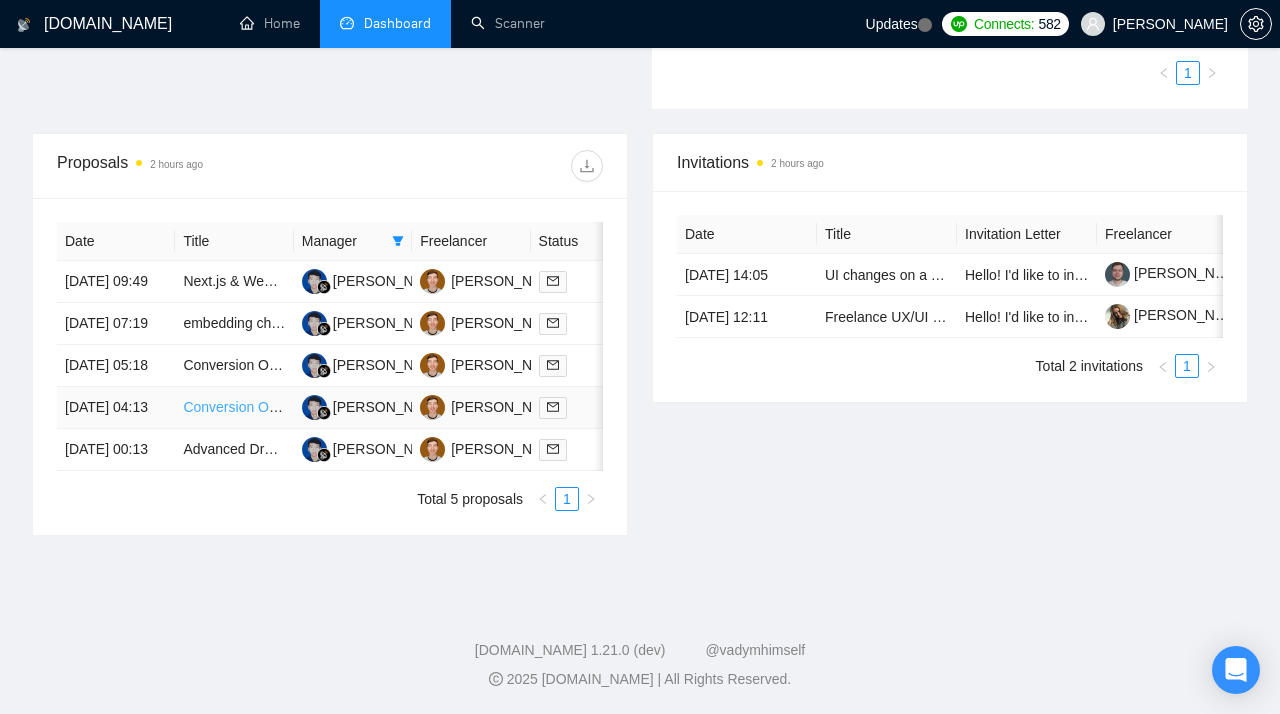 click on "Conversion Optimization for Software Product" at bounding box center (325, 407) 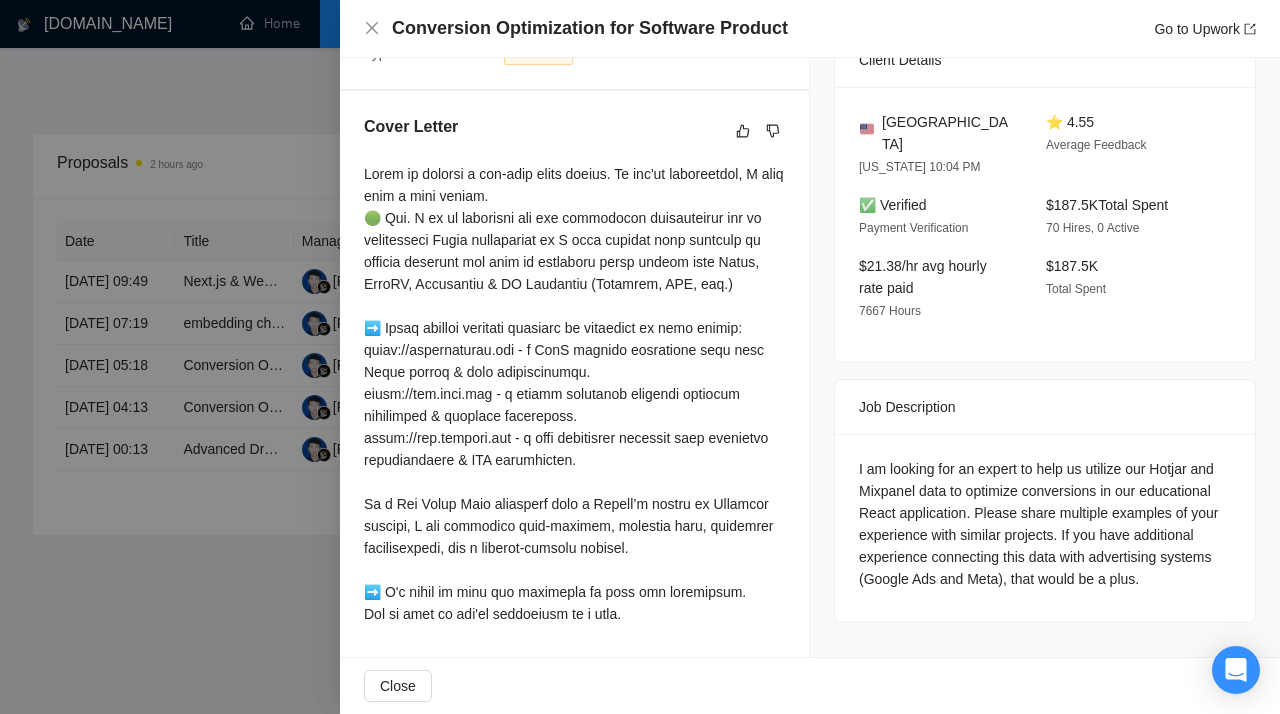 click at bounding box center [640, 357] 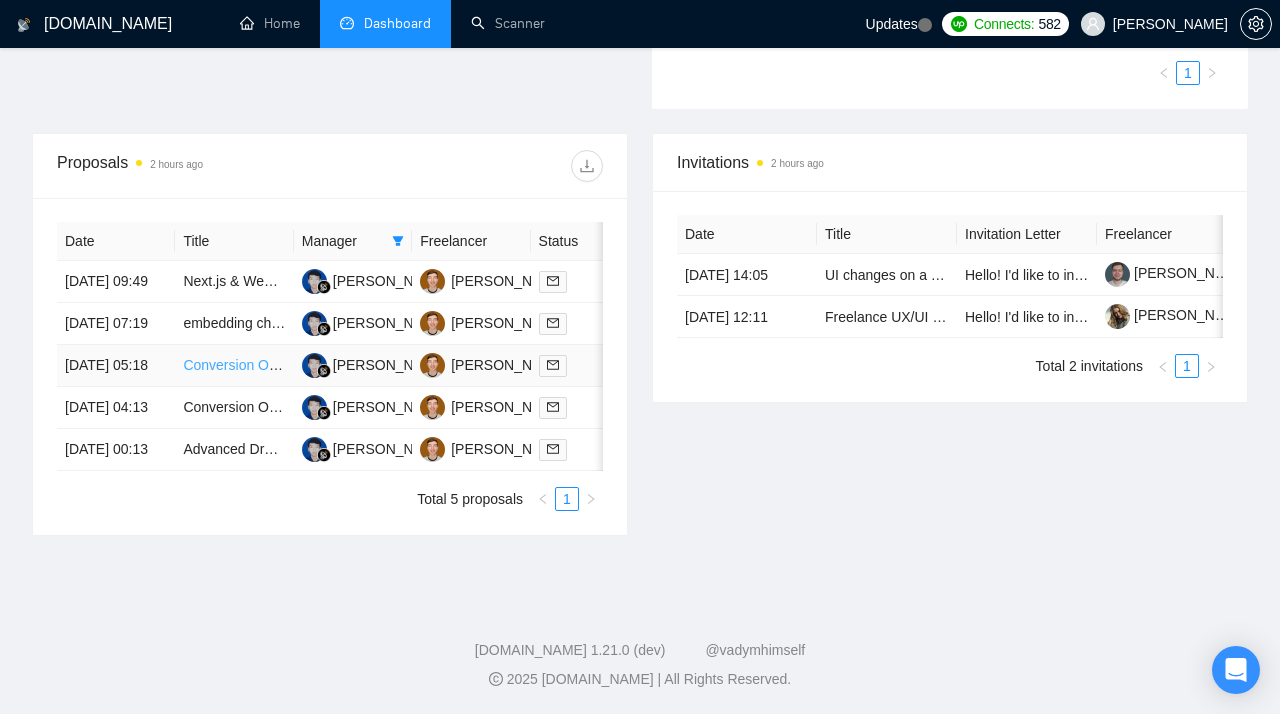 click on "Conversion Optimization for Software Product" at bounding box center (325, 365) 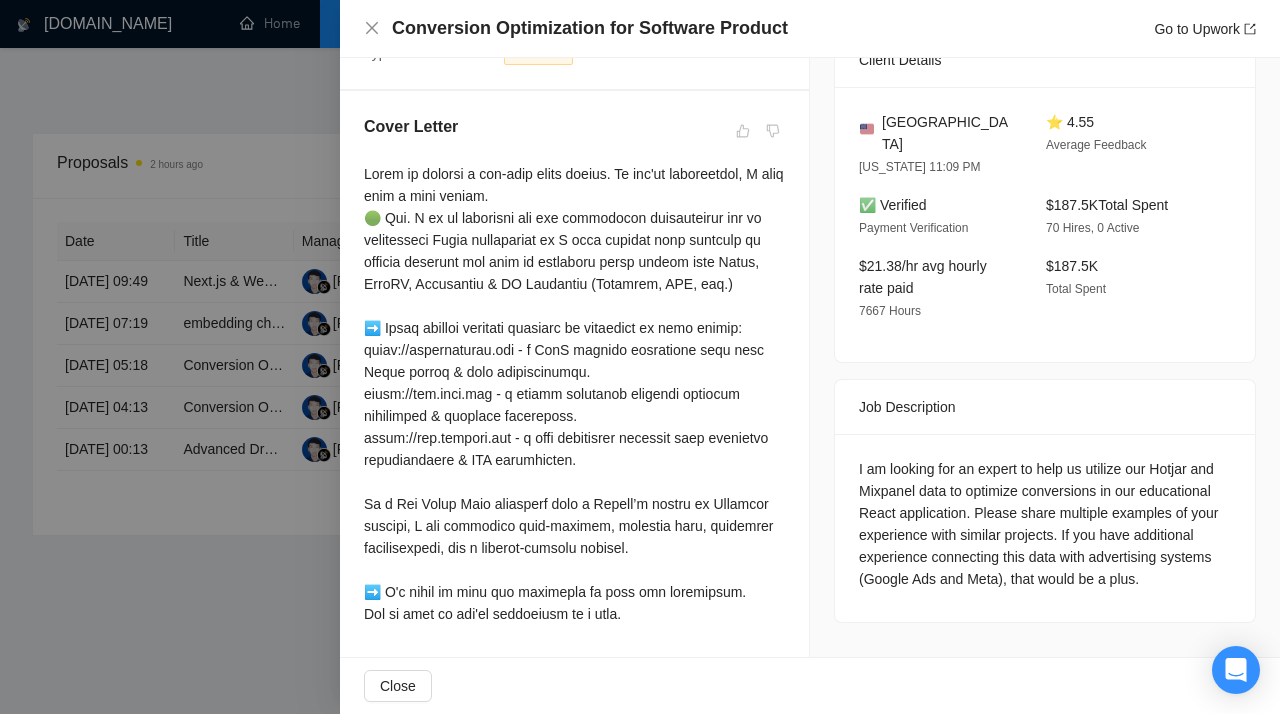 click at bounding box center [640, 357] 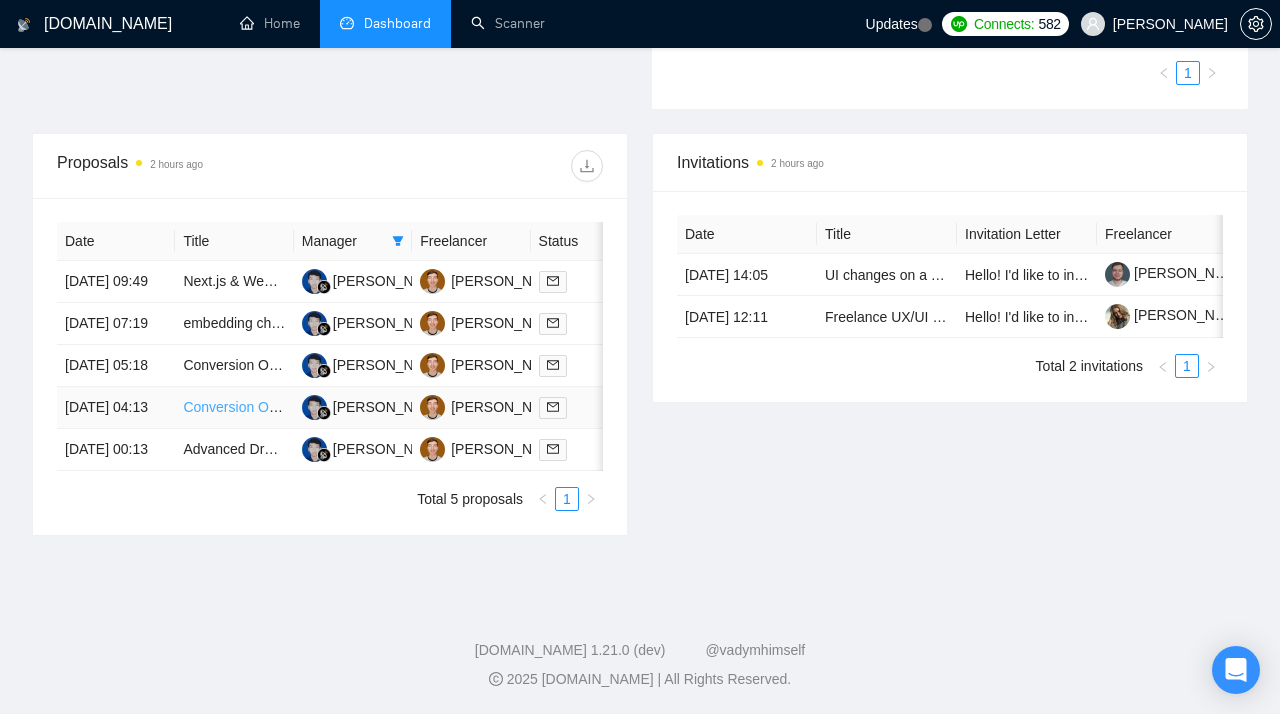 click on "Conversion Optimization for Software Product" at bounding box center [325, 407] 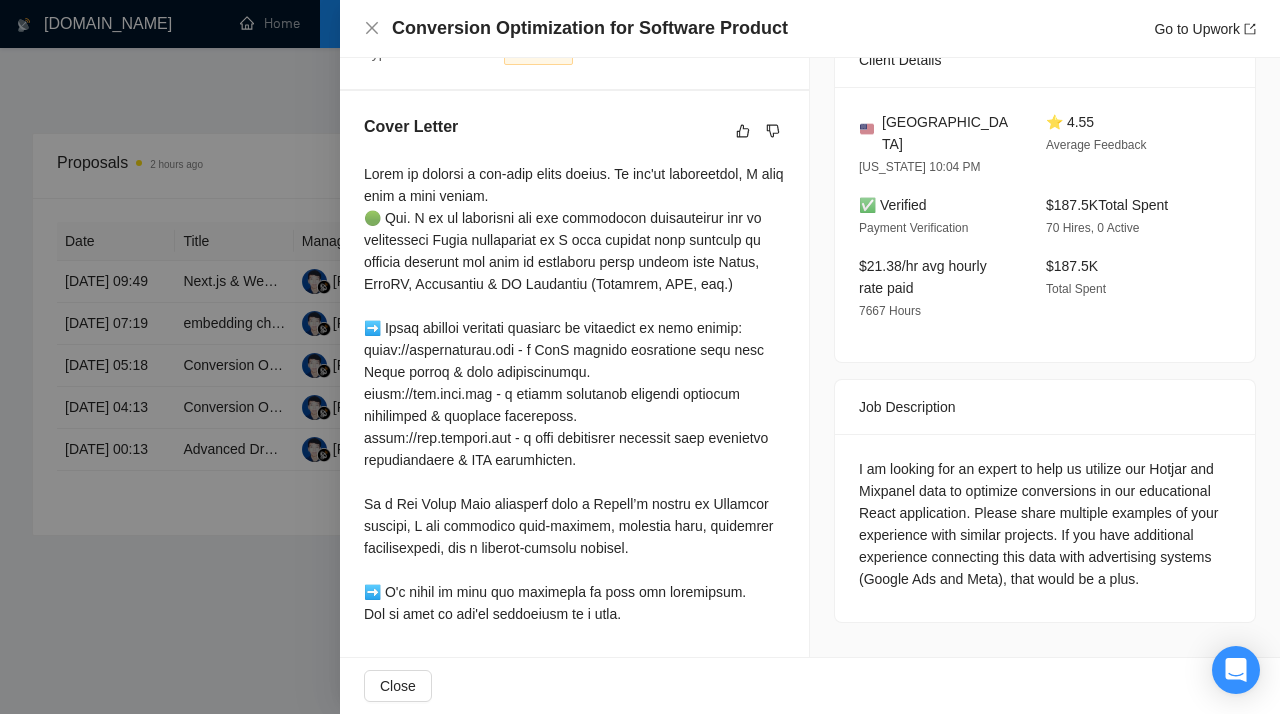 scroll, scrollTop: 0, scrollLeft: 0, axis: both 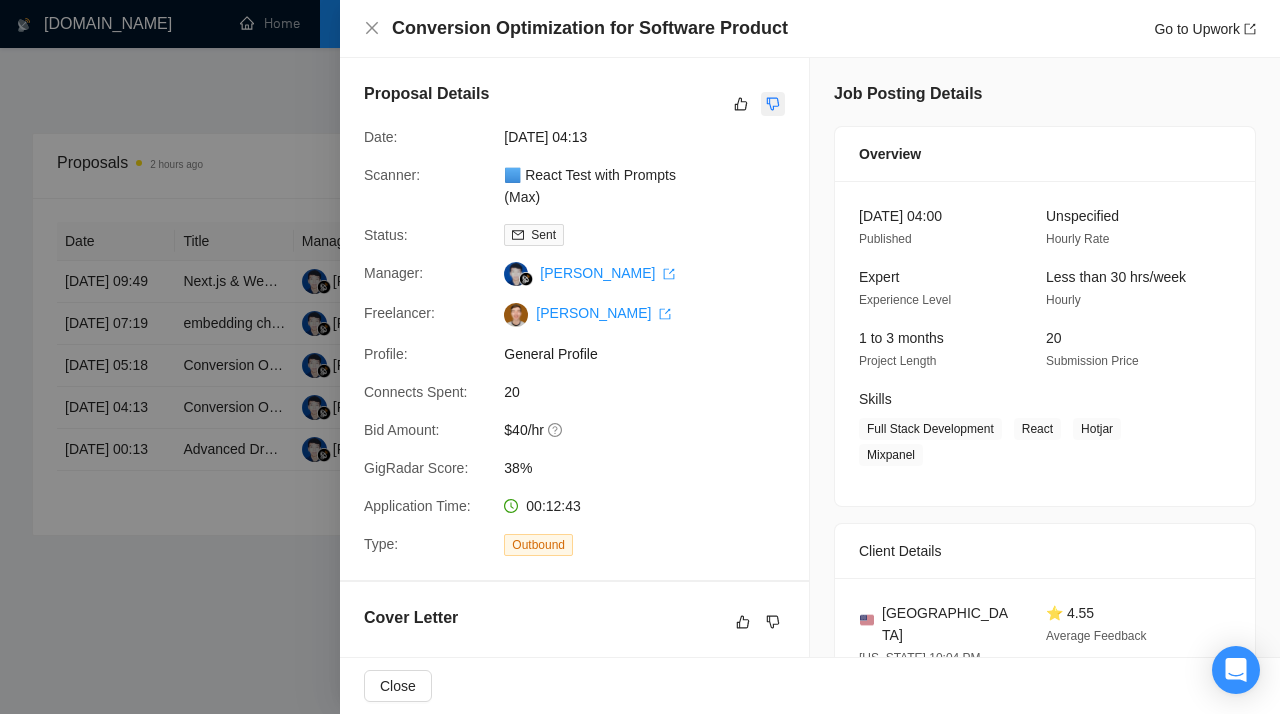 click at bounding box center (773, 104) 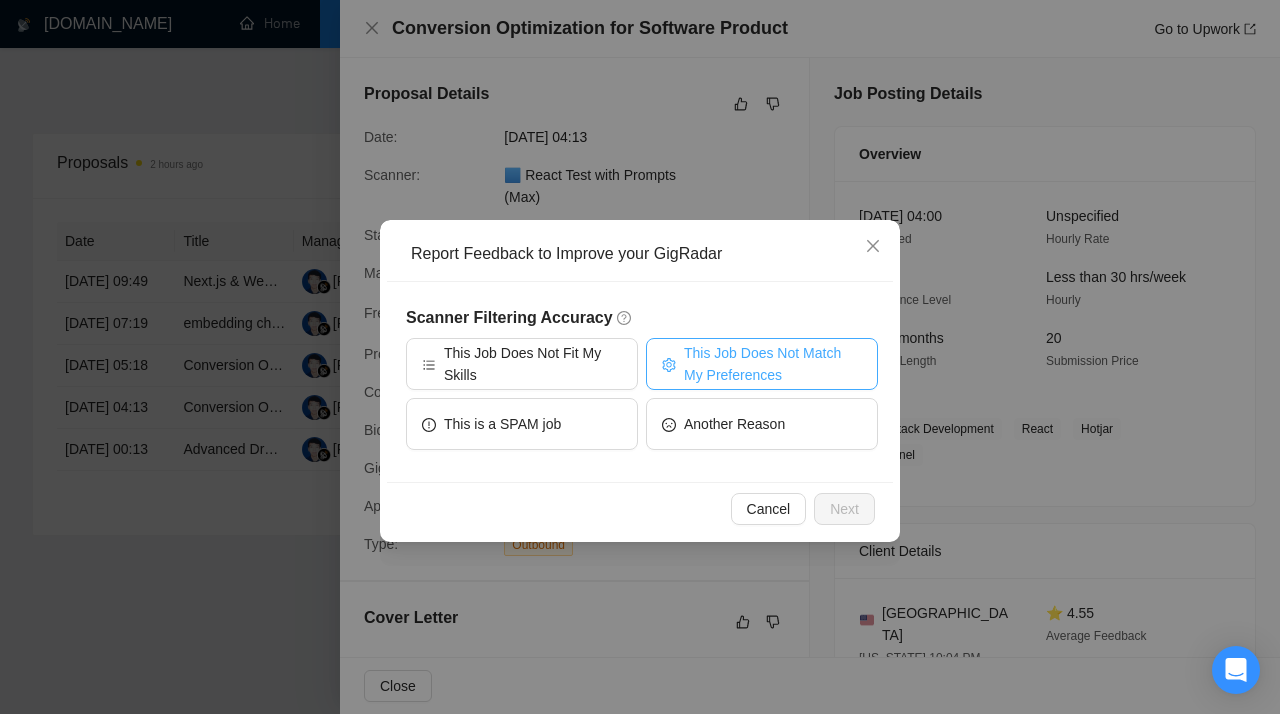 click on "This Job Does Not Match My Preferences" at bounding box center [773, 364] 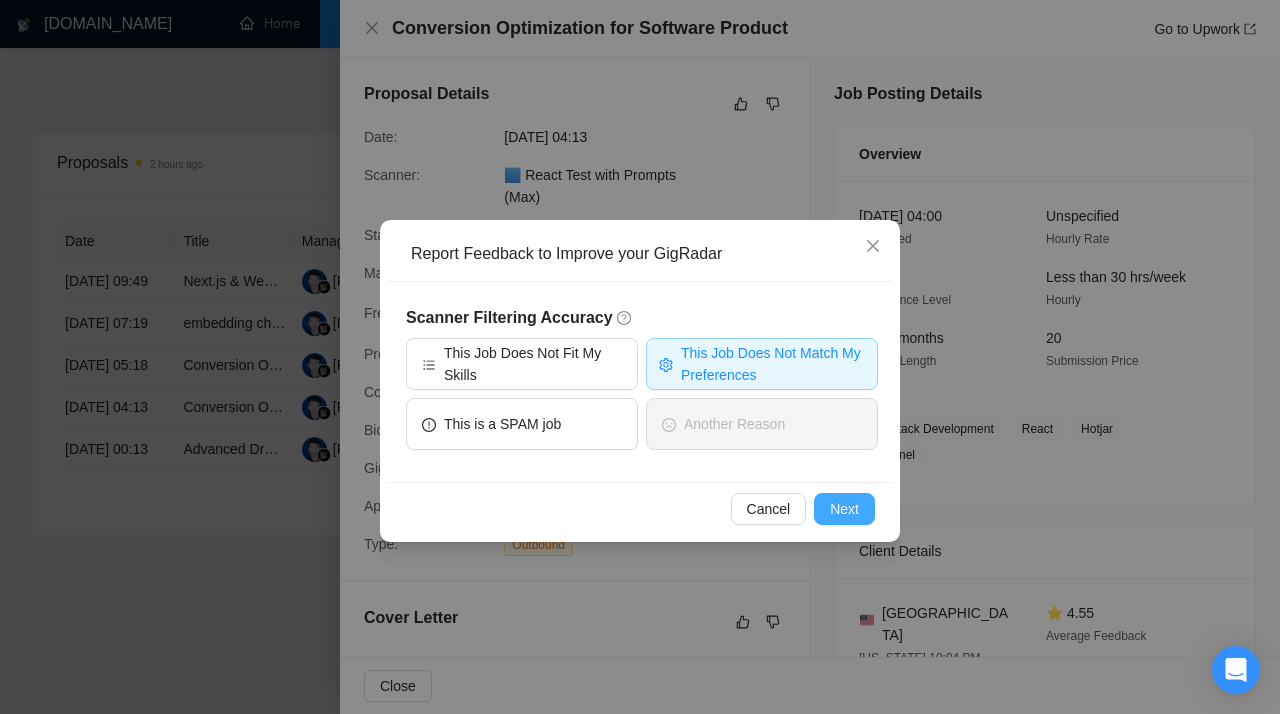 click on "Next" at bounding box center [844, 509] 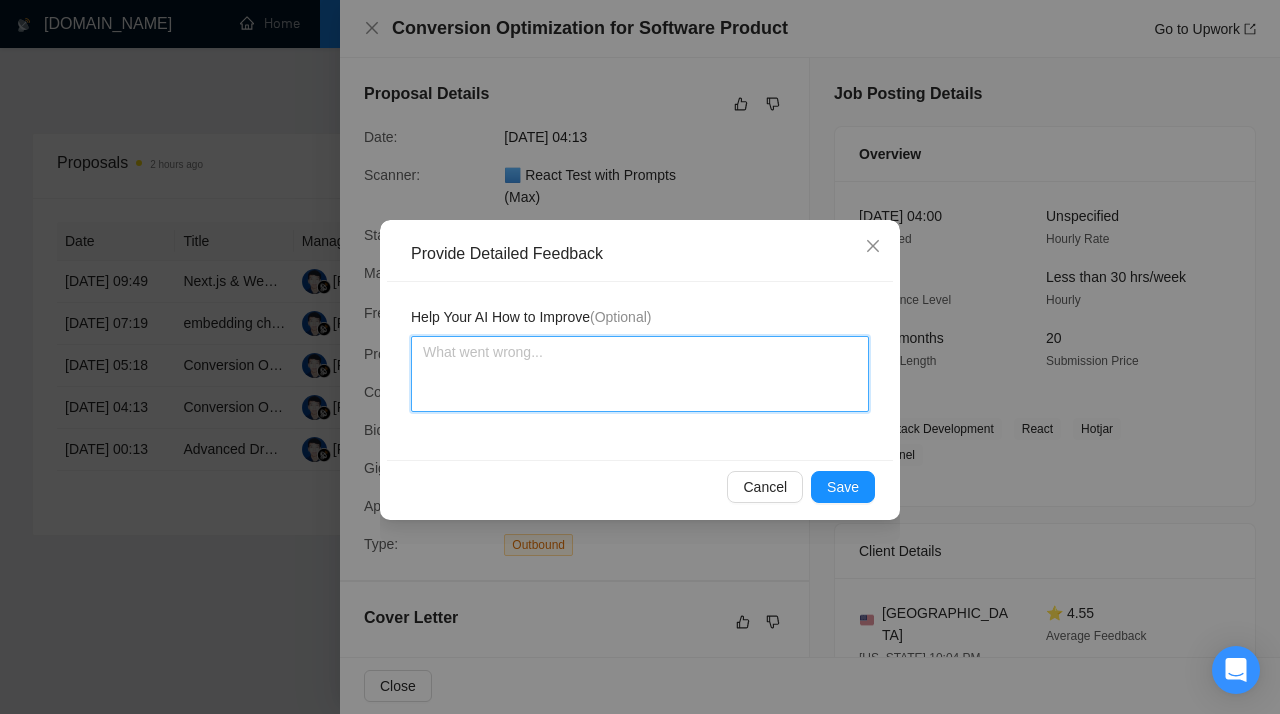 click at bounding box center (640, 374) 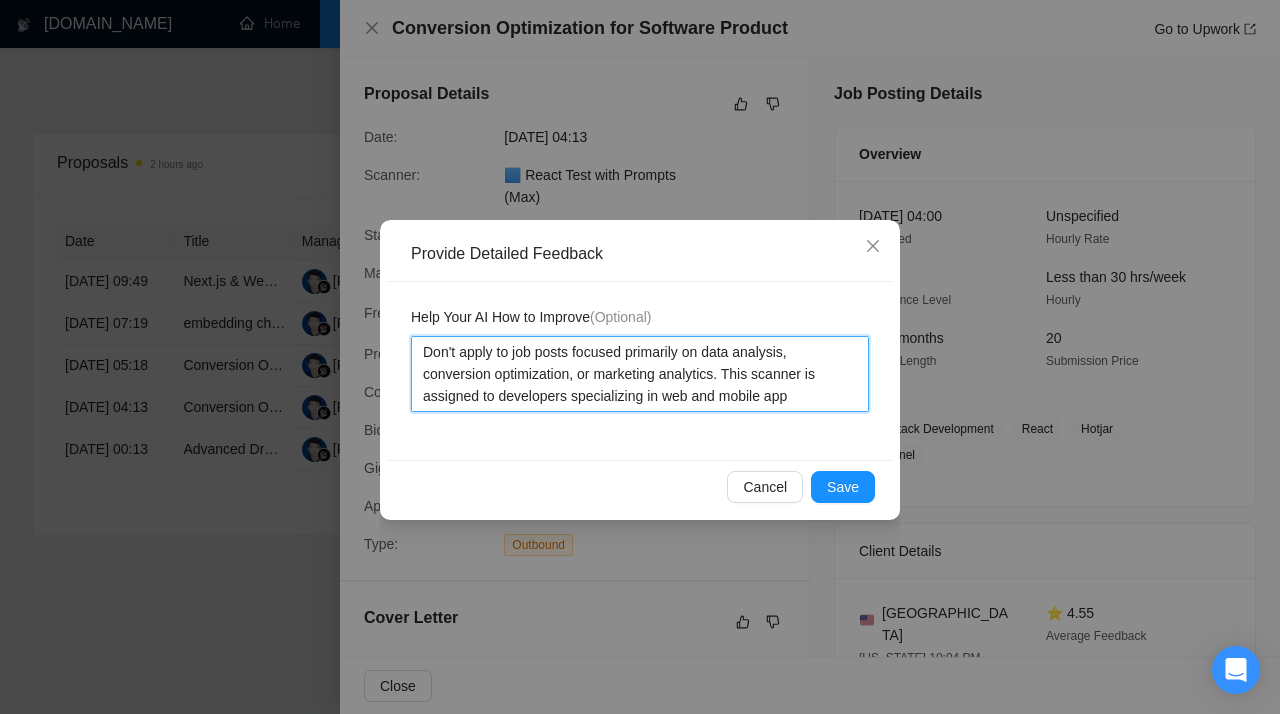 type 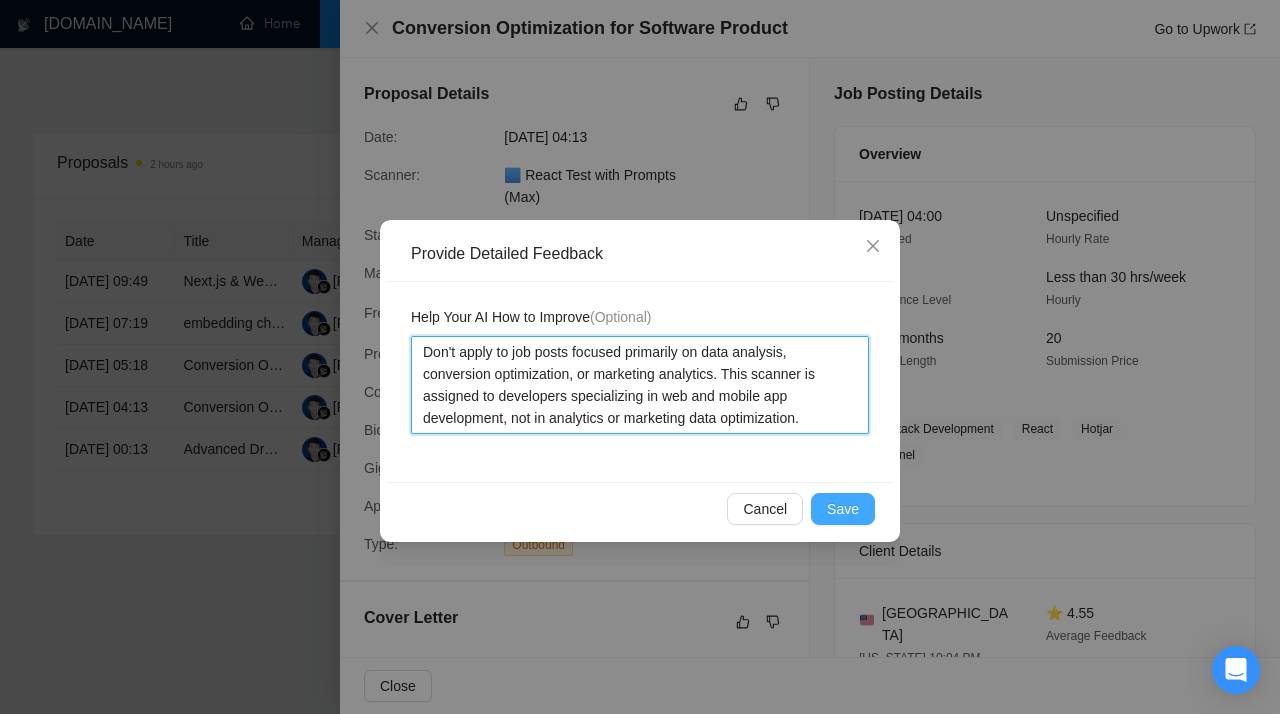 type on "Don't apply to job posts focused primarily on data analysis, conversion optimization, or marketing analytics. This scanner is assigned to developers specializing in web and mobile app development, not in analytics or marketing data optimization." 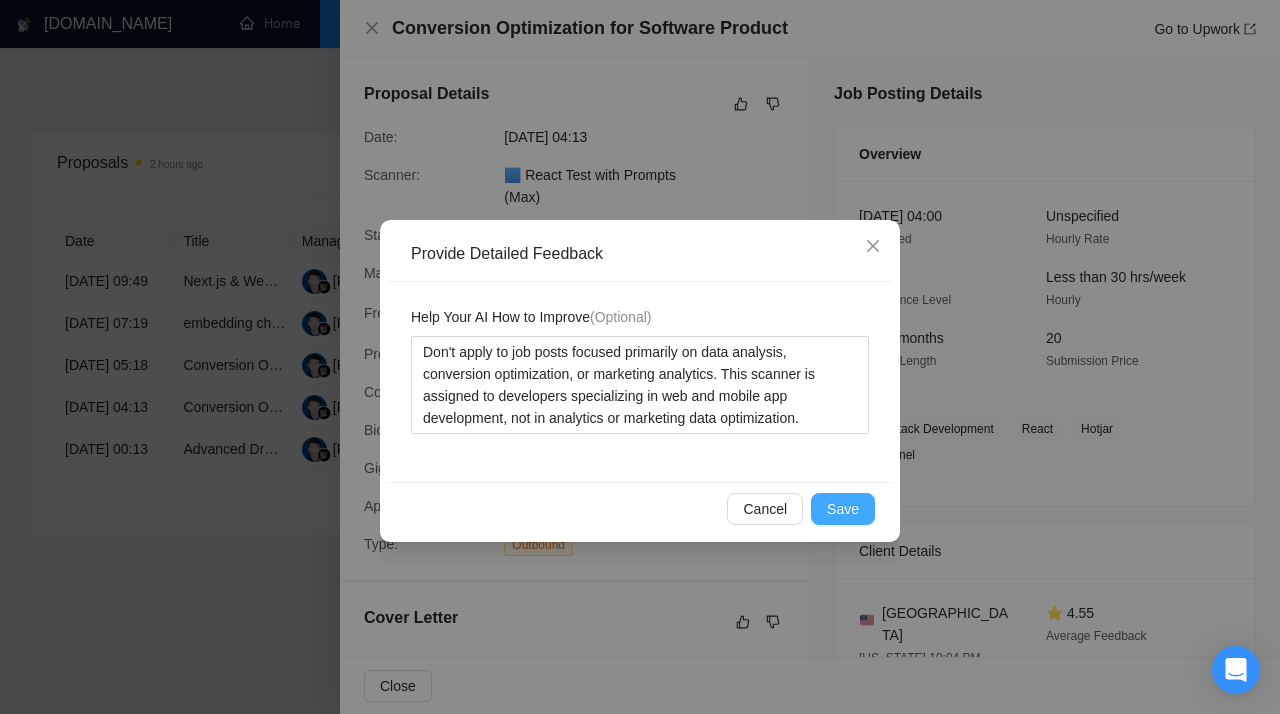 click on "Save" at bounding box center [843, 509] 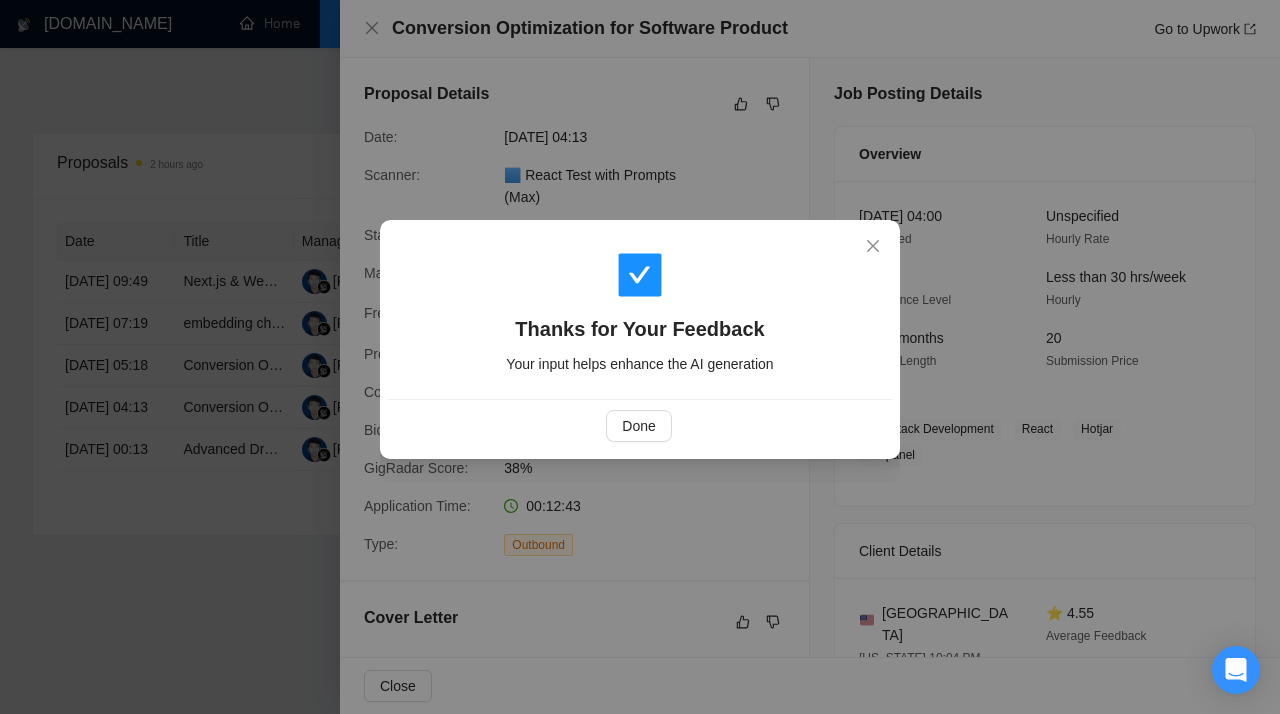 click on "Thanks for Your Feedback Your input helps enhance the AI generation Done" at bounding box center (640, 357) 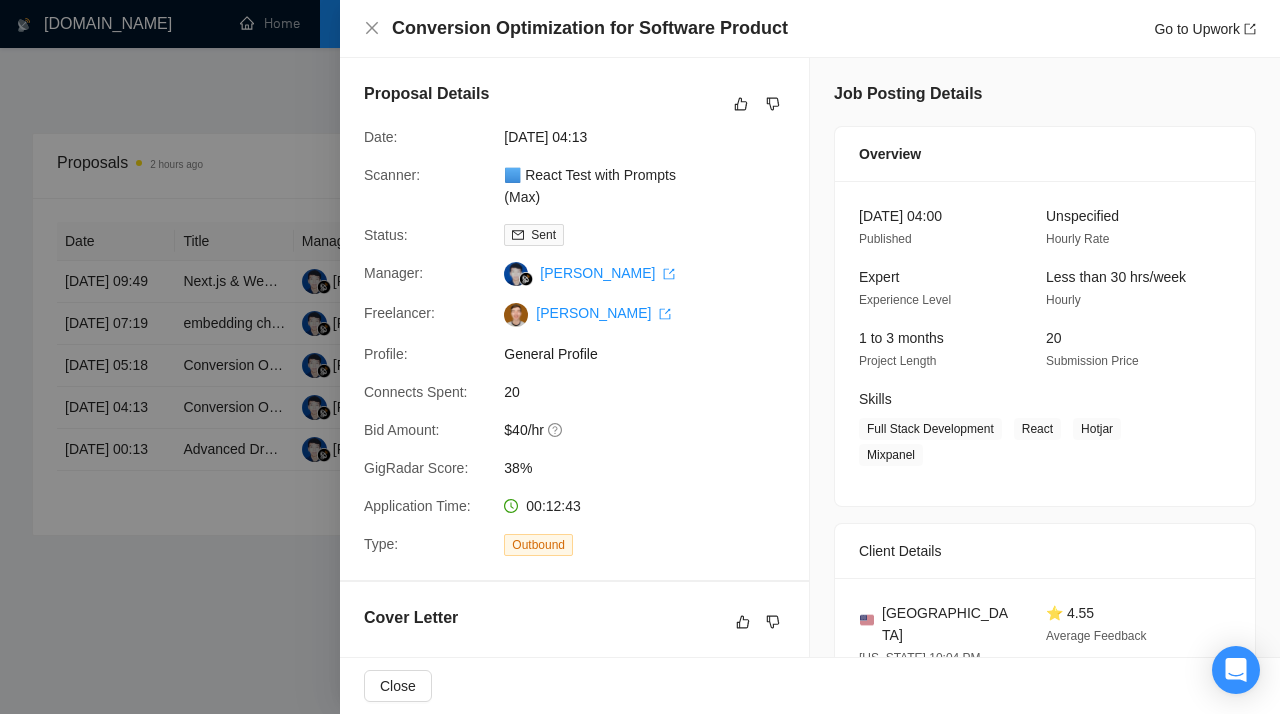 click at bounding box center (640, 357) 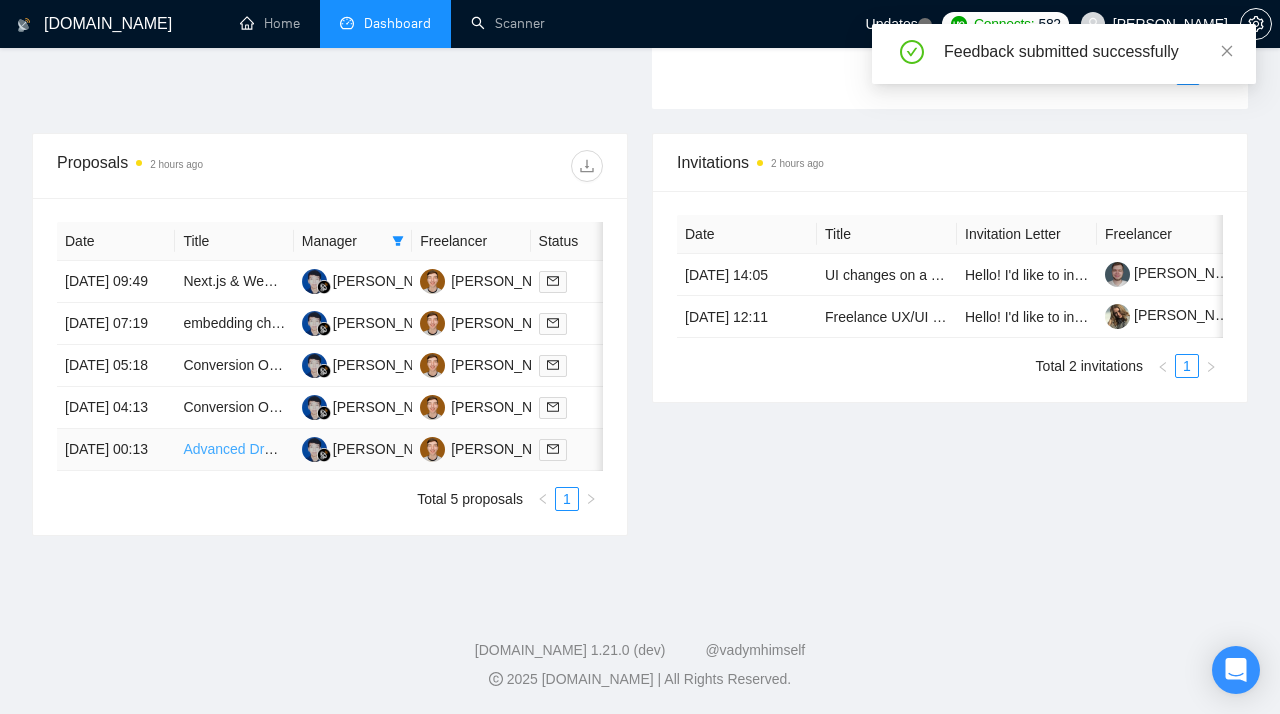 click on "Advanced Drag-and-Drop Dashboard Builder" at bounding box center [322, 449] 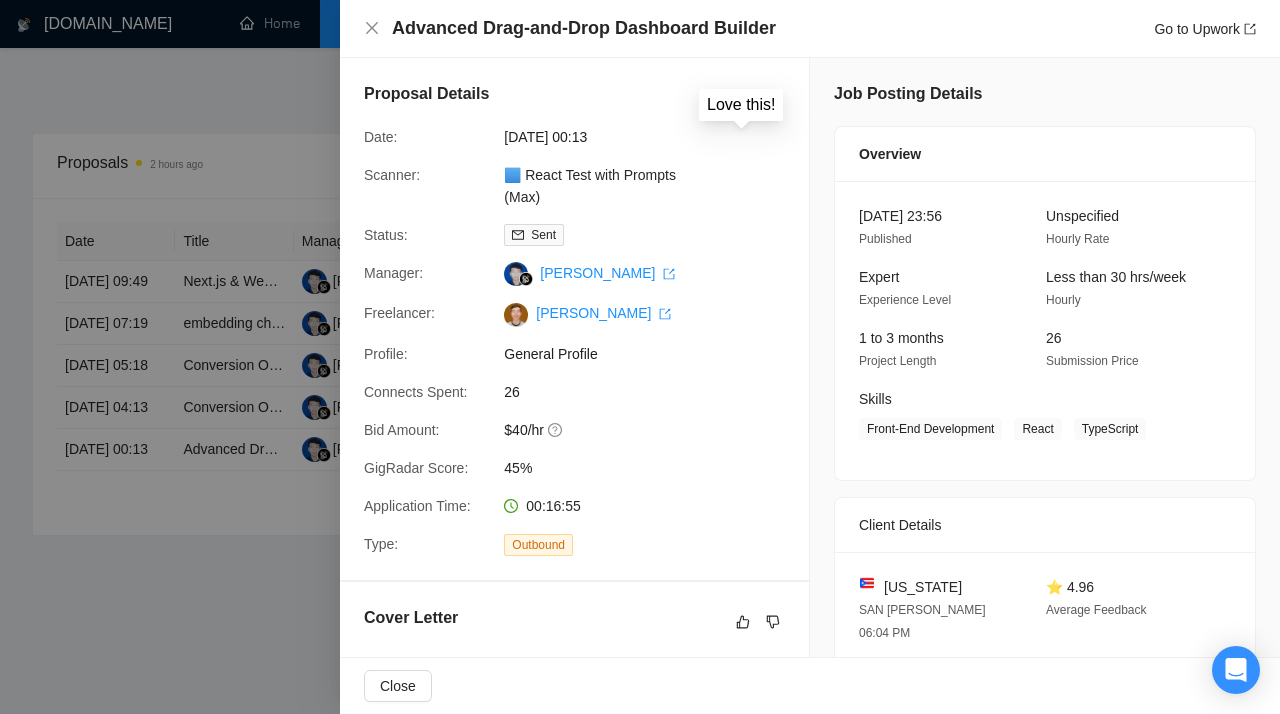 click on "Proposal Details" at bounding box center (574, 104) 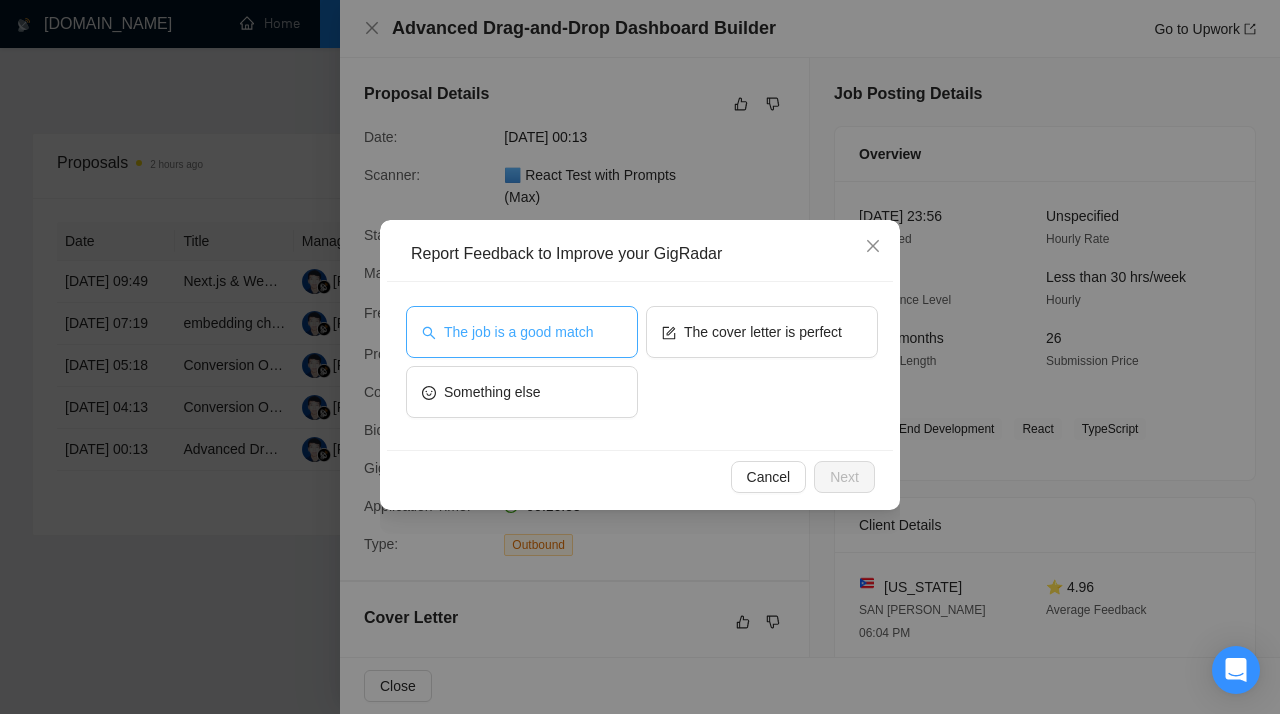 click on "The job is a good match" at bounding box center (518, 332) 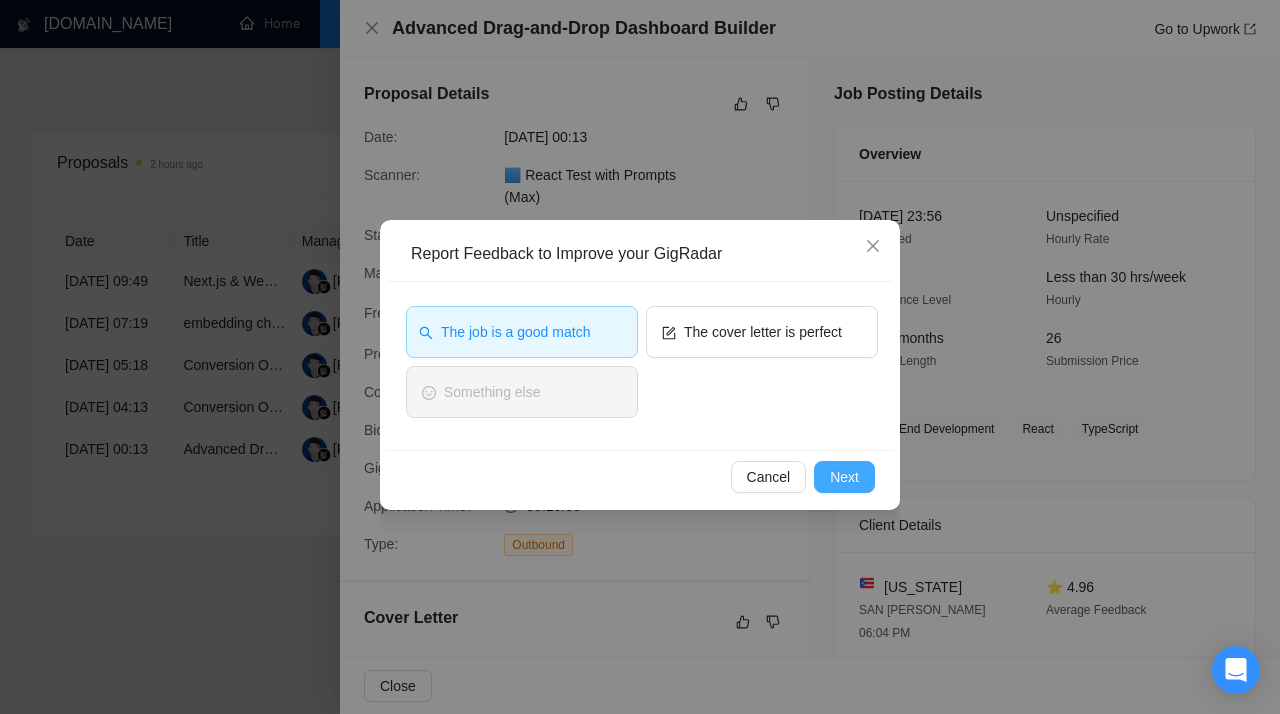 click on "Next" at bounding box center [844, 477] 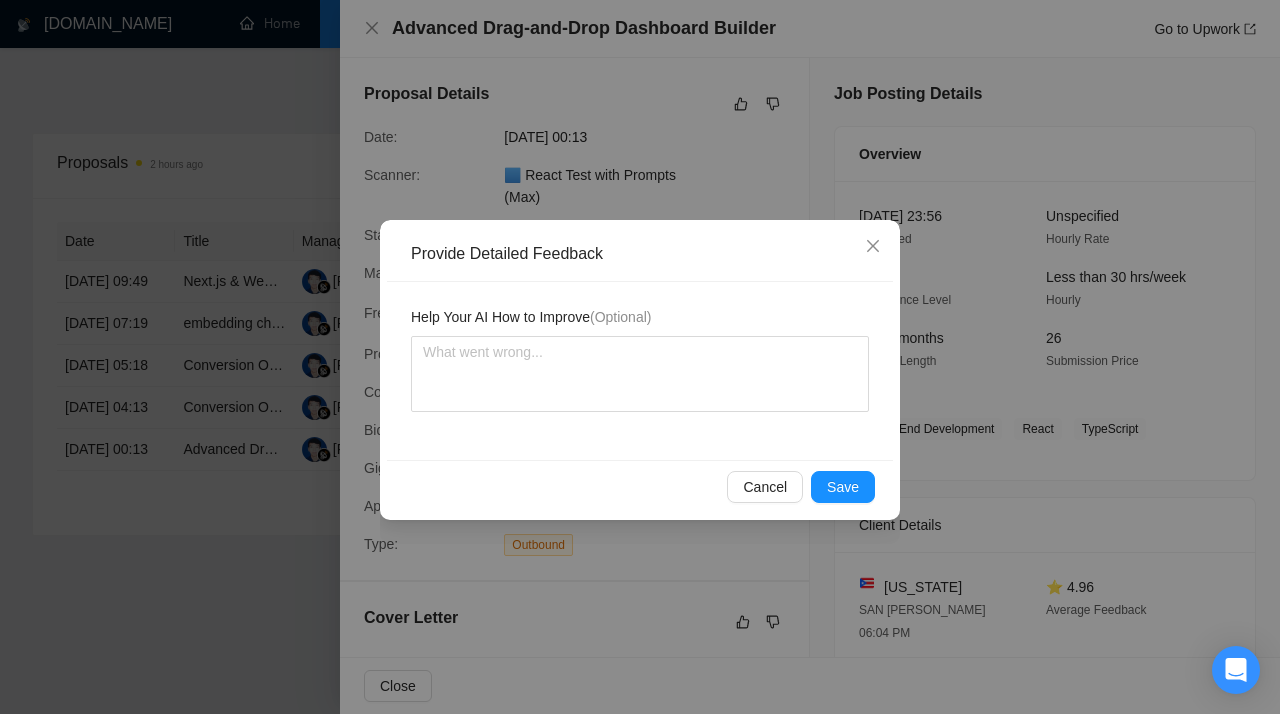 type 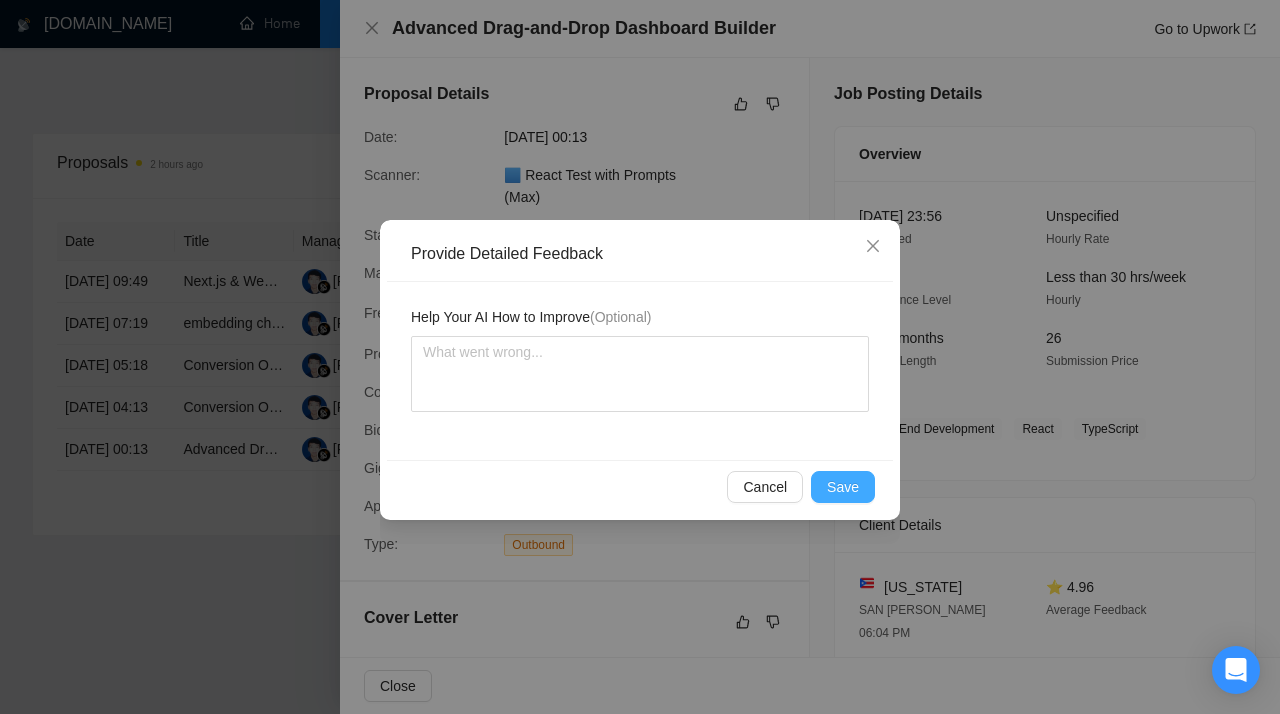 click on "Save" at bounding box center (843, 487) 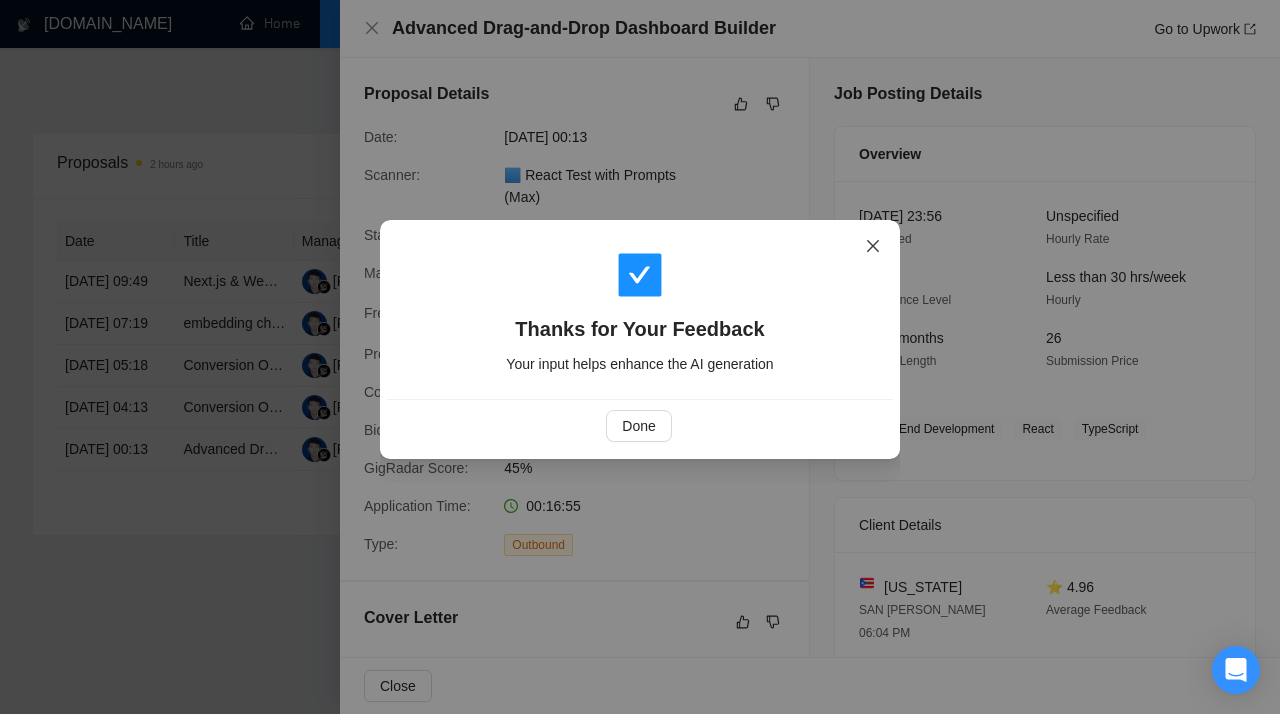 click at bounding box center (873, 247) 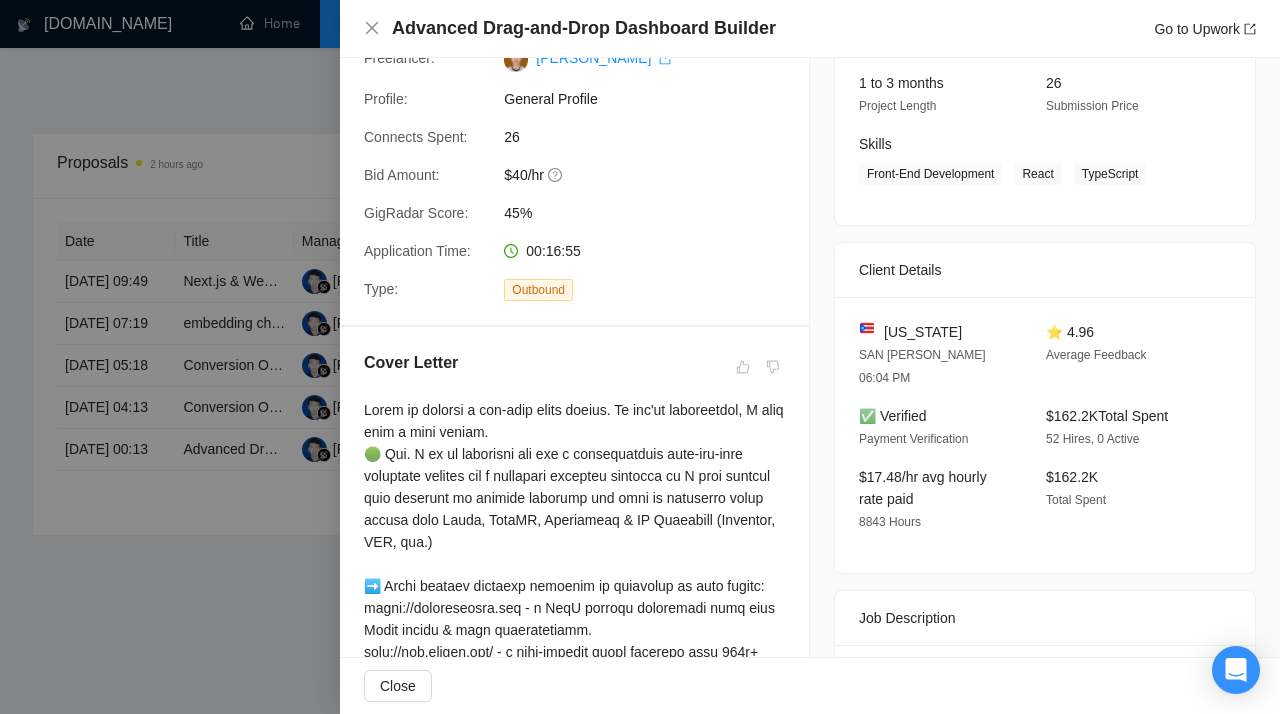 scroll, scrollTop: 0, scrollLeft: 0, axis: both 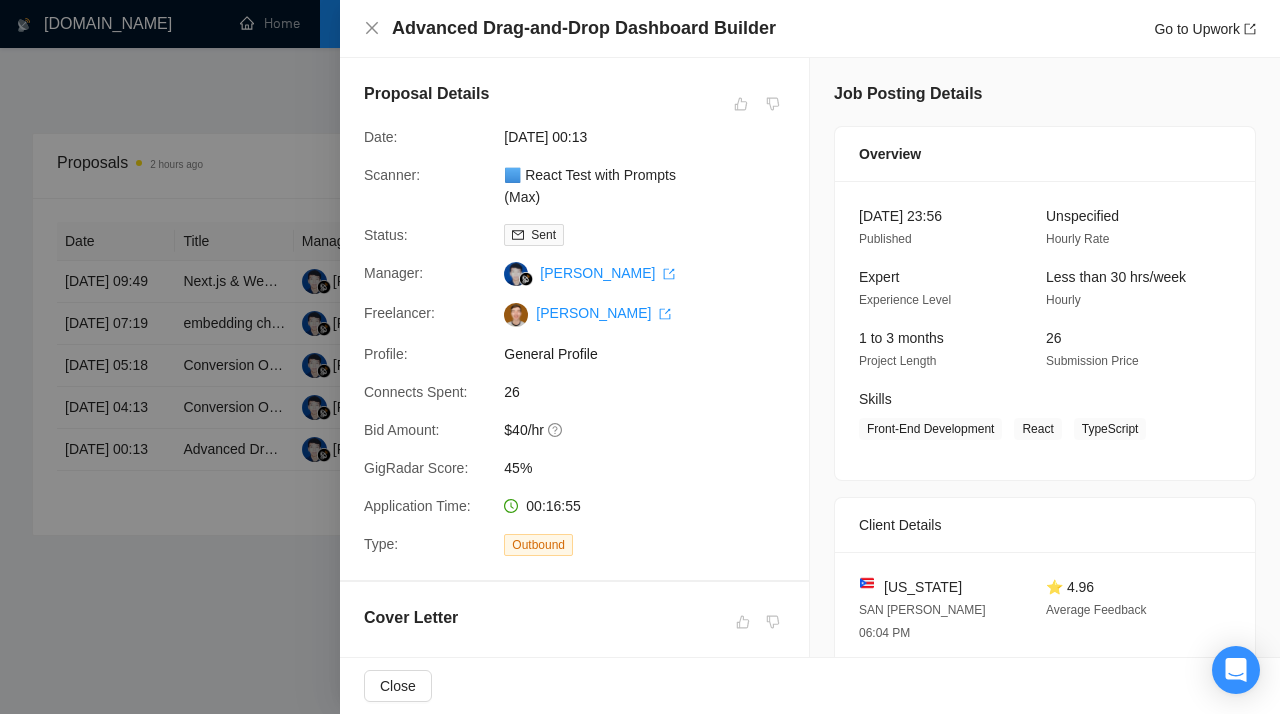 click at bounding box center [640, 357] 